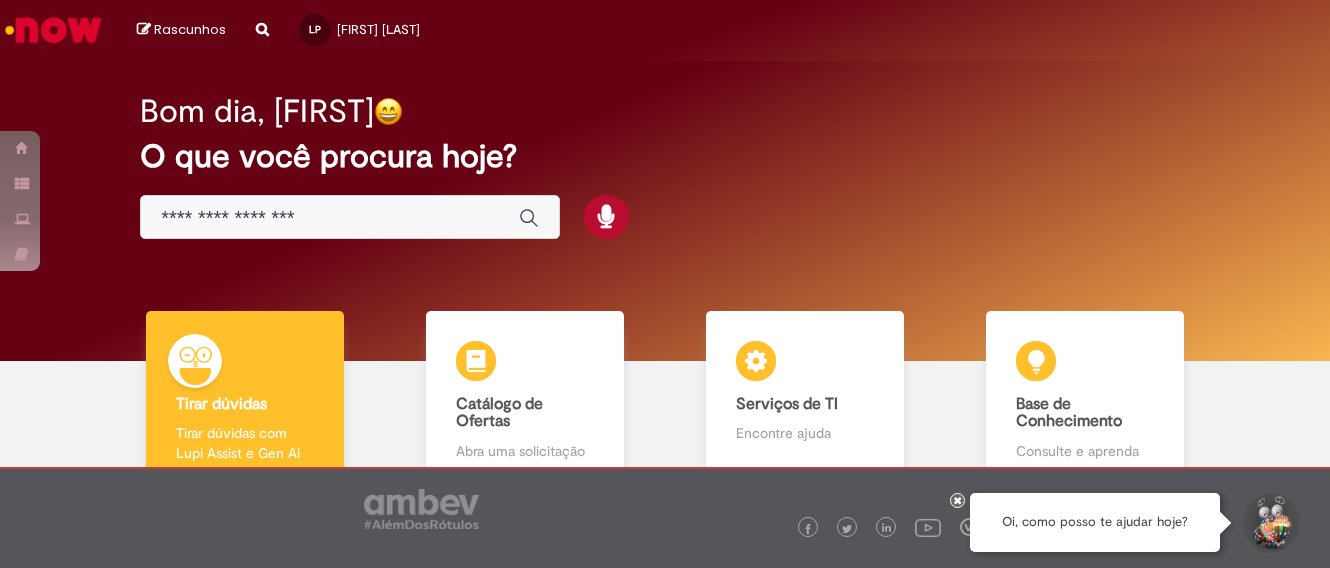 scroll, scrollTop: 0, scrollLeft: 0, axis: both 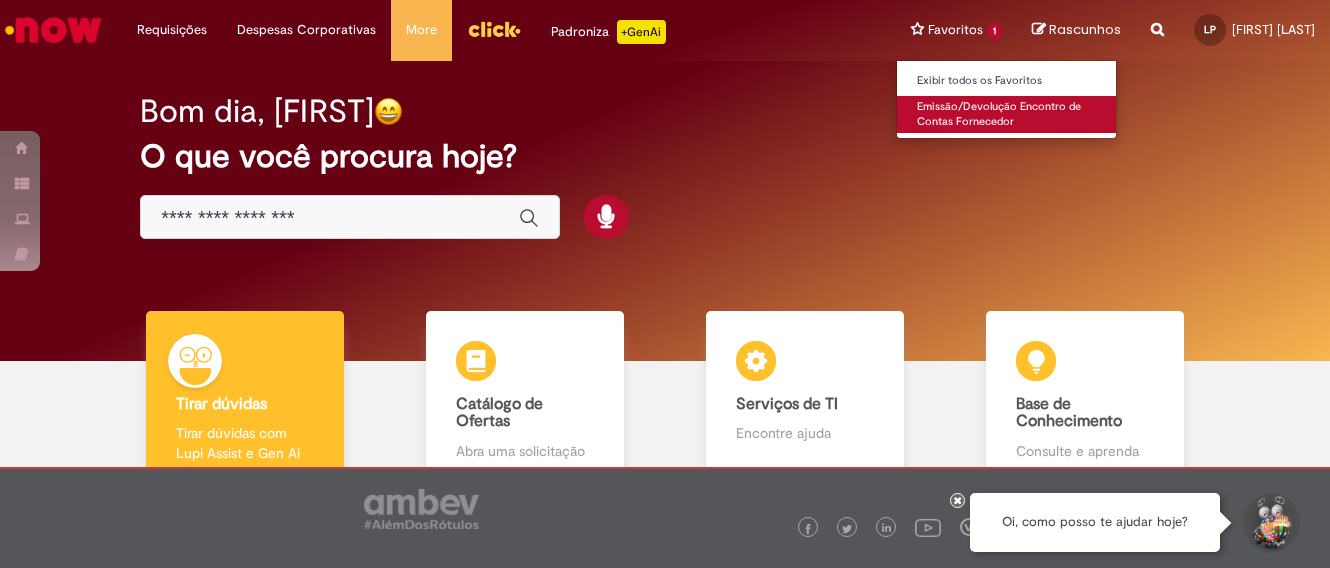 click on "Emissão/Devolução Encontro de Contas Fornecedor" at bounding box center [1007, 114] 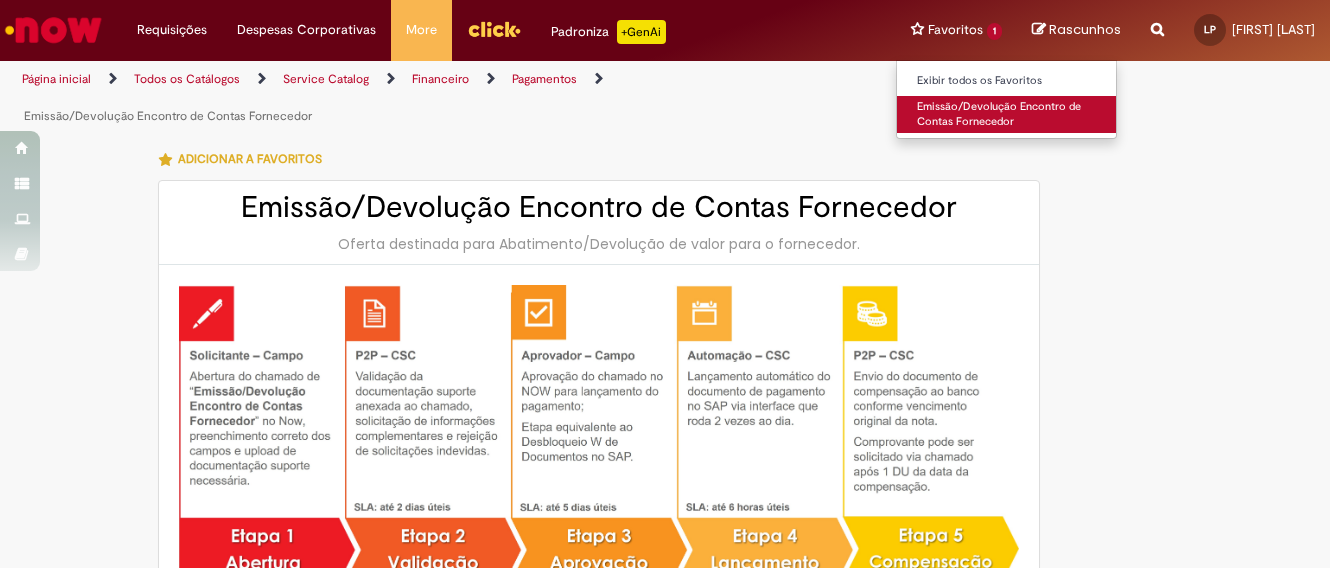 type on "********" 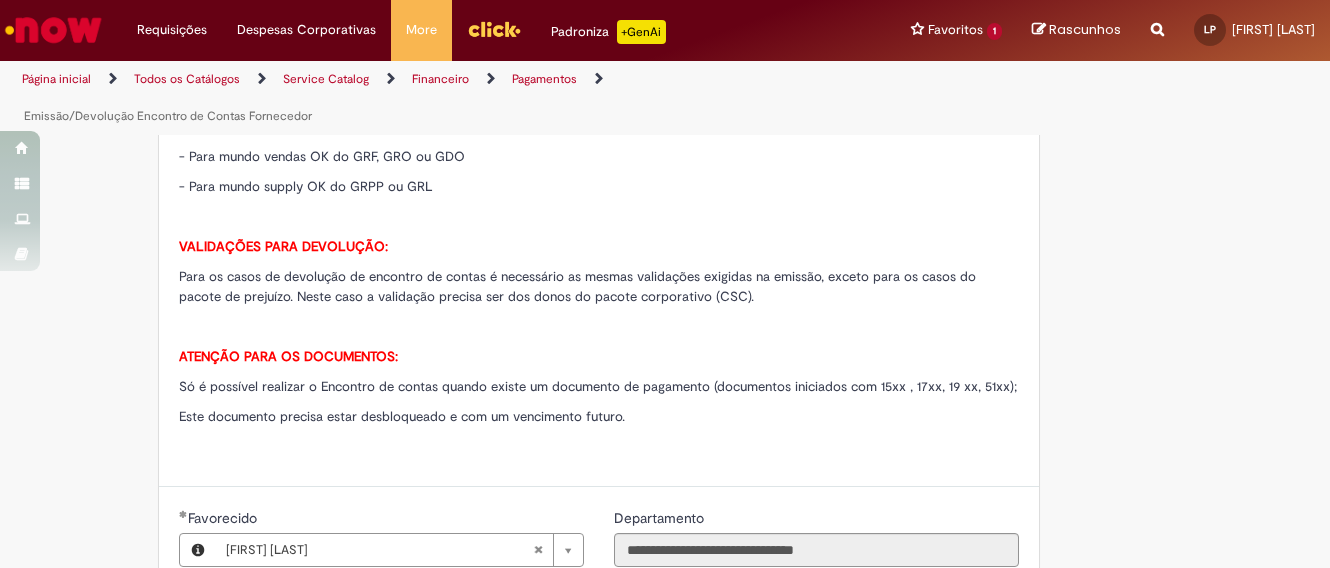 scroll, scrollTop: 900, scrollLeft: 0, axis: vertical 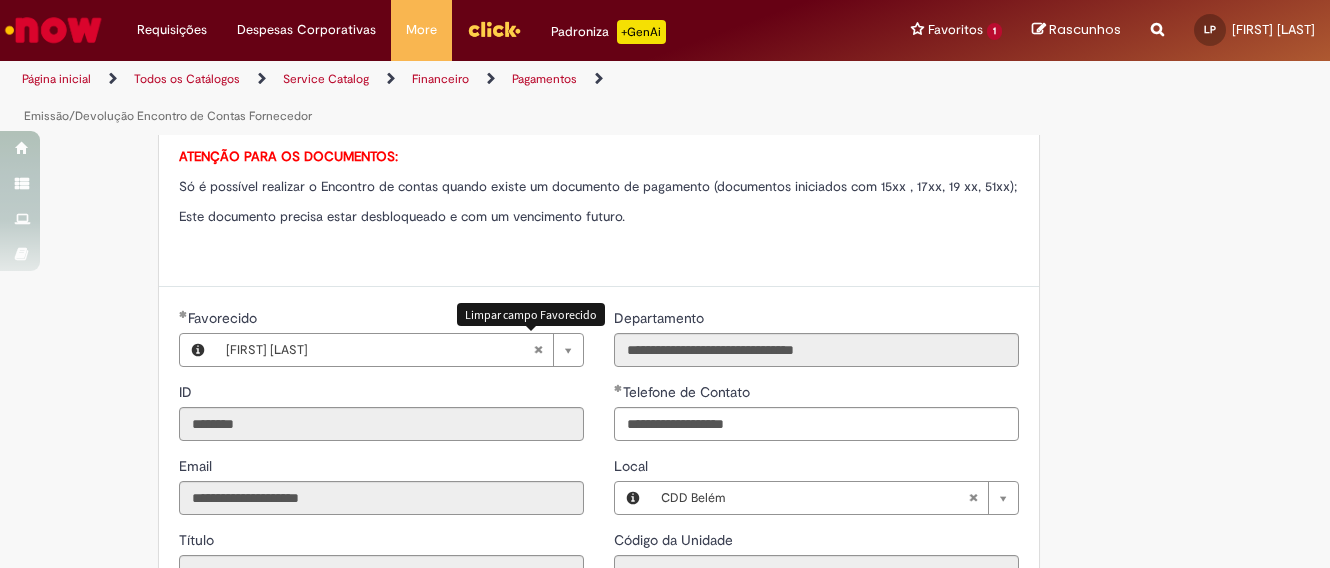 click at bounding box center (538, 350) 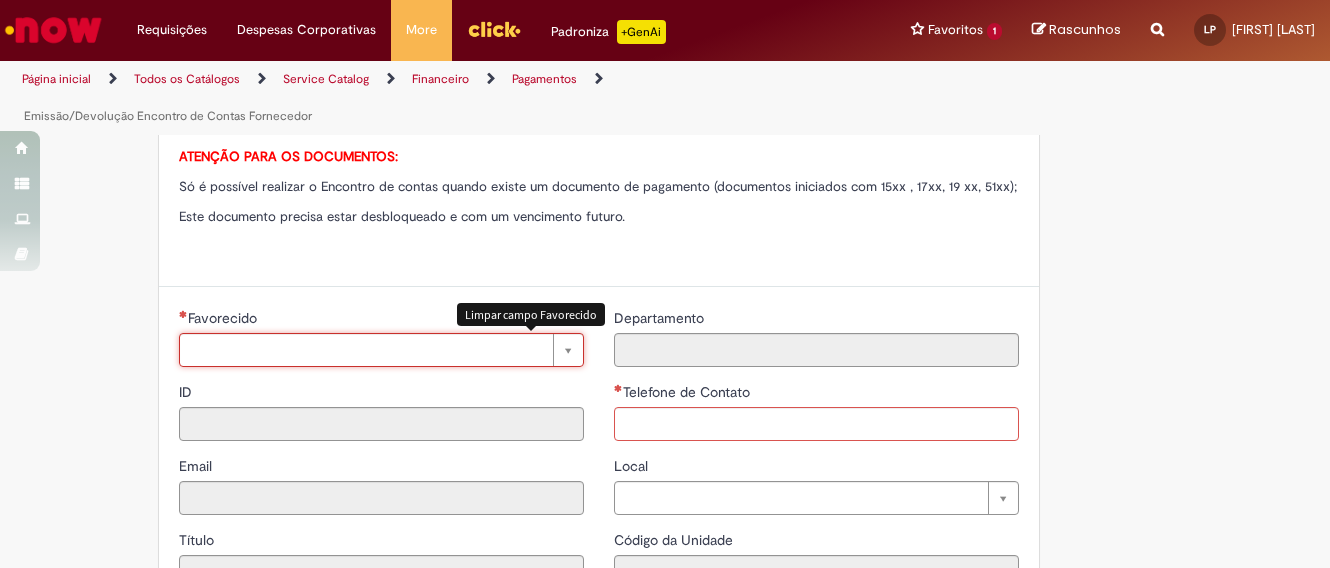 type 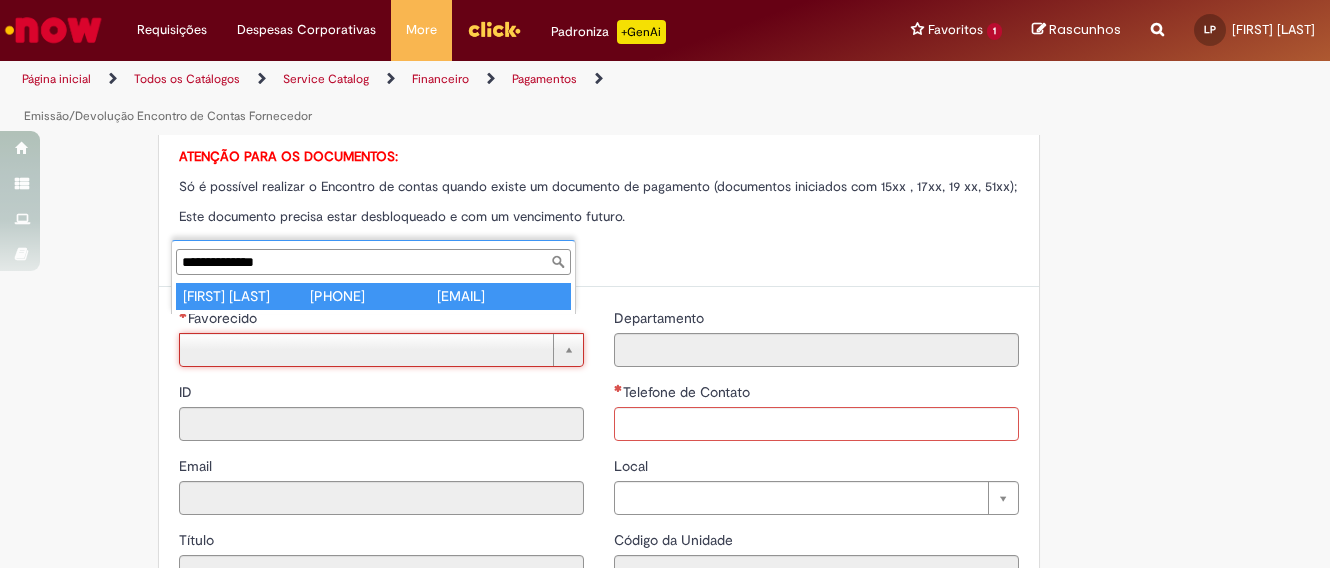 type on "**********" 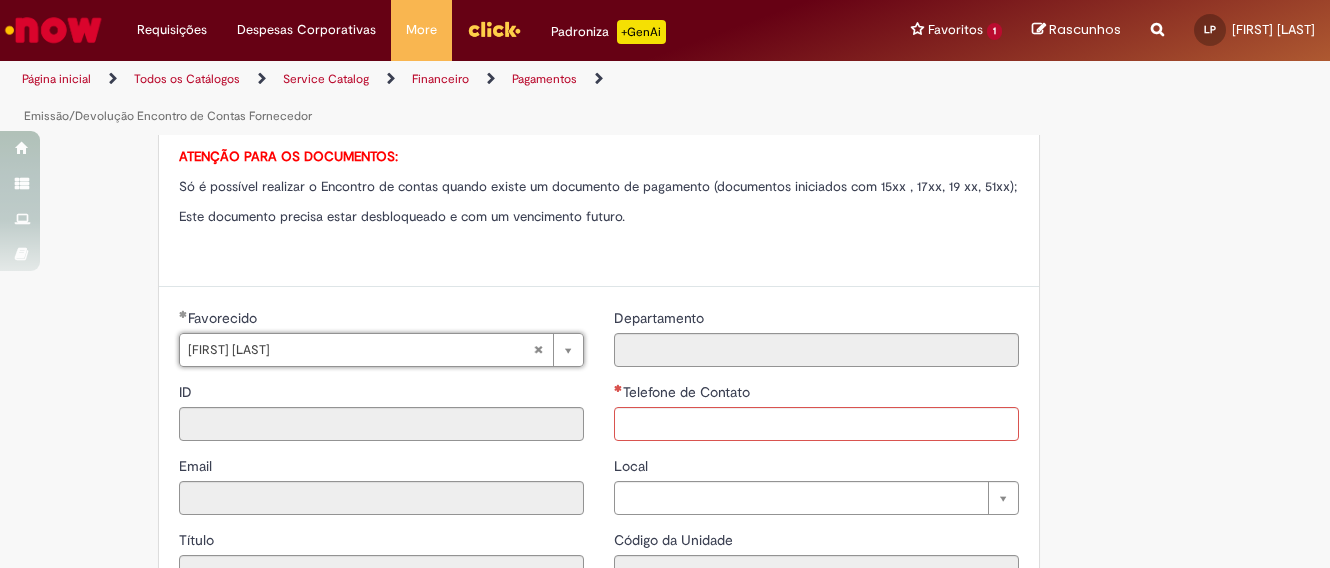 type on "********" 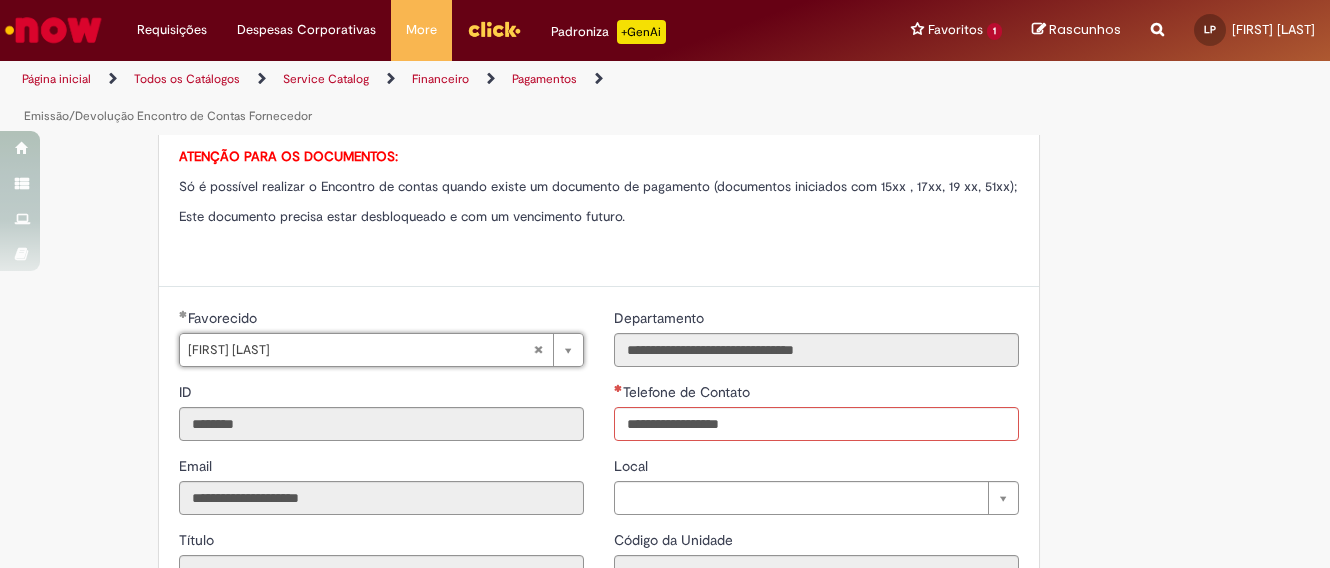 type on "**********" 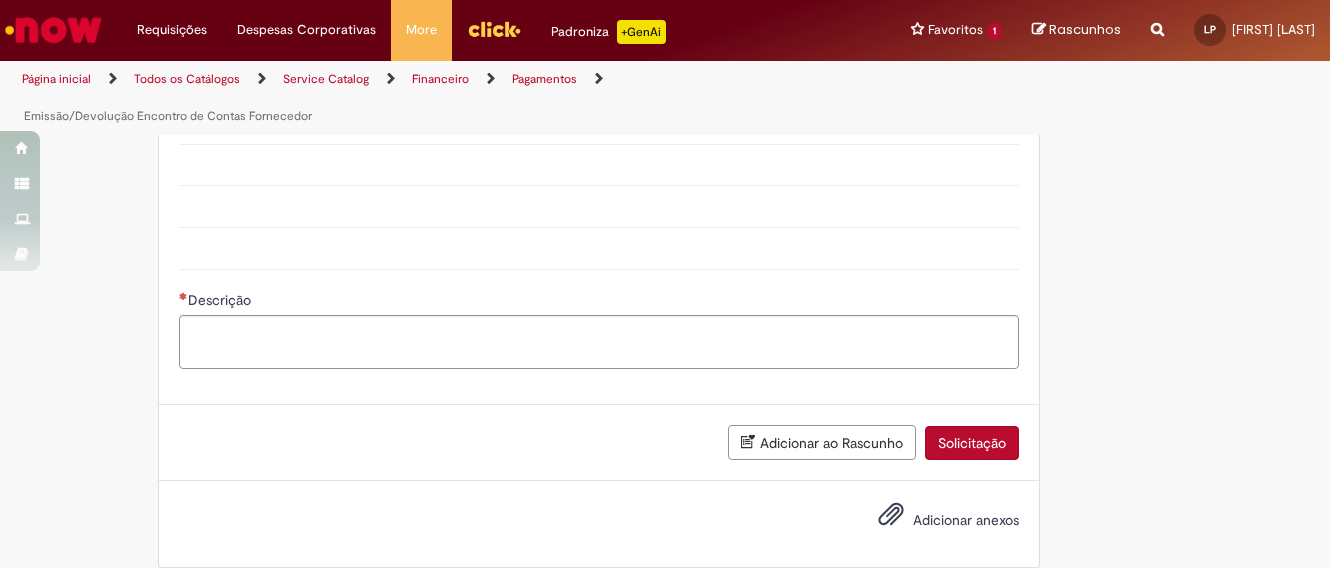 scroll, scrollTop: 1300, scrollLeft: 0, axis: vertical 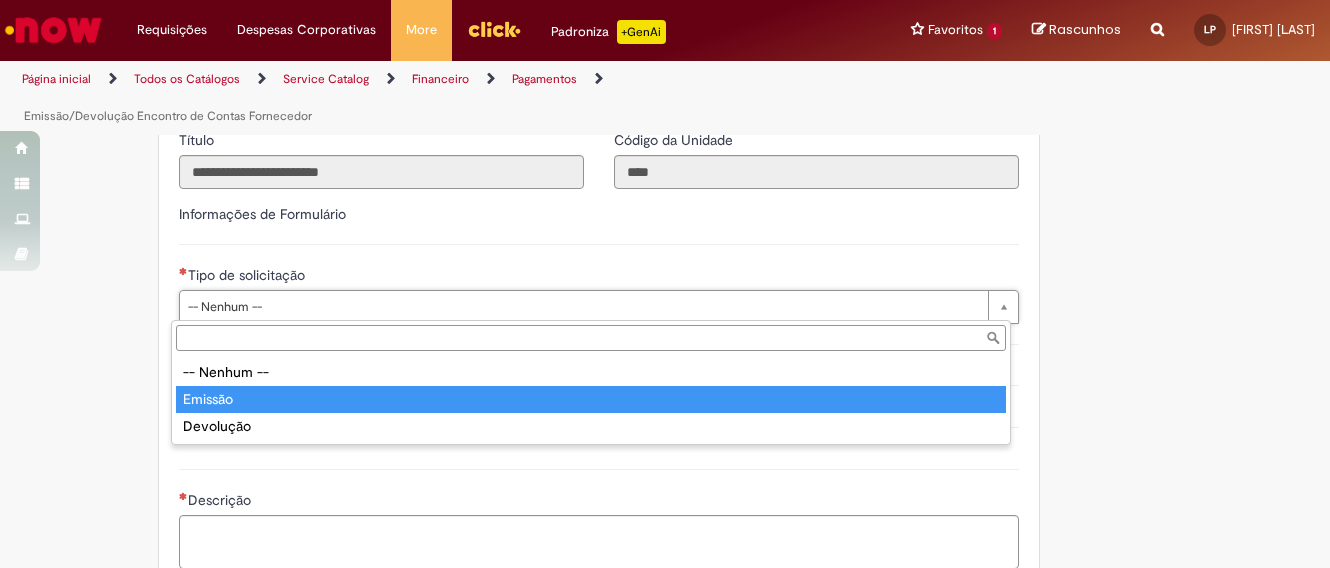 type on "*******" 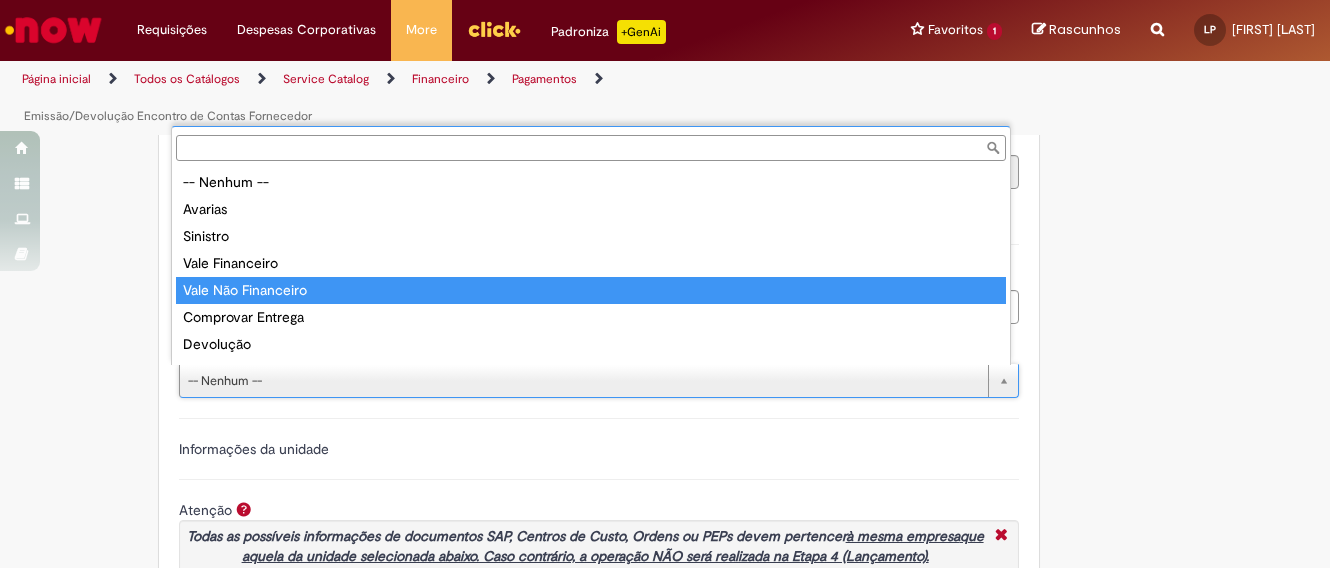 scroll, scrollTop: 16, scrollLeft: 0, axis: vertical 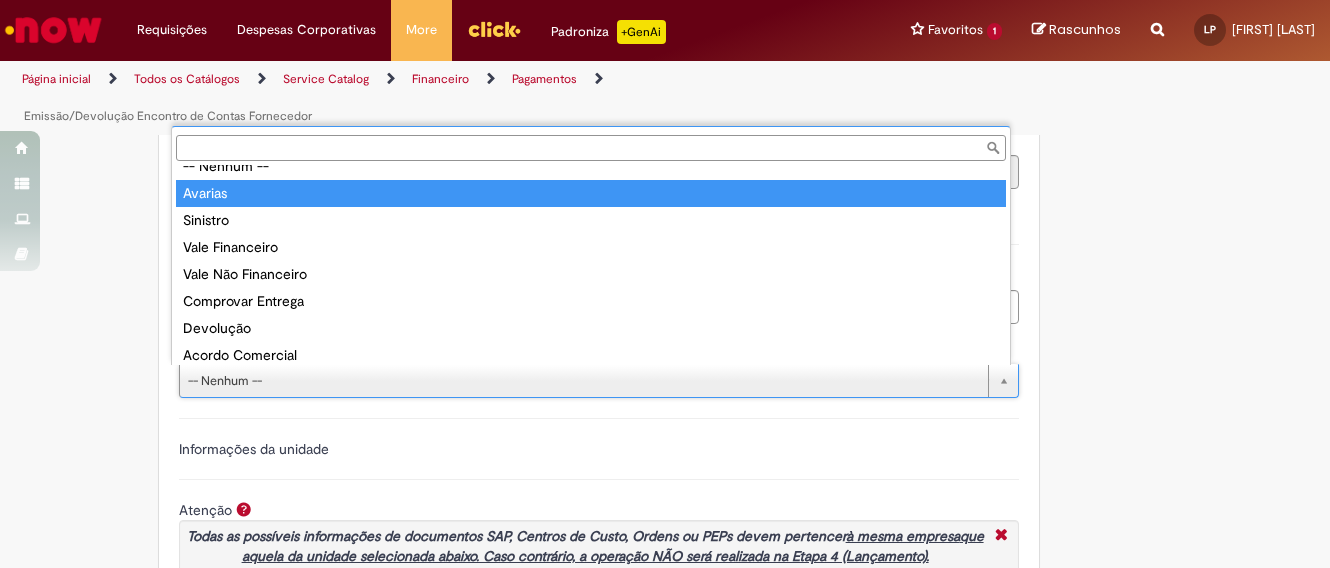 type on "*******" 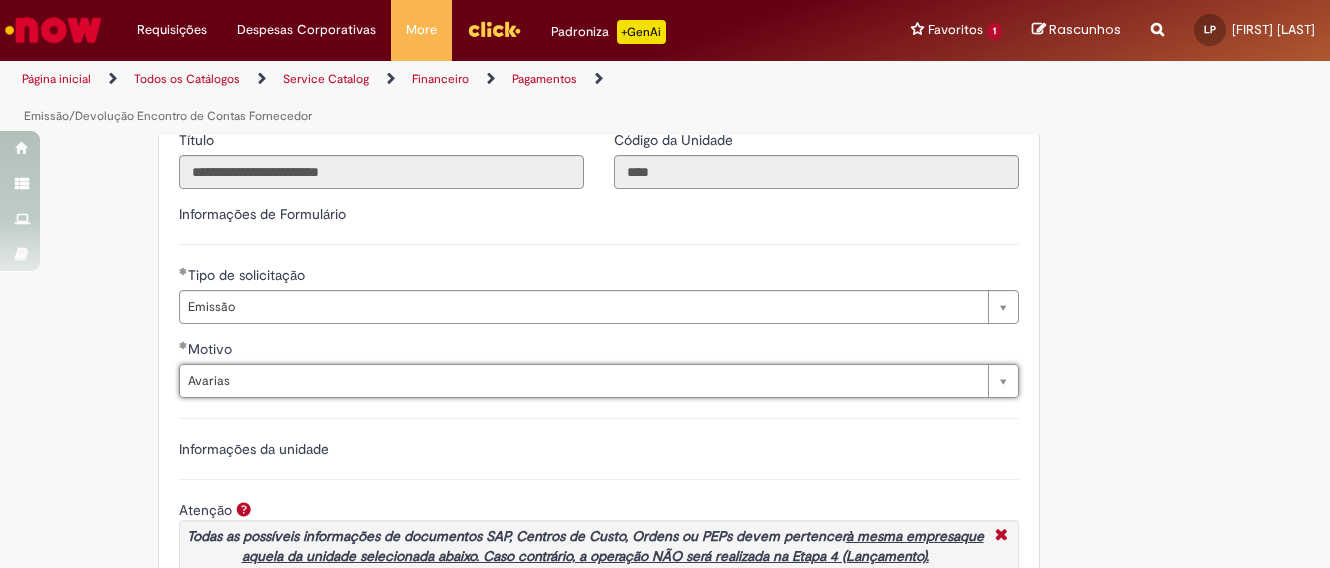 scroll, scrollTop: 1600, scrollLeft: 0, axis: vertical 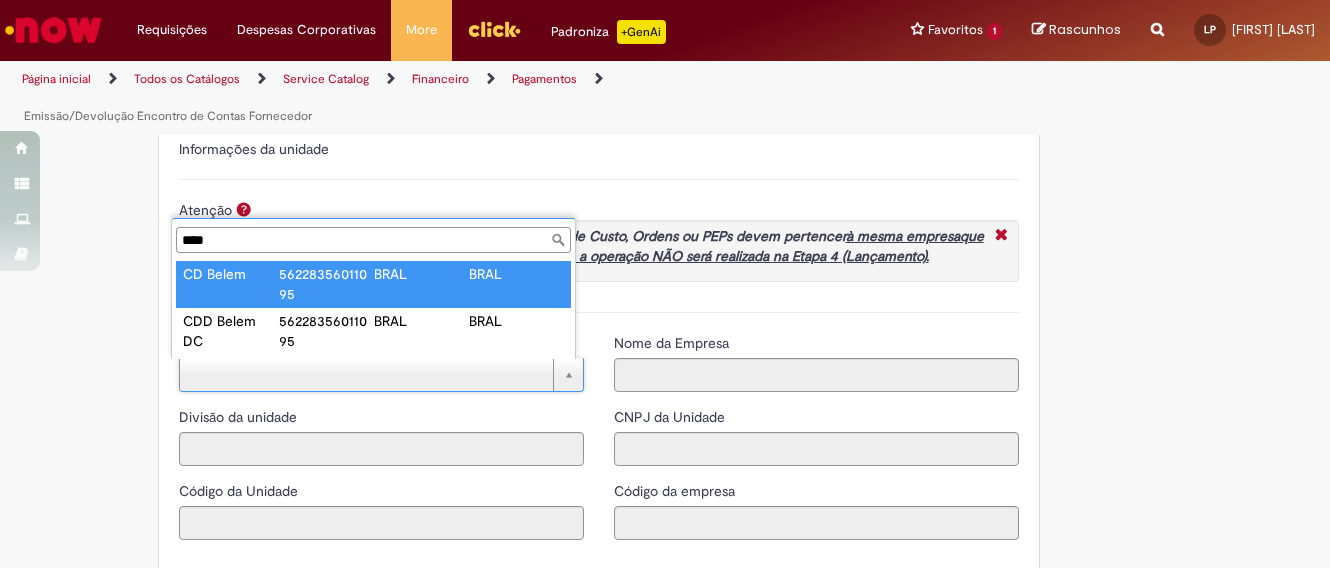 type on "****" 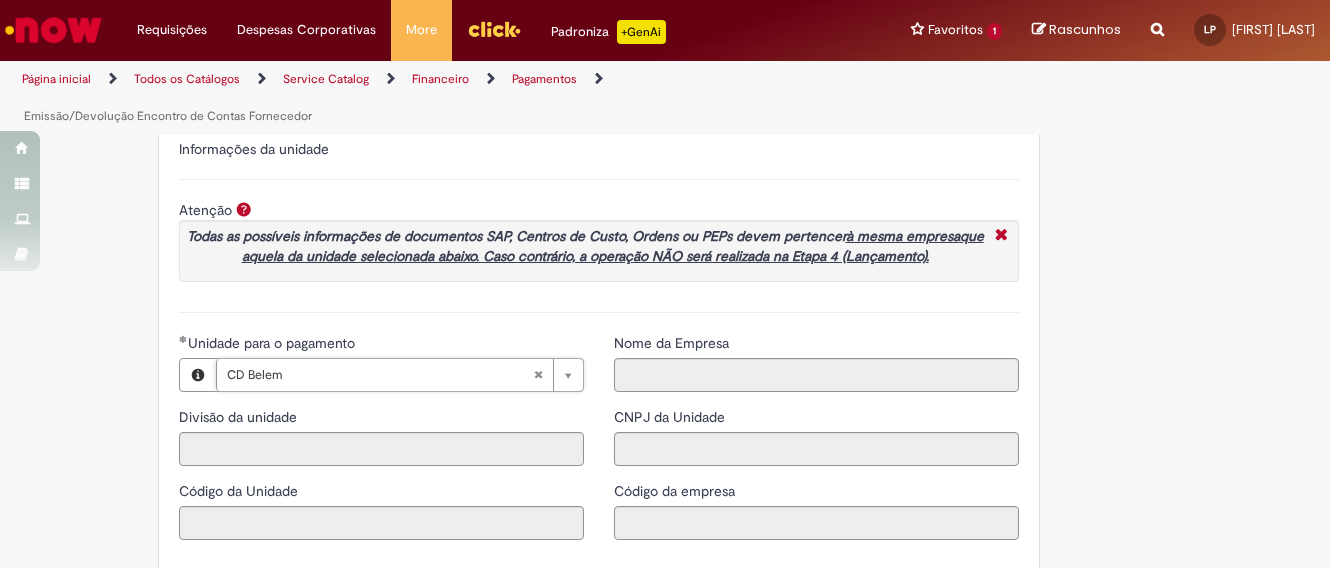 type on "****" 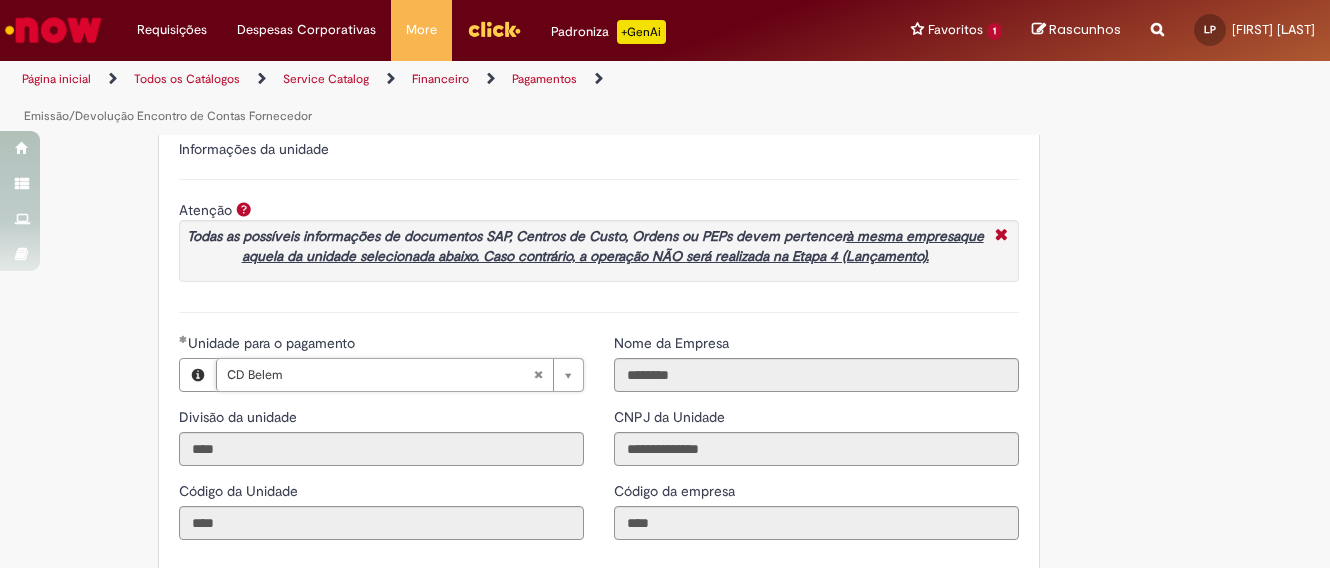 scroll, scrollTop: 2273, scrollLeft: 0, axis: vertical 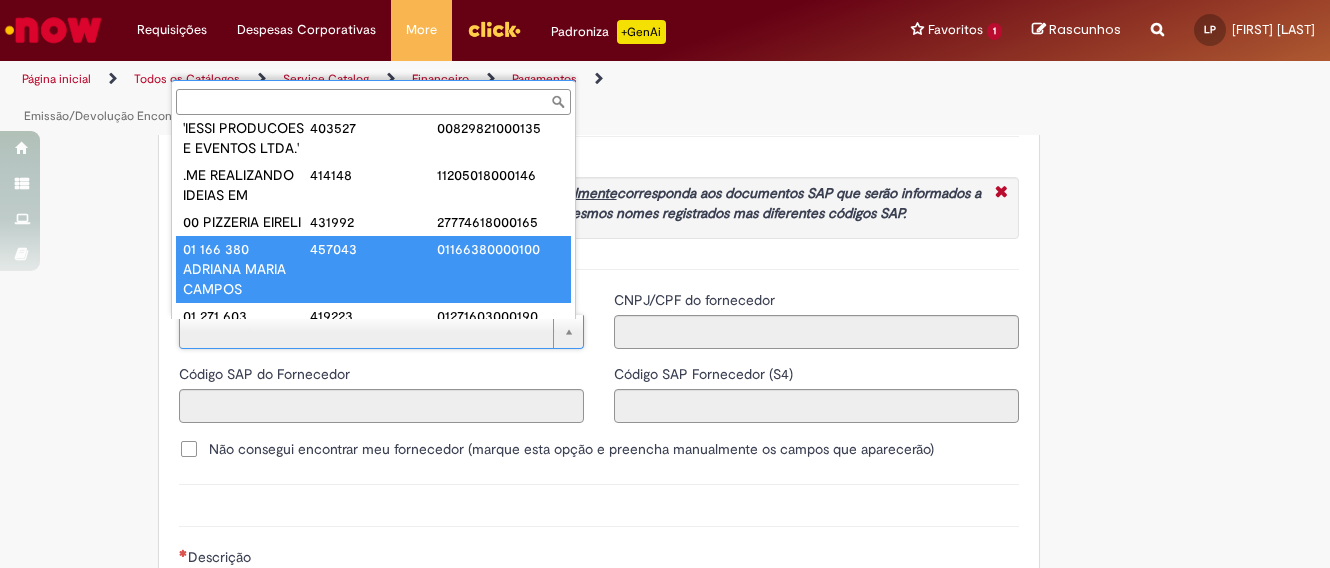 paste on "******" 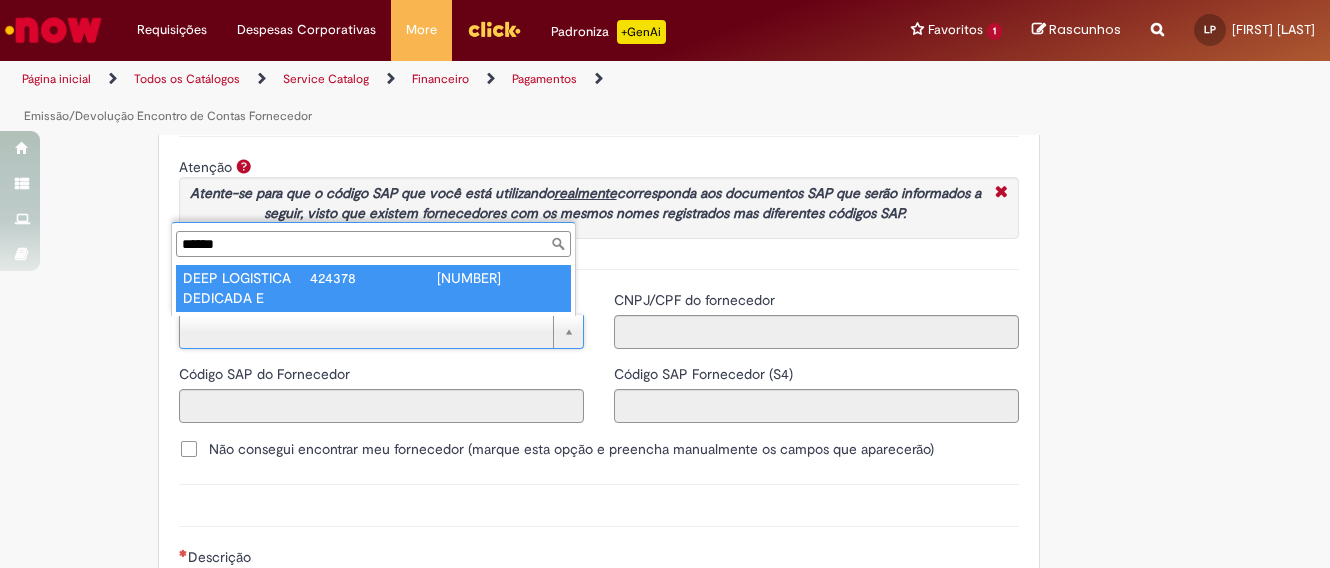scroll, scrollTop: 0, scrollLeft: 0, axis: both 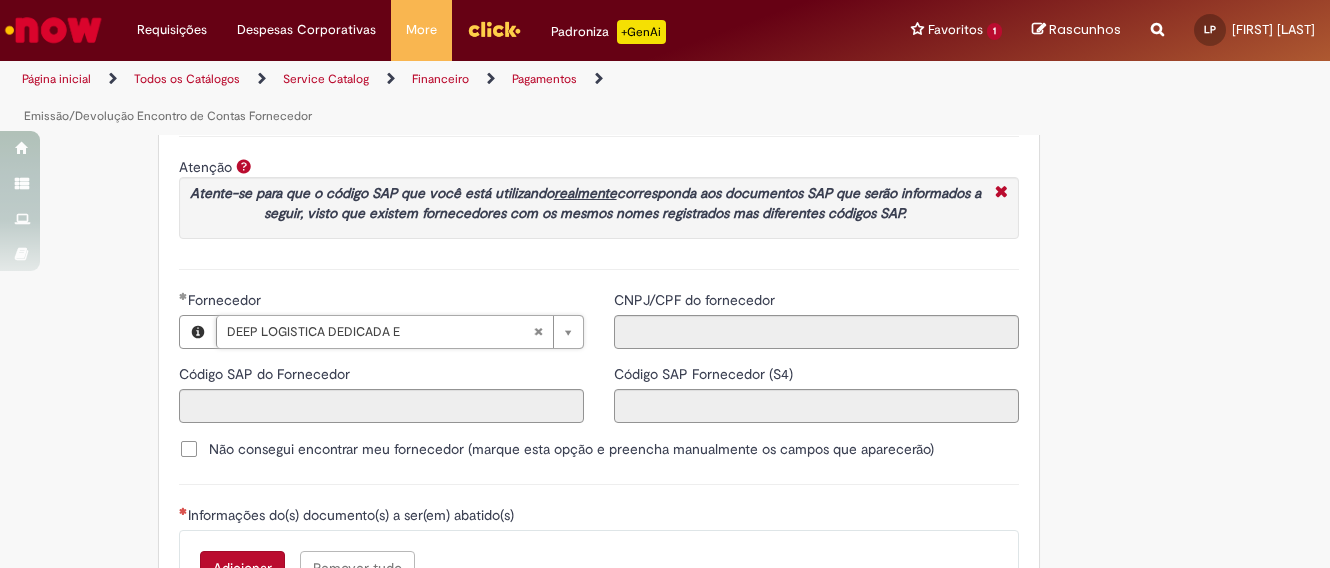type on "******" 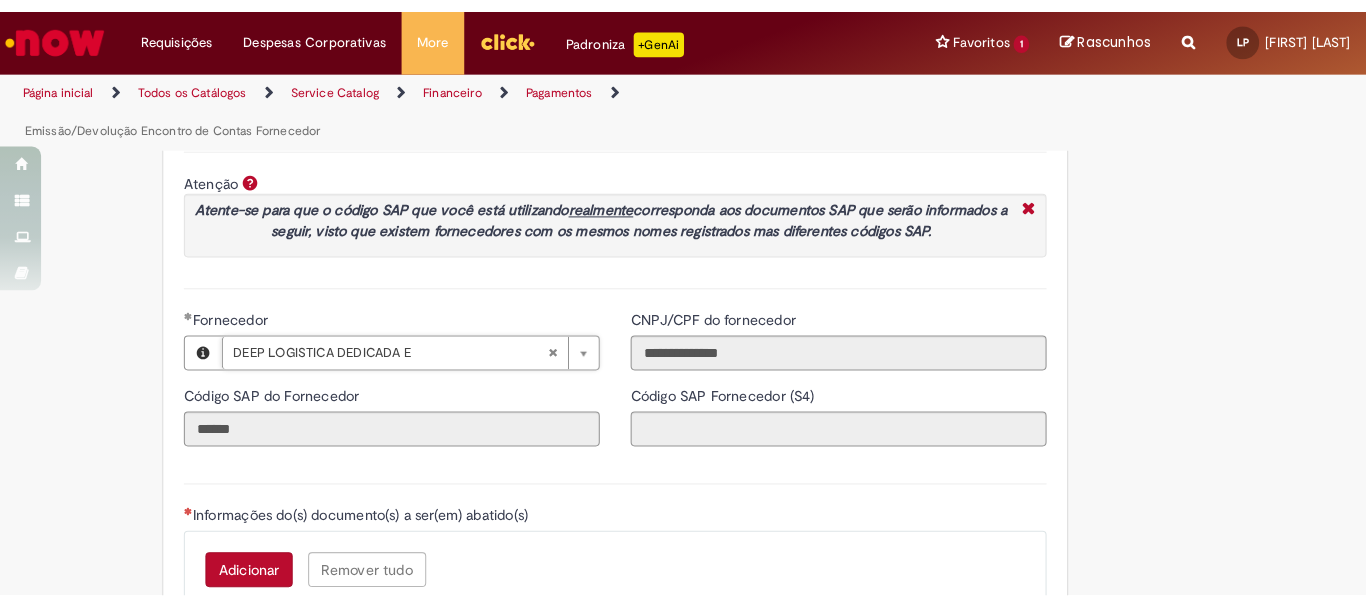 scroll, scrollTop: 2473, scrollLeft: 0, axis: vertical 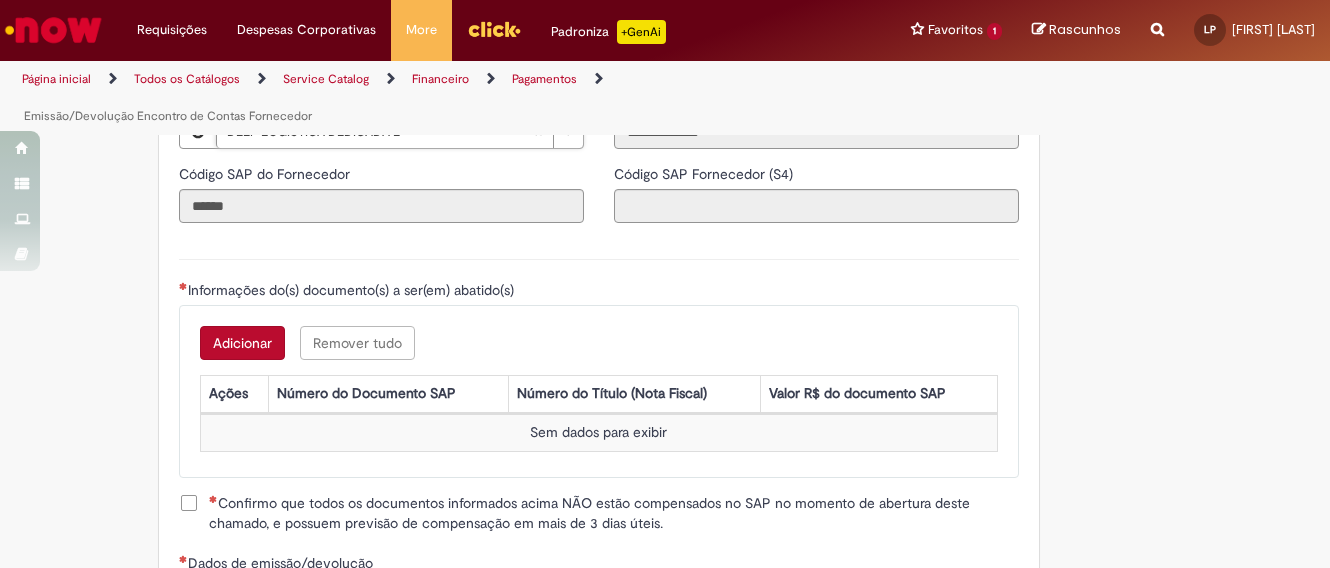 click on "Adicionar" at bounding box center (242, 343) 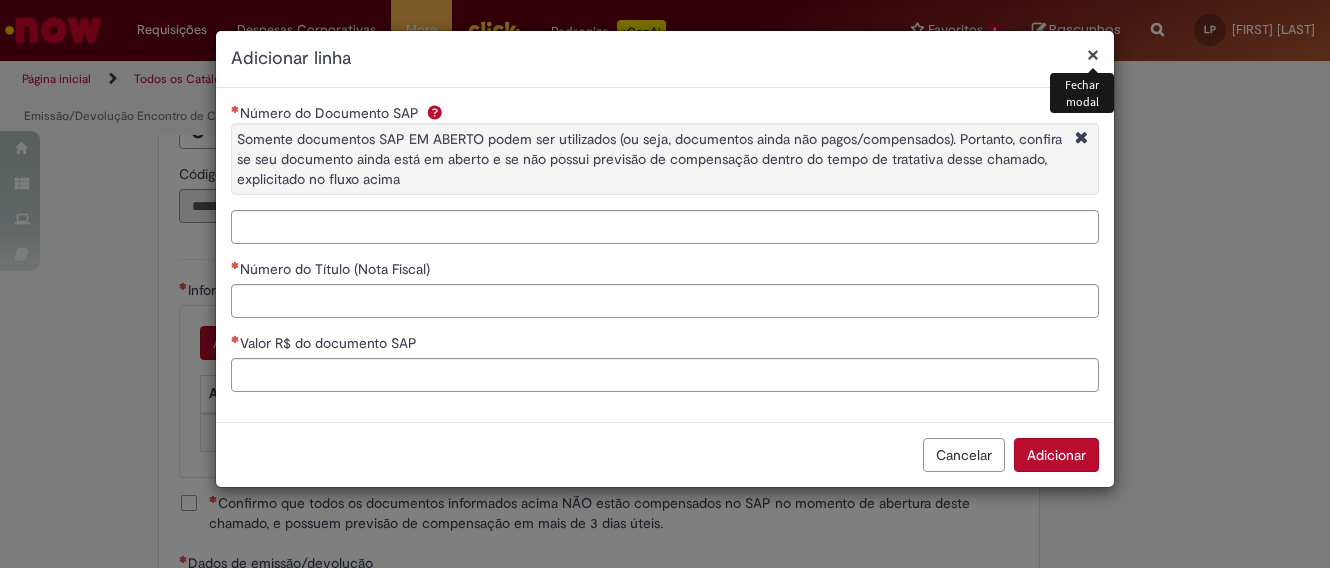 type on "**********" 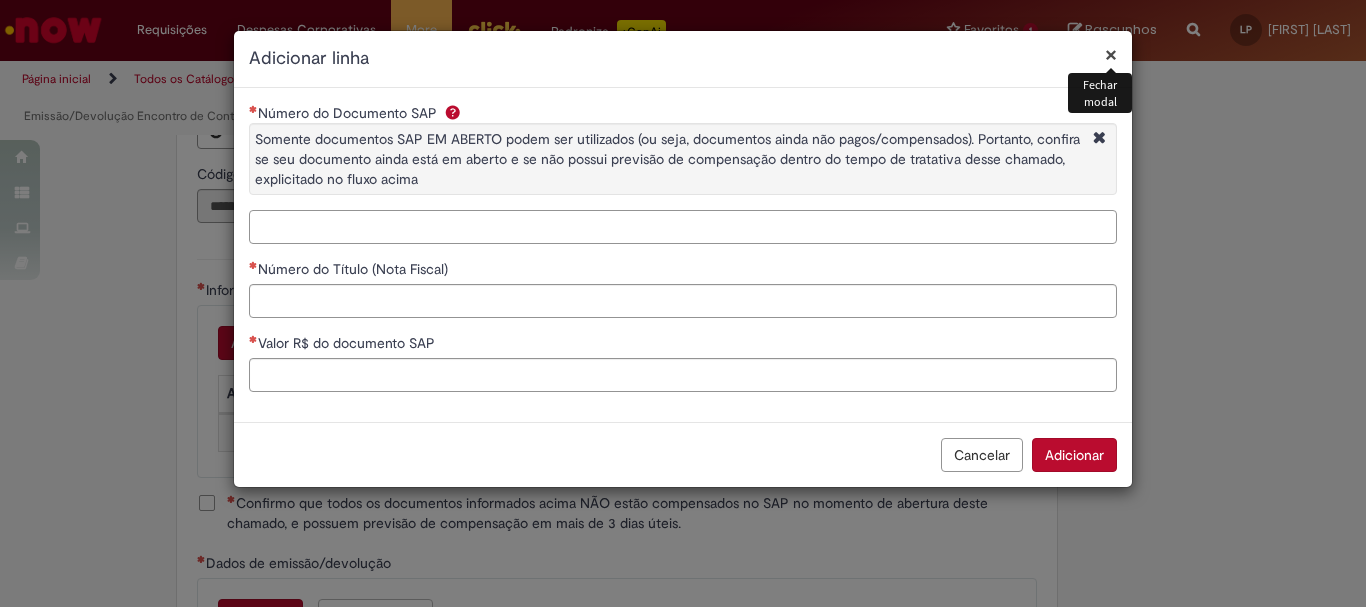 click on "Número do Documento SAP Somente documentos SAP EM ABERTO podem ser utilizados (ou seja, documentos ainda não pagos/compensados). Portanto, confira se seu documento ainda está em aberto e se não possui previsão de compensação dentro do tempo de tratativa desse chamado, explicitado no fluxo acima" at bounding box center (683, 227) 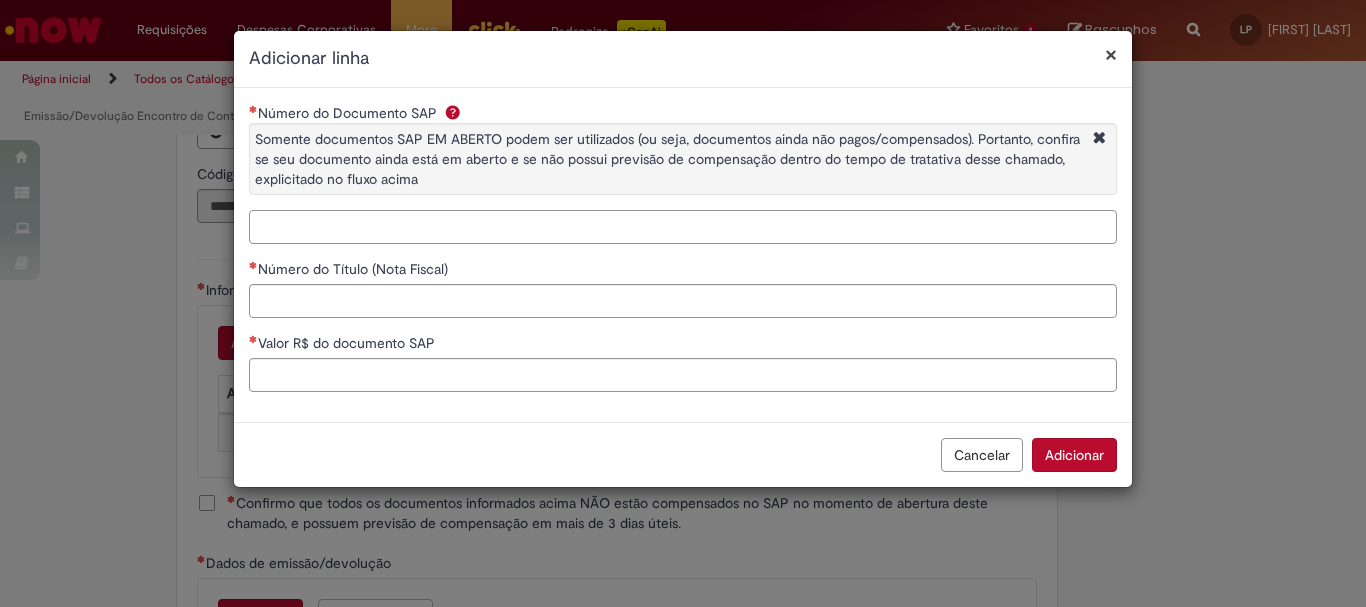 paste on "**********" 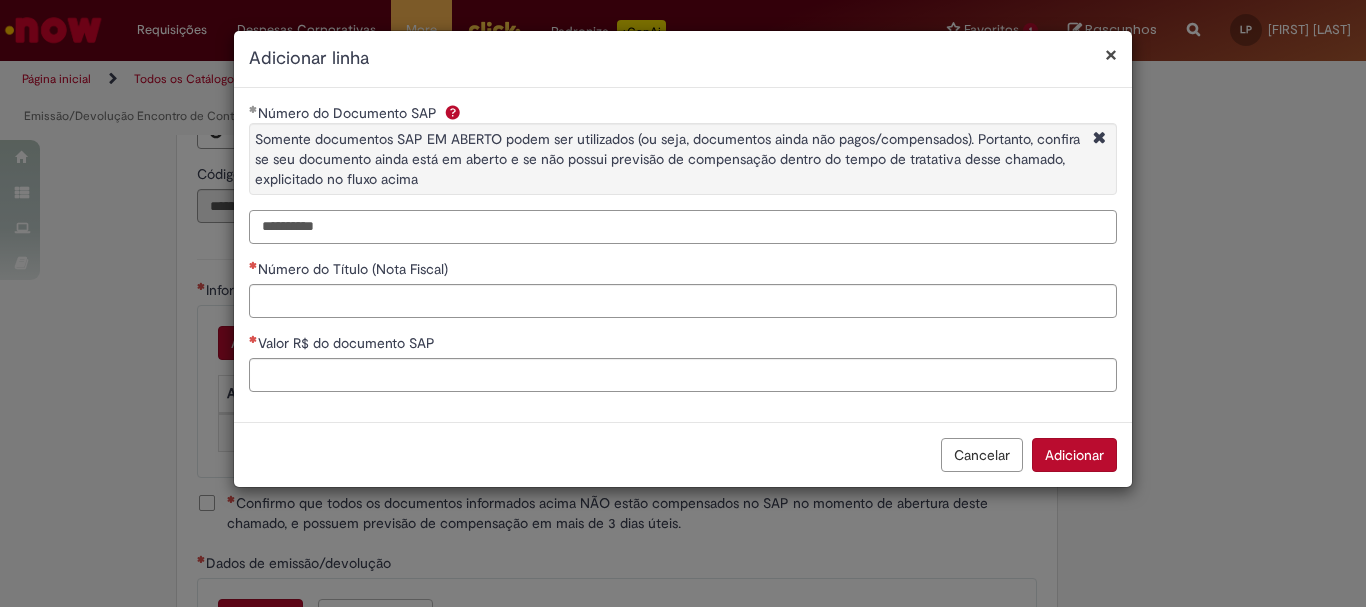 type on "**********" 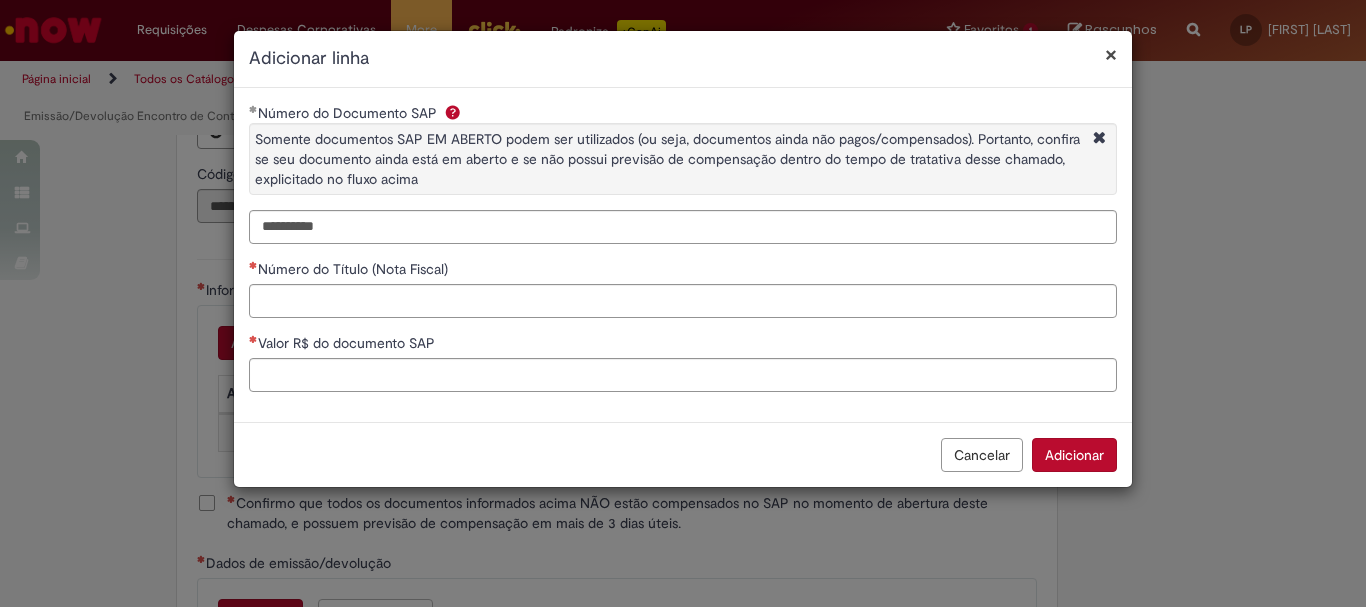 click on "Número do Título (Nota Fiscal)" at bounding box center (683, 271) 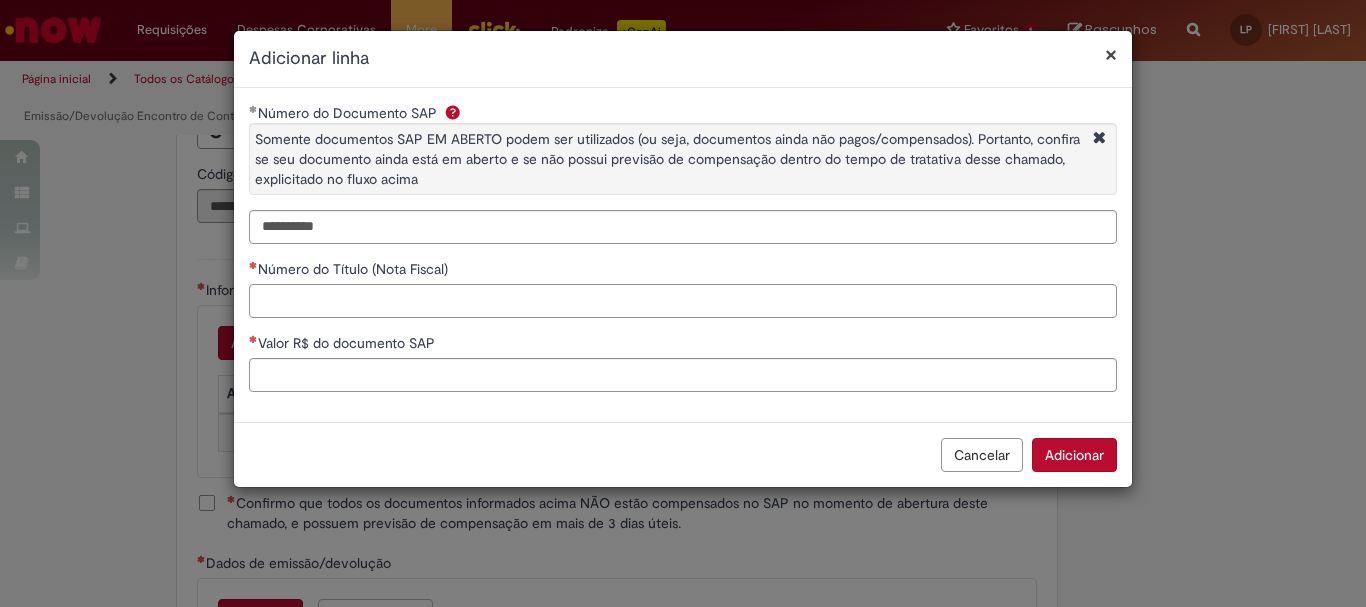 click on "Número do Título (Nota Fiscal)" at bounding box center (683, 301) 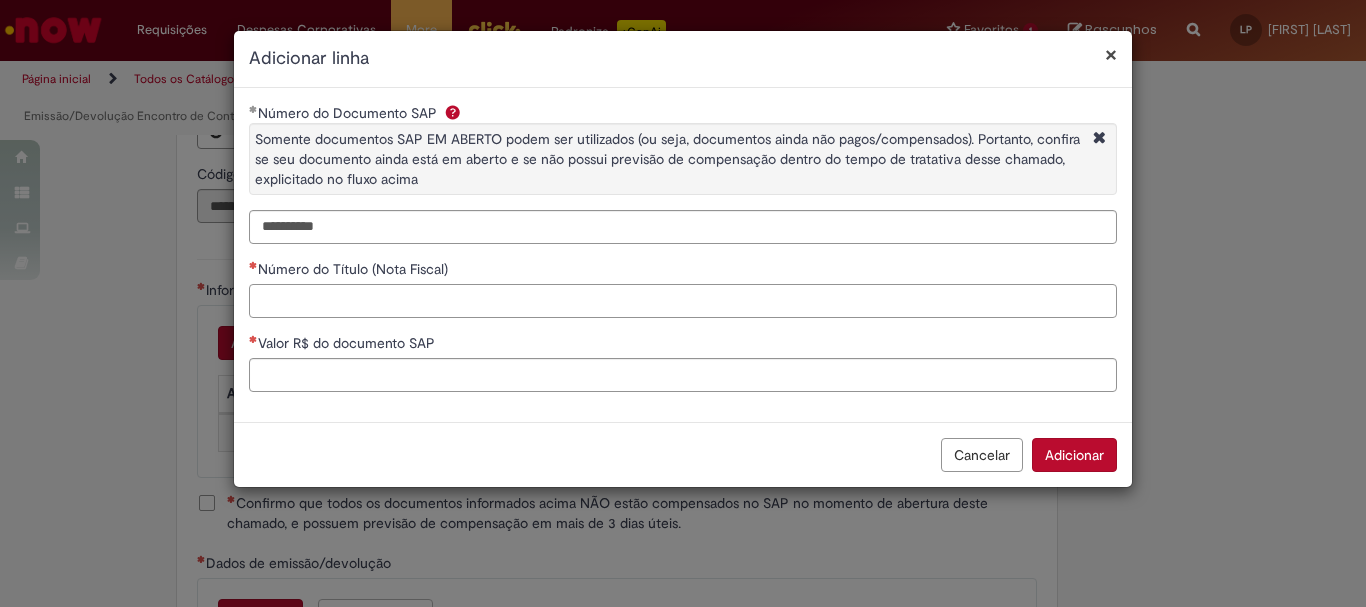 paste on "********" 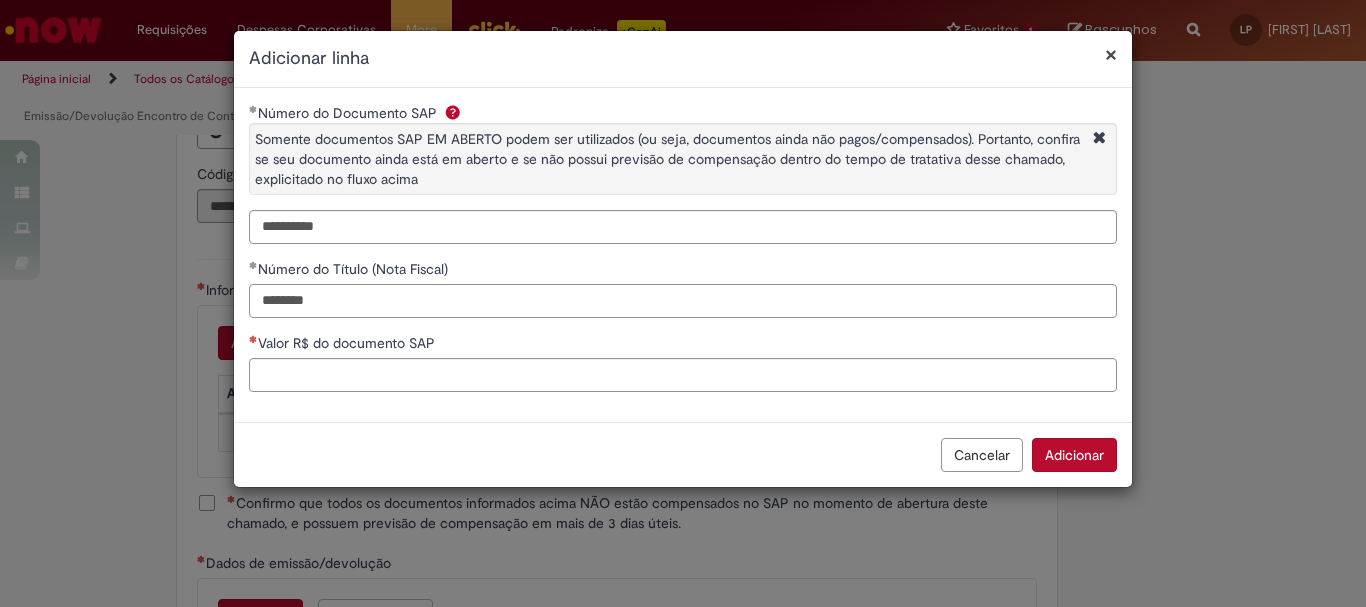 click on "********" at bounding box center (683, 301) 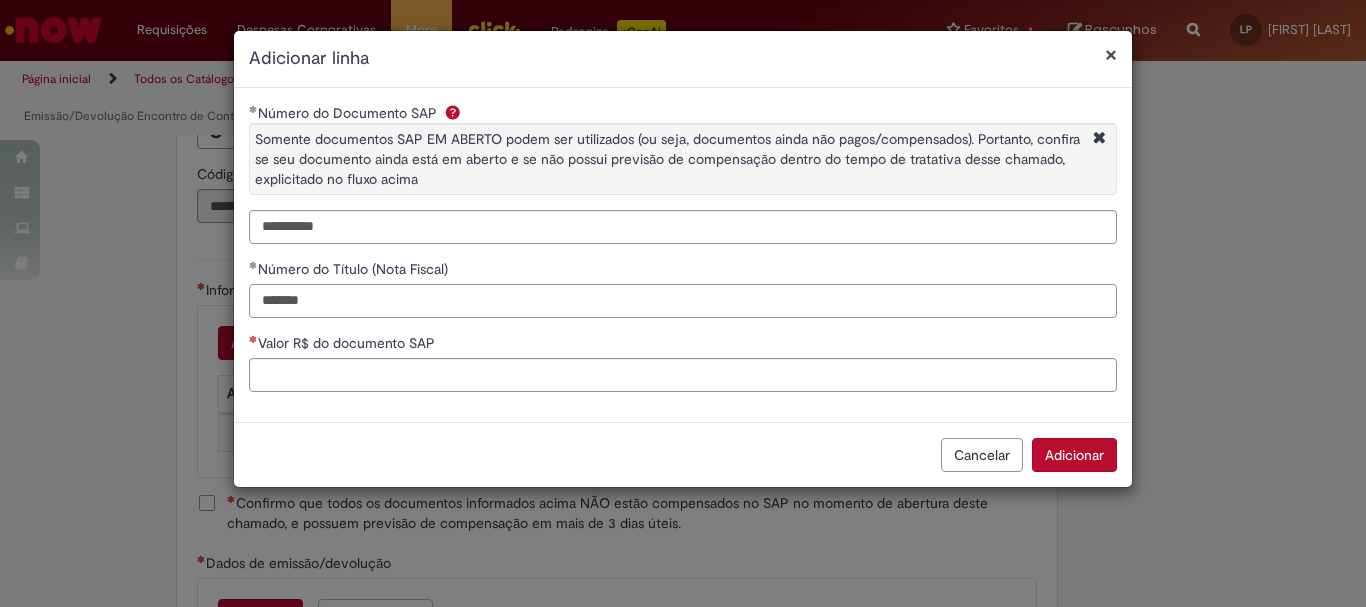 type on "*******" 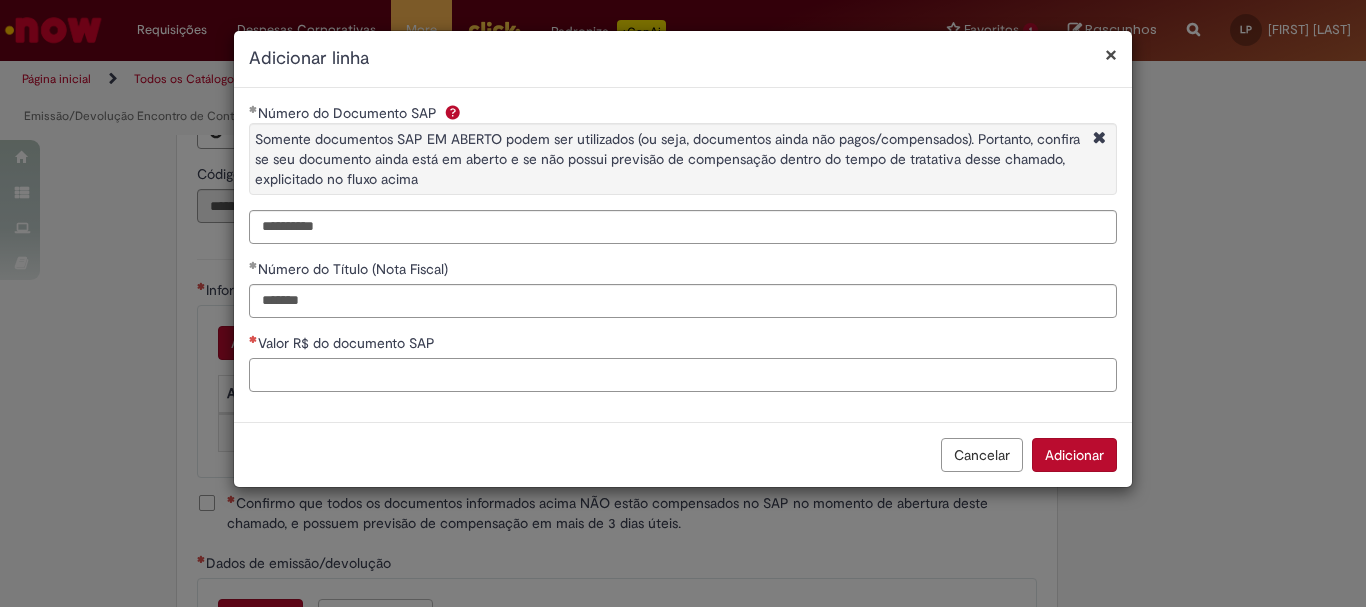 click on "Valor R$ do documento SAP" at bounding box center [683, 375] 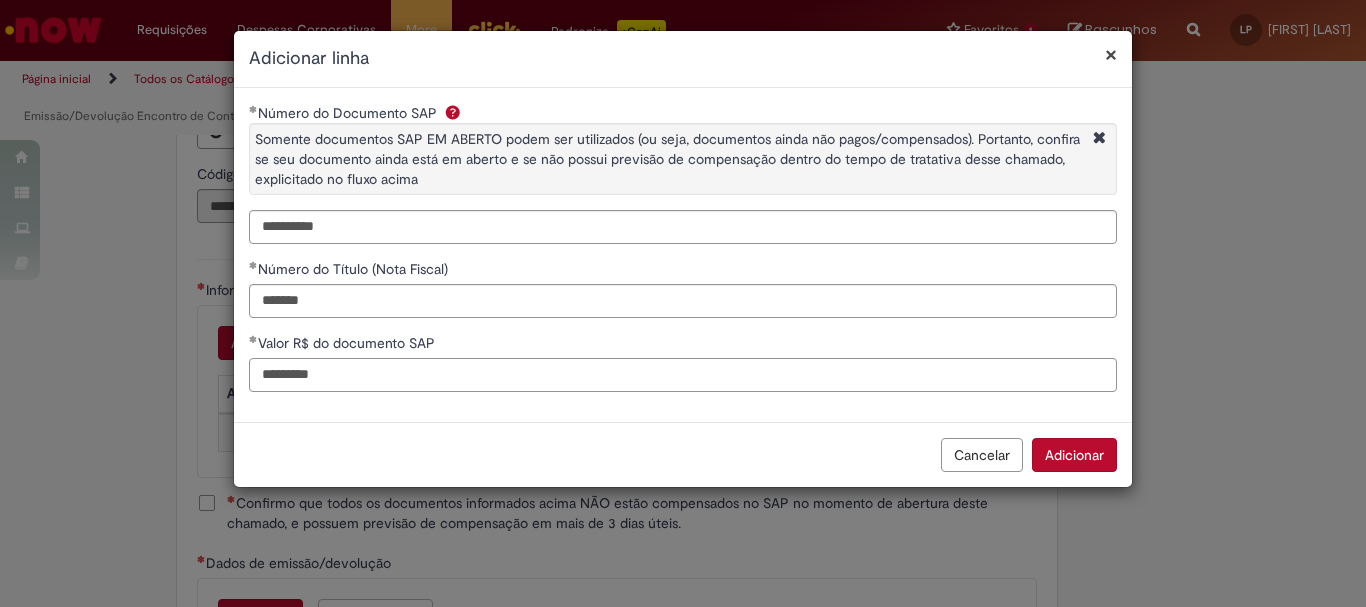 type on "*********" 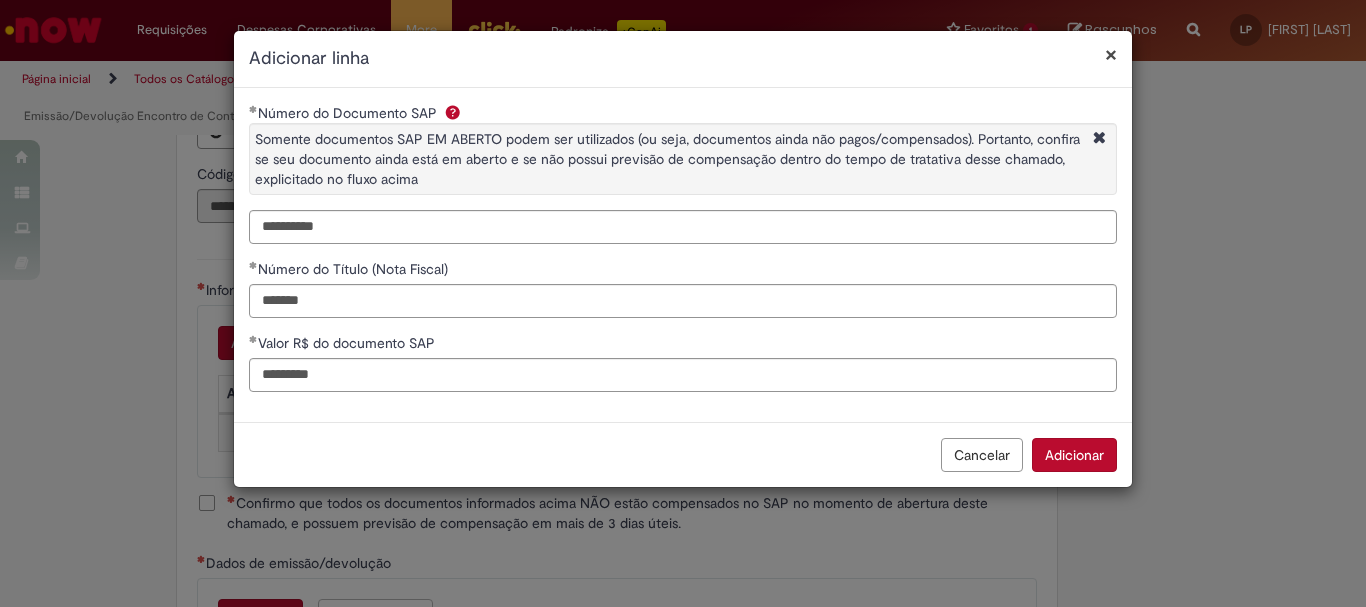 click on "Cancelar   Adicionar" at bounding box center [683, 454] 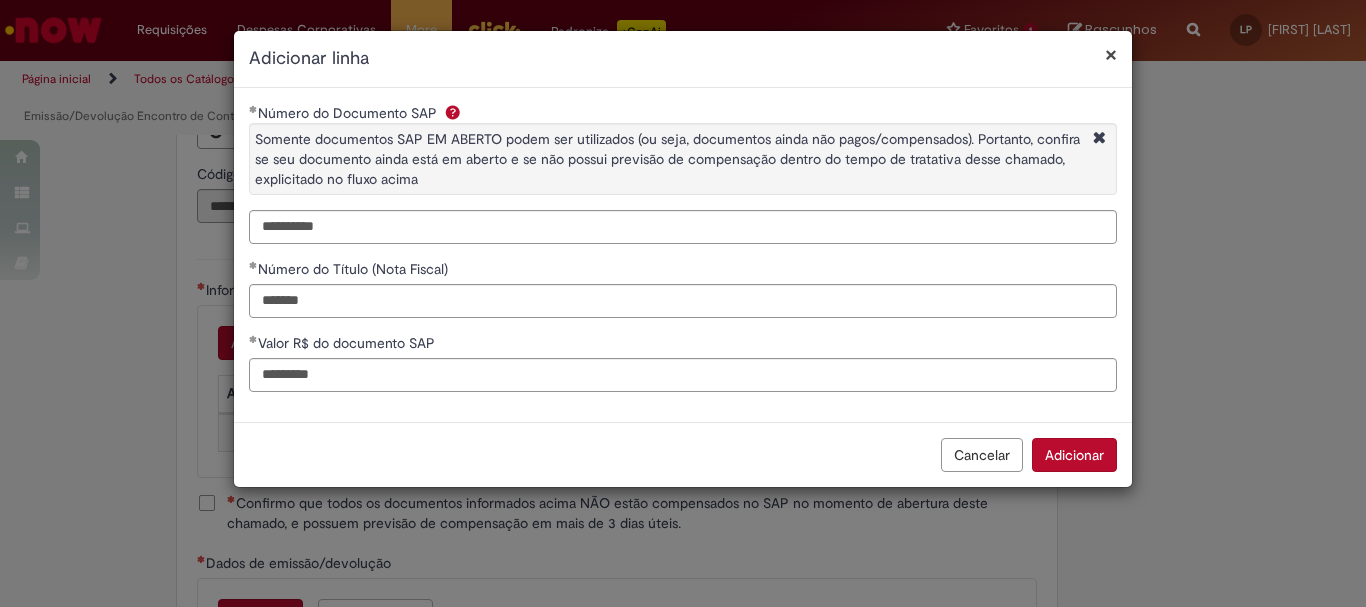 click on "Adicionar" at bounding box center (1074, 455) 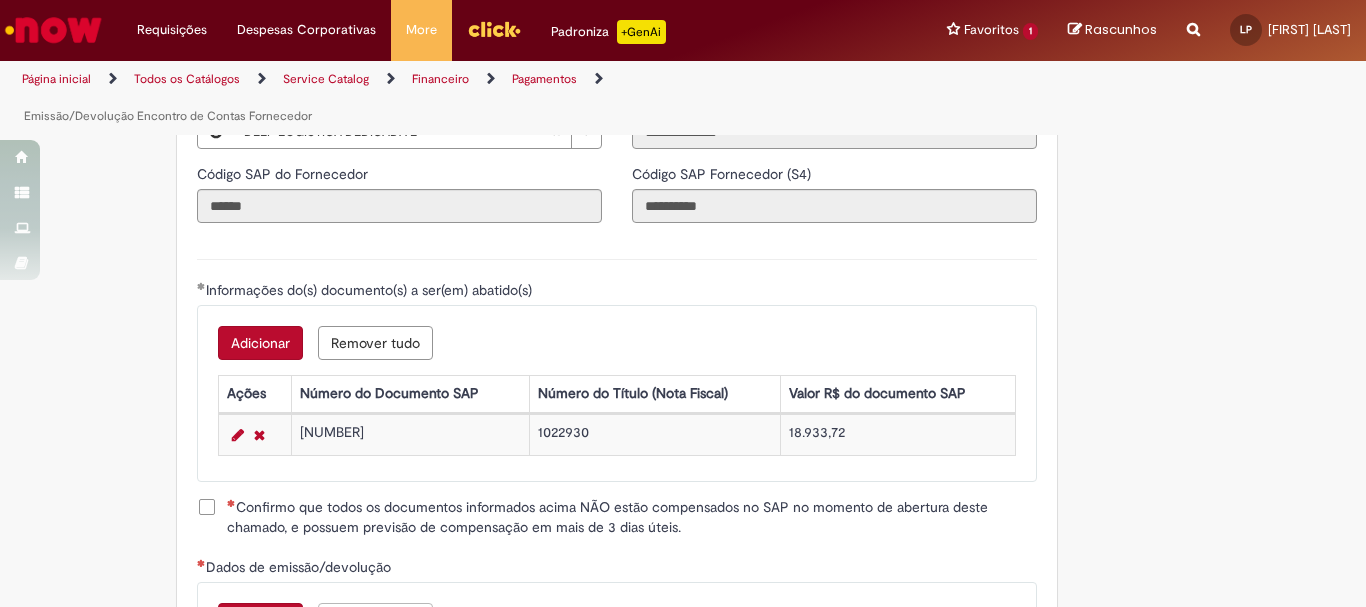 scroll, scrollTop: 2673, scrollLeft: 0, axis: vertical 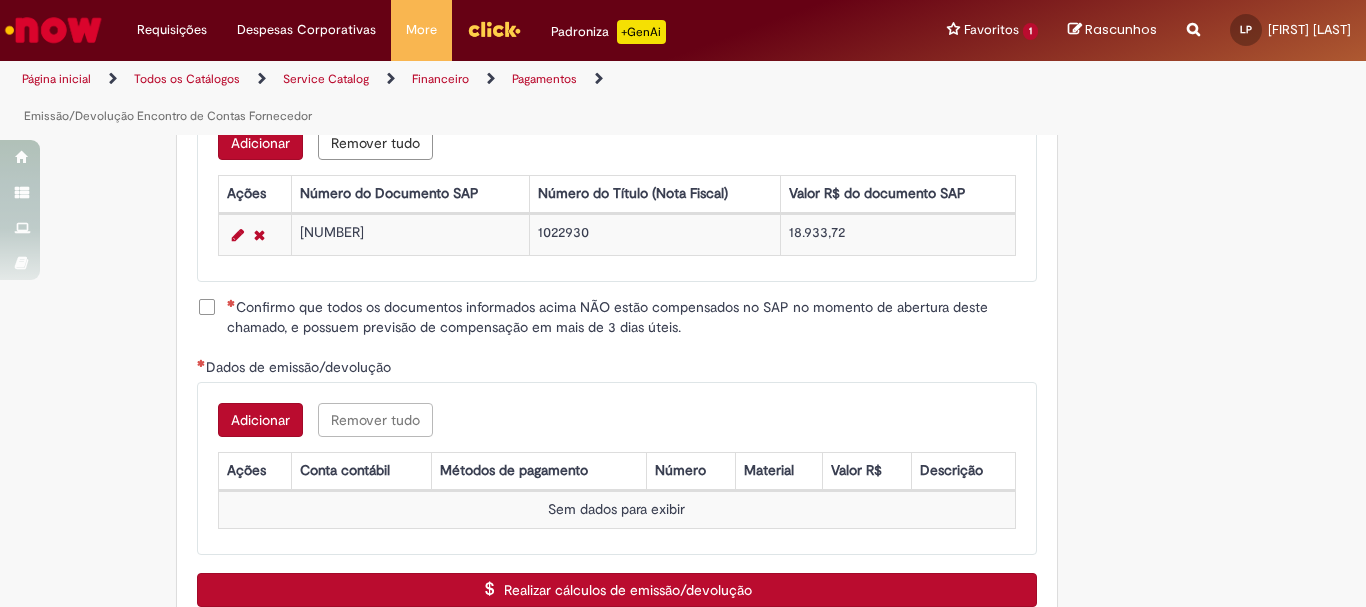 click on "Confirmo que todos os documentos informados acima NÃO estão compensados no SAP no momento de abertura deste chamado, e possuem previsão de compensação em mais de 3 dias úteis." at bounding box center (632, 317) 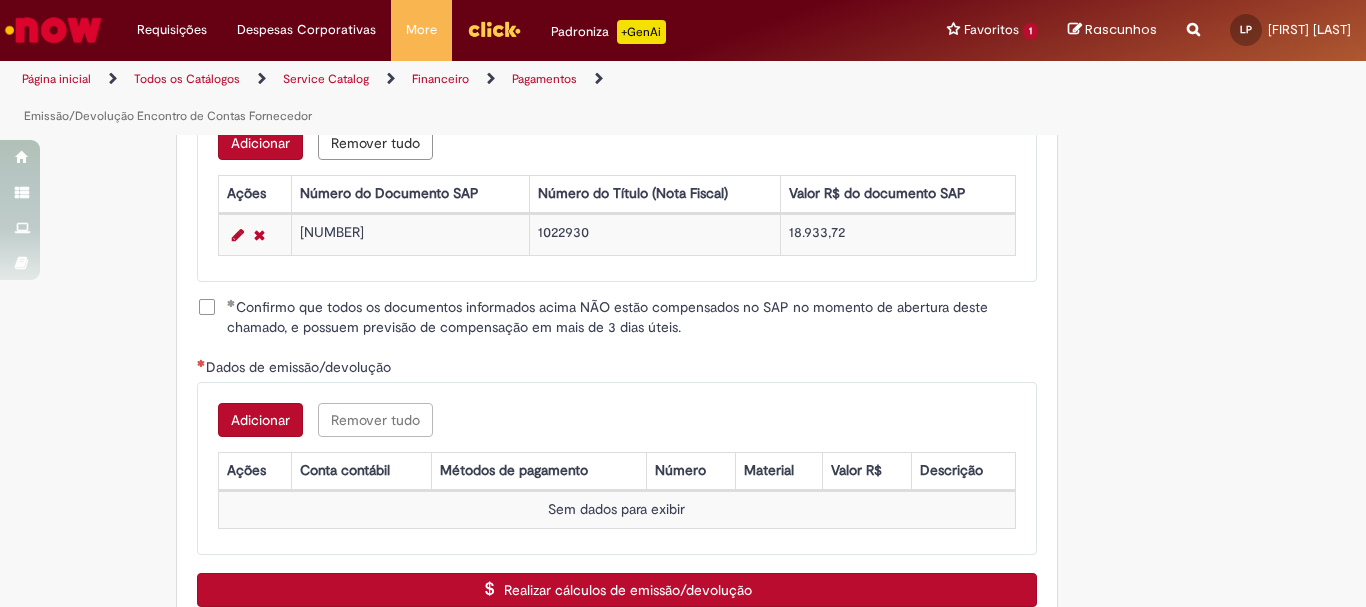 click on "Adicionar" at bounding box center (260, 420) 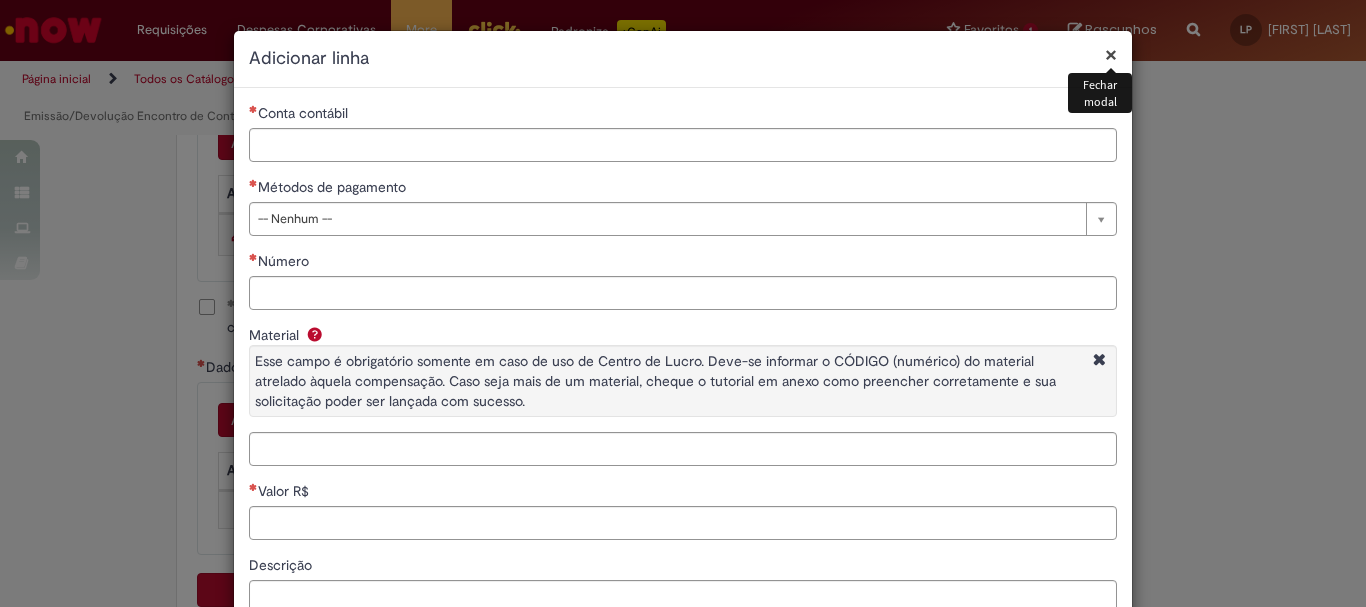 type 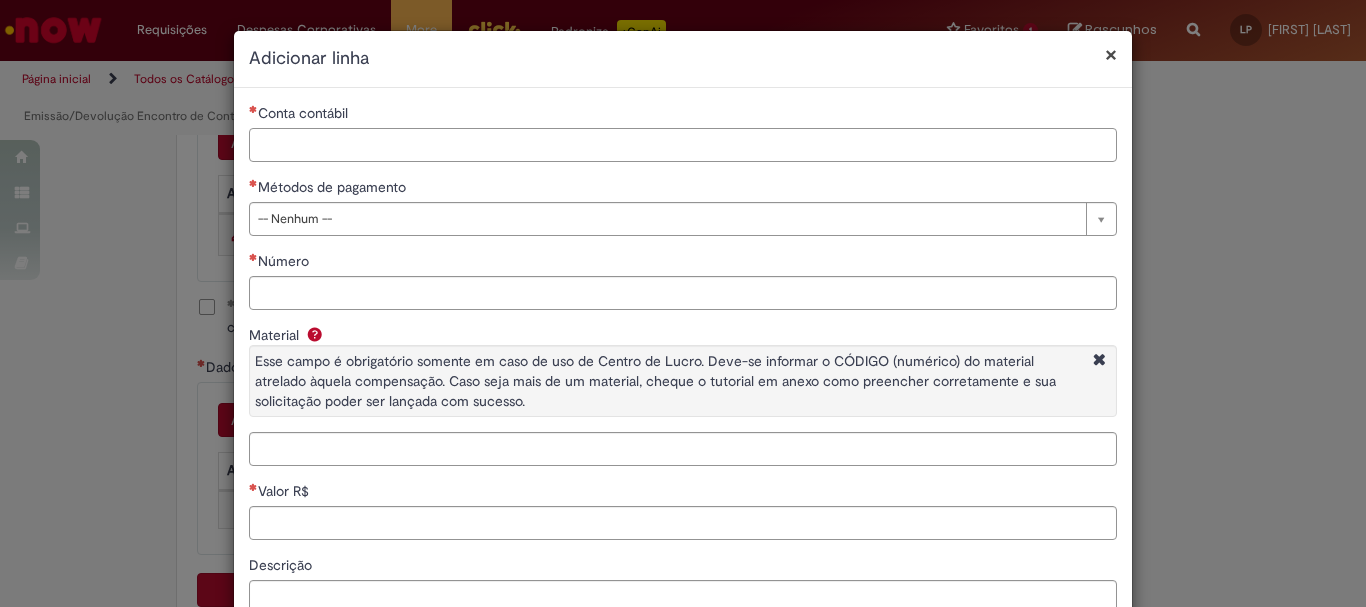 click on "Conta contábil" at bounding box center [683, 145] 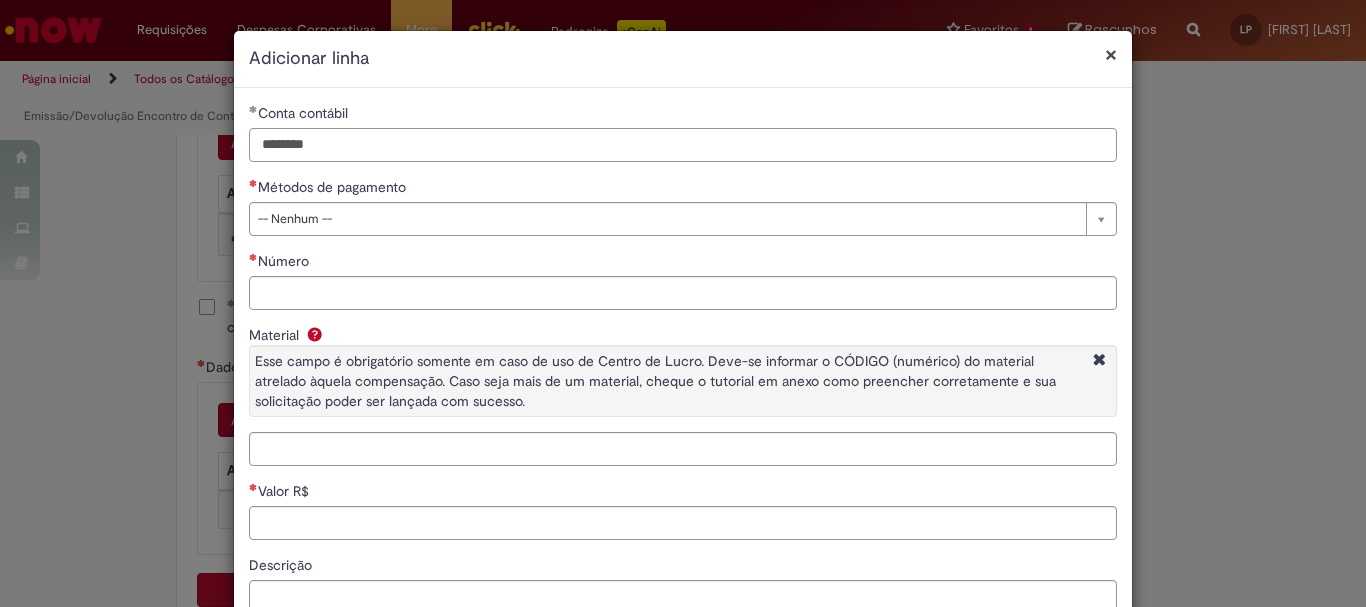 type on "********" 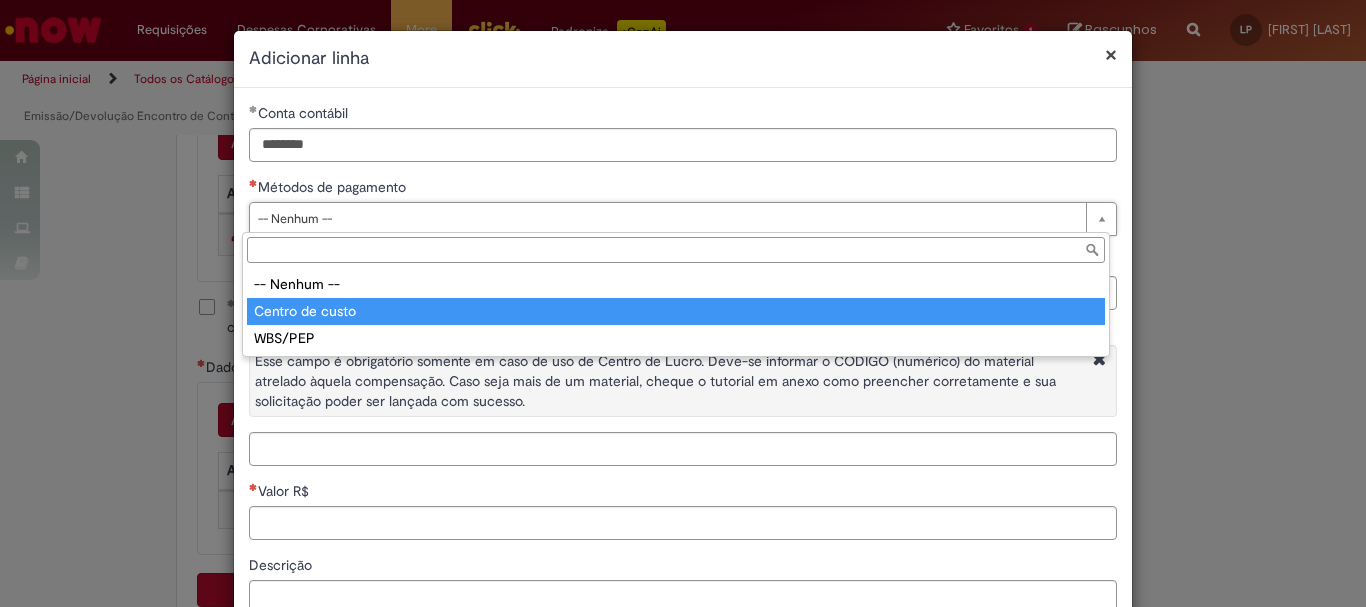 type on "**********" 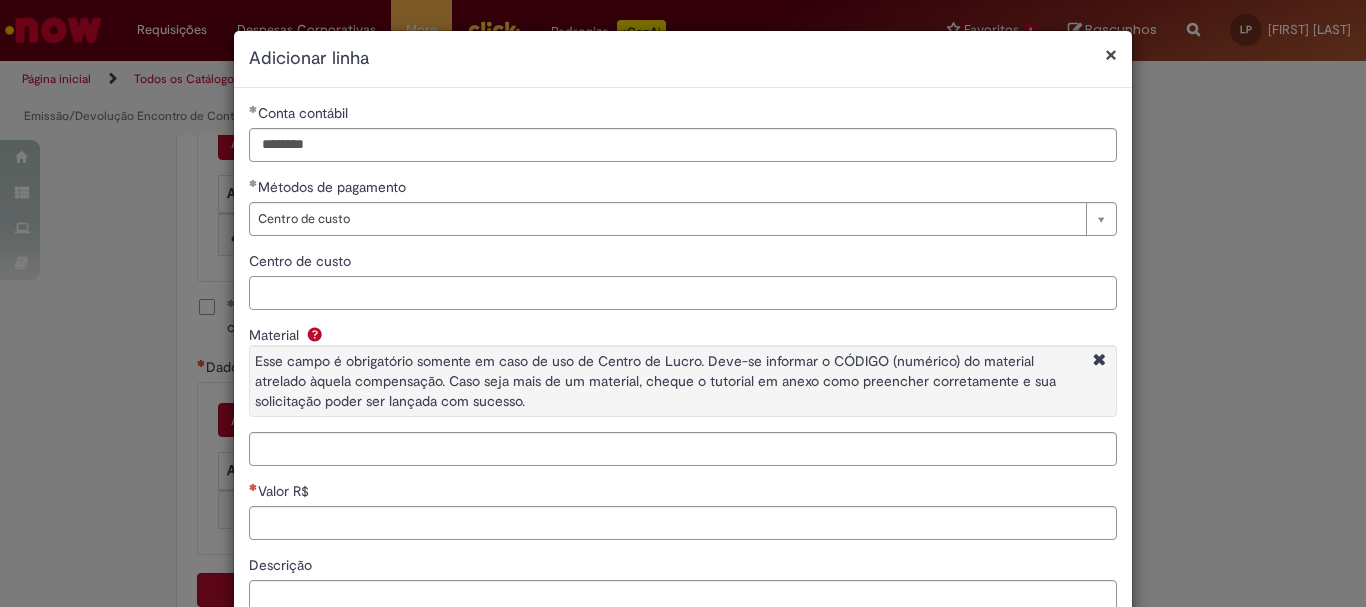 click on "Centro de custo" at bounding box center [683, 293] 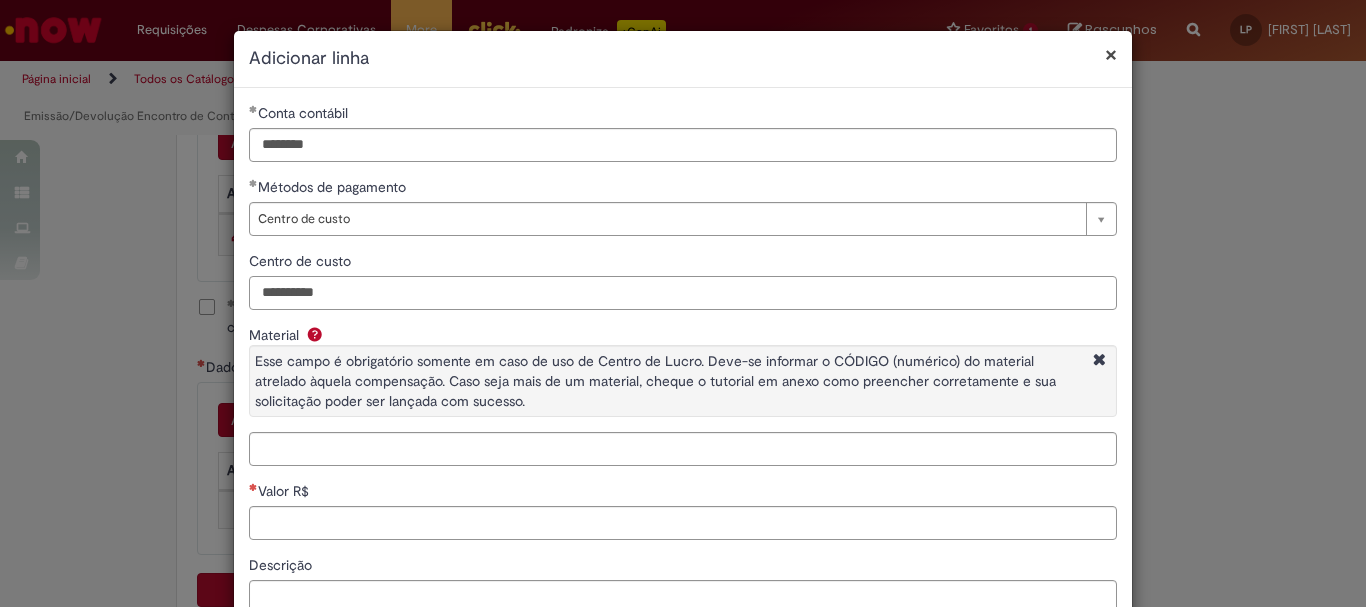 scroll, scrollTop: 153, scrollLeft: 0, axis: vertical 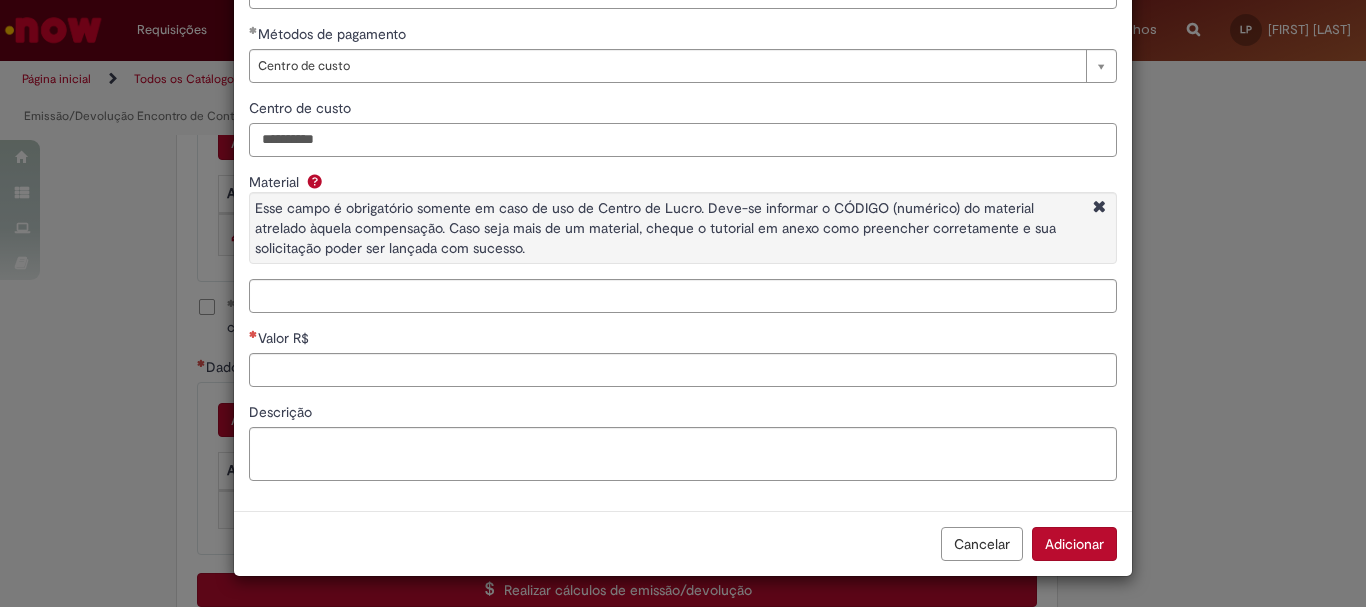 type on "**********" 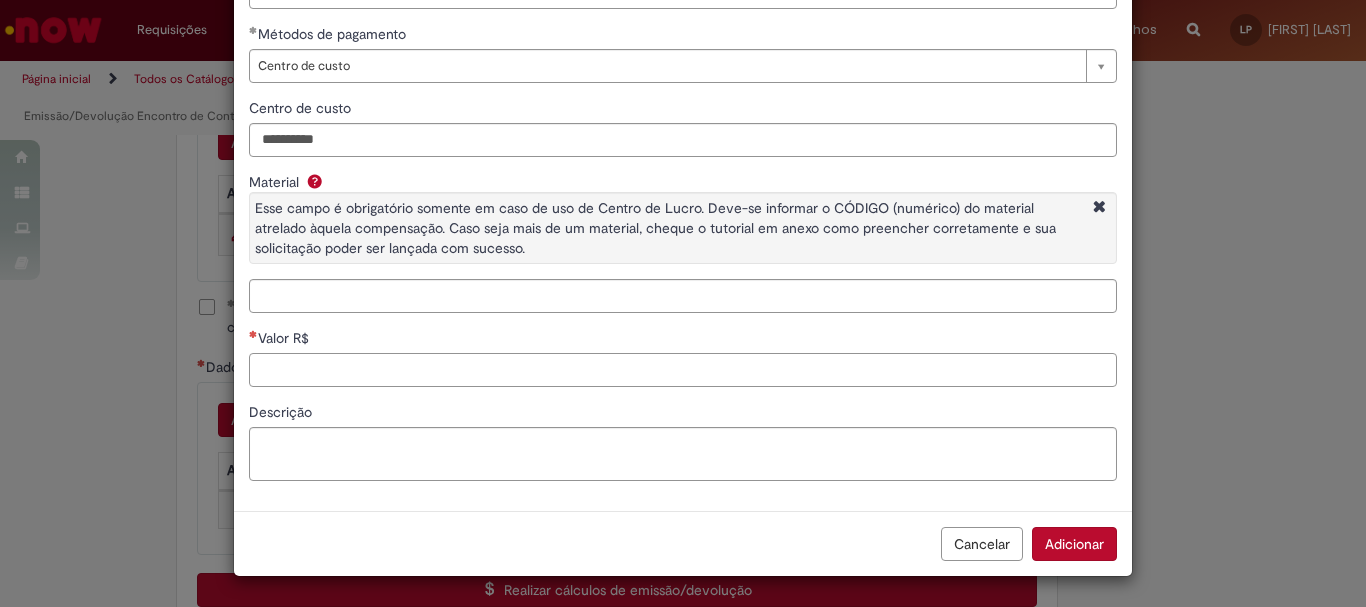 click on "Valor R$" at bounding box center (683, 370) 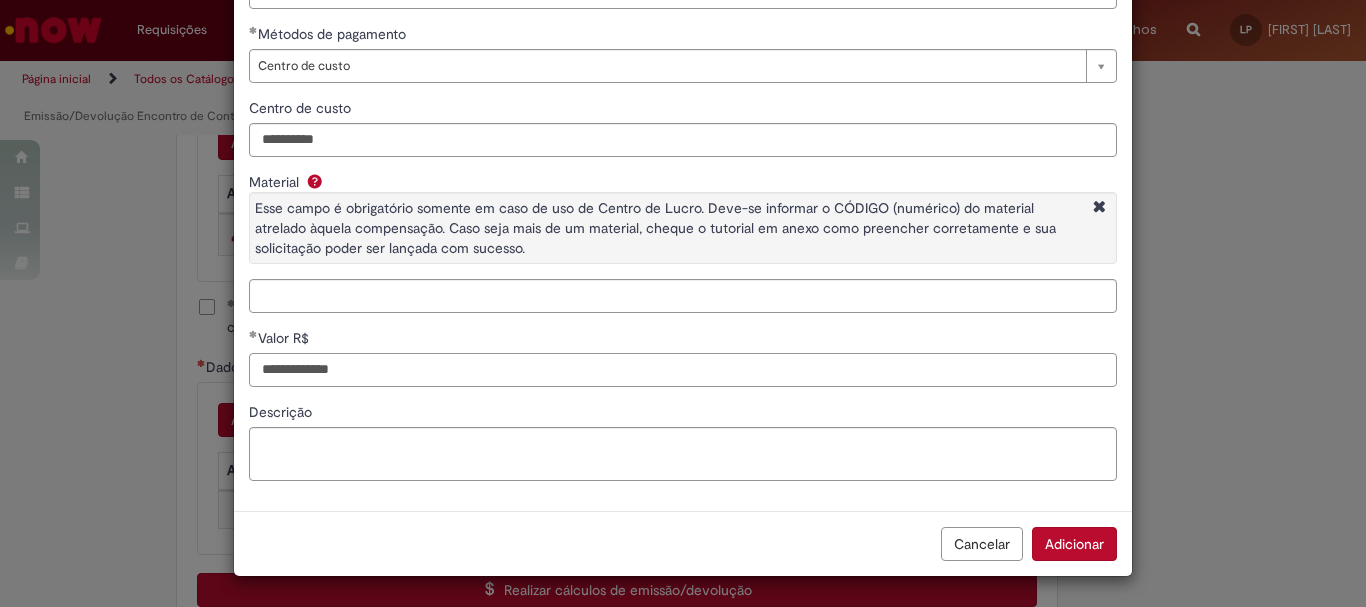 type on "**********" 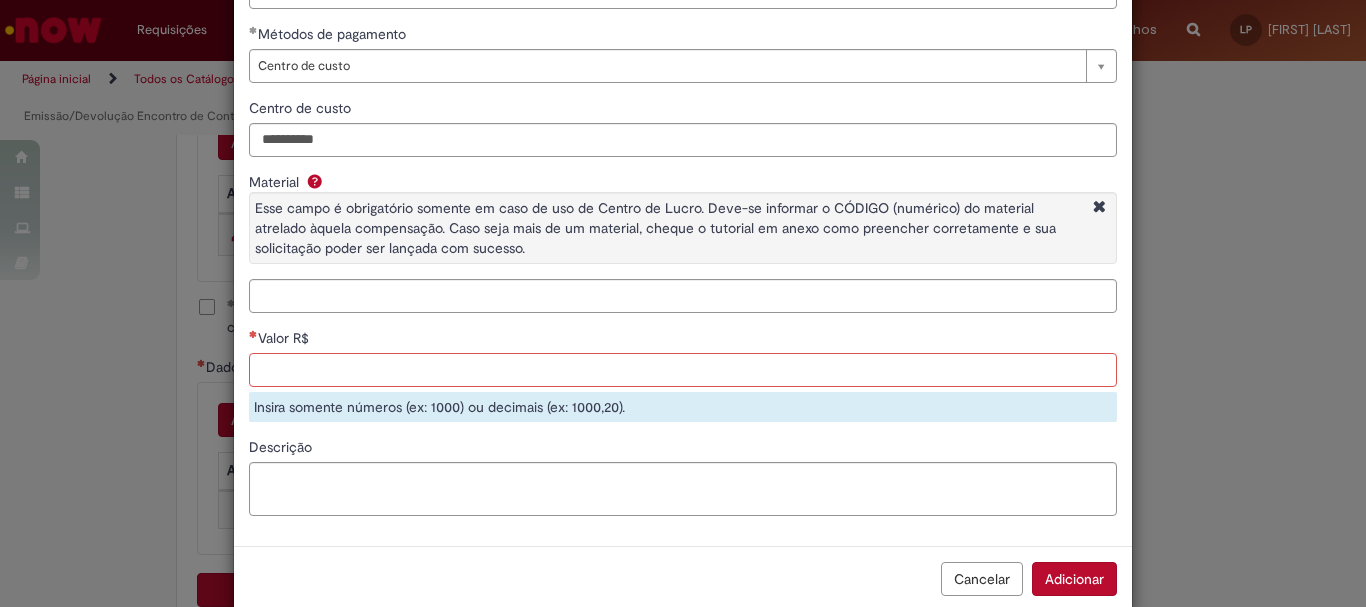paste on "**********" 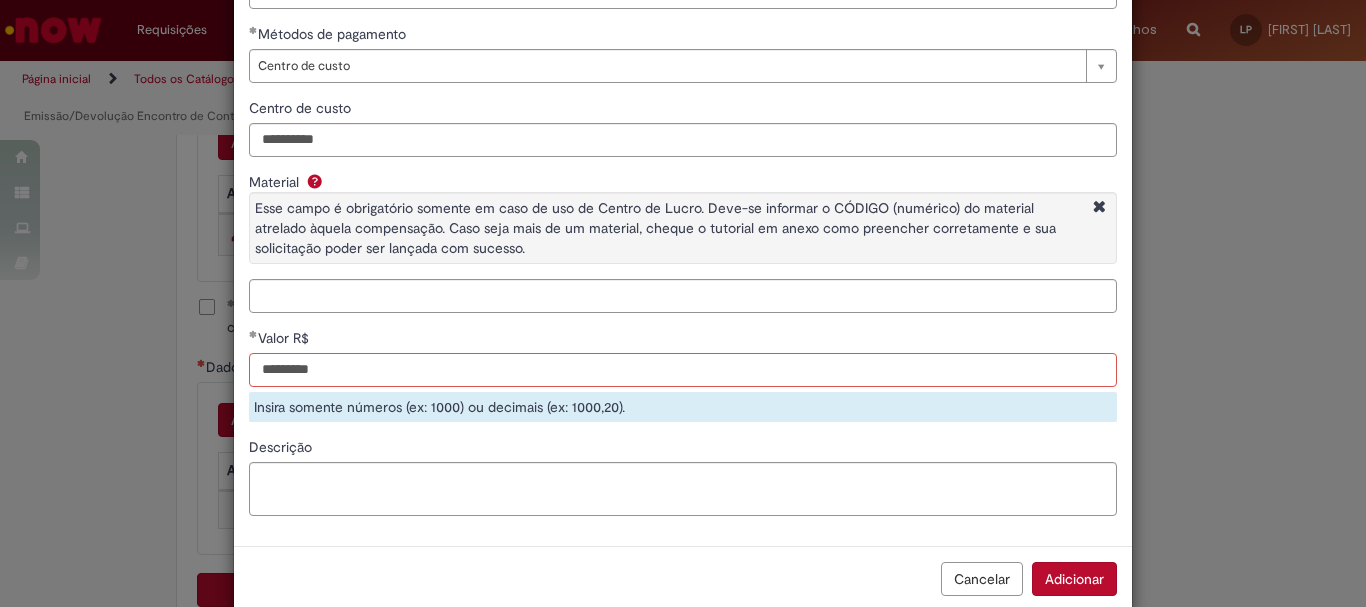 type on "*********" 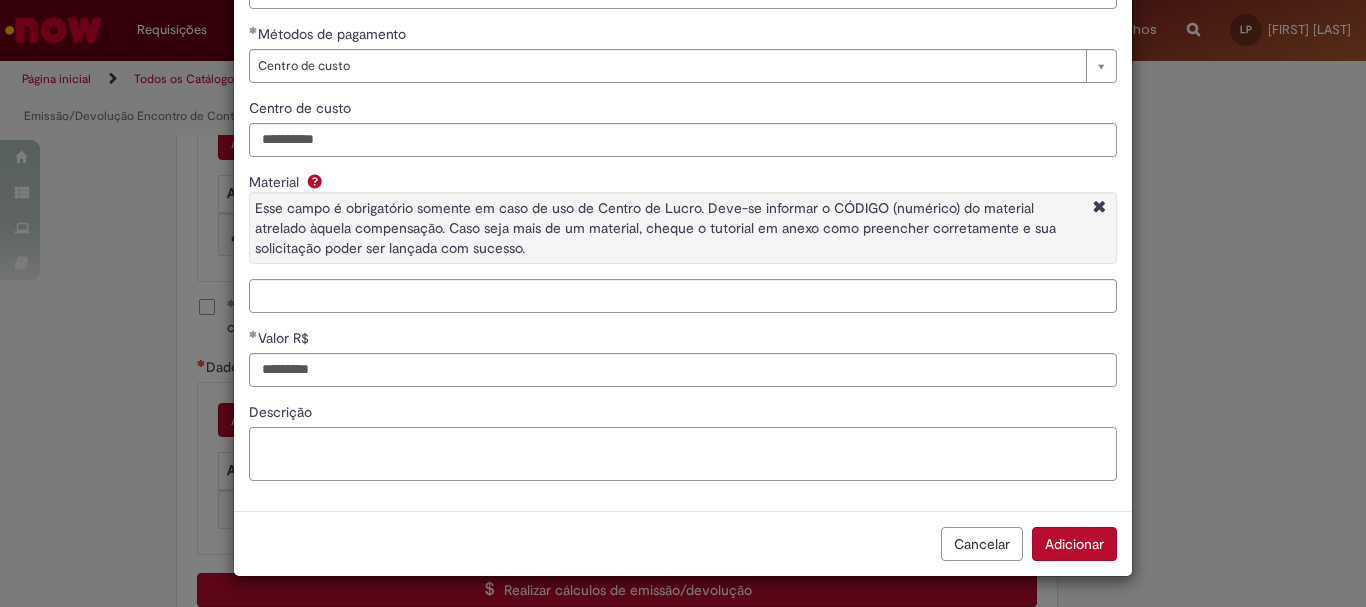 click on "Descrição" at bounding box center (683, 454) 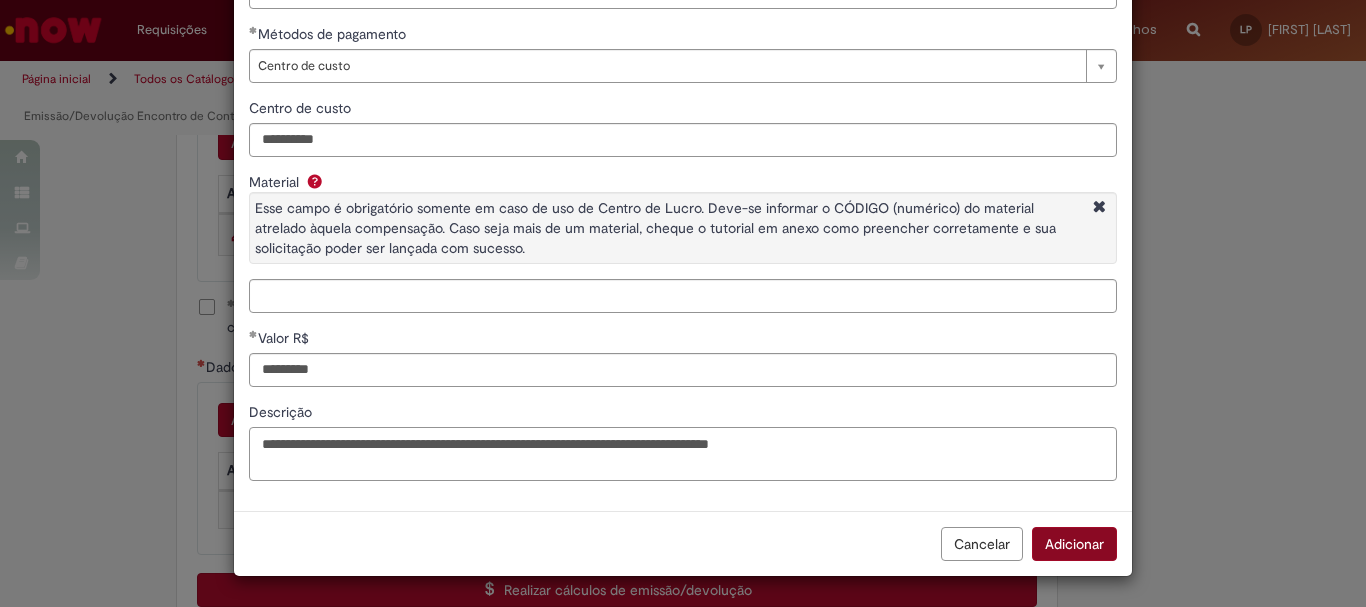 type on "**********" 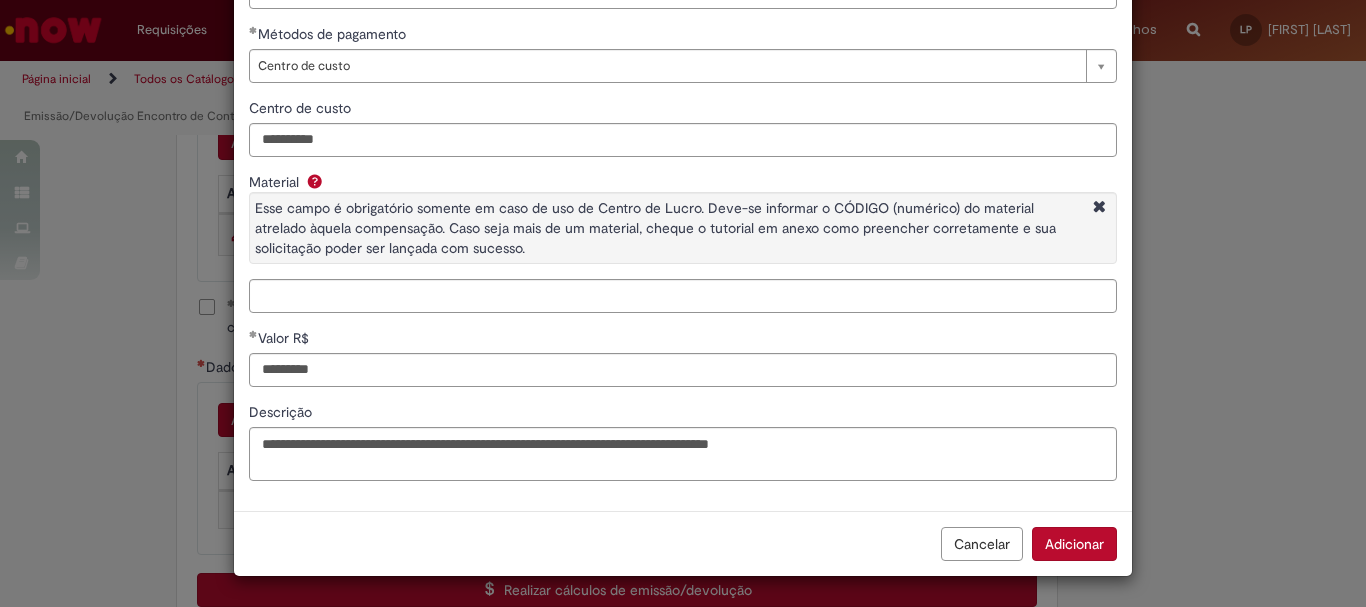 click on "Adicionar" at bounding box center (1074, 544) 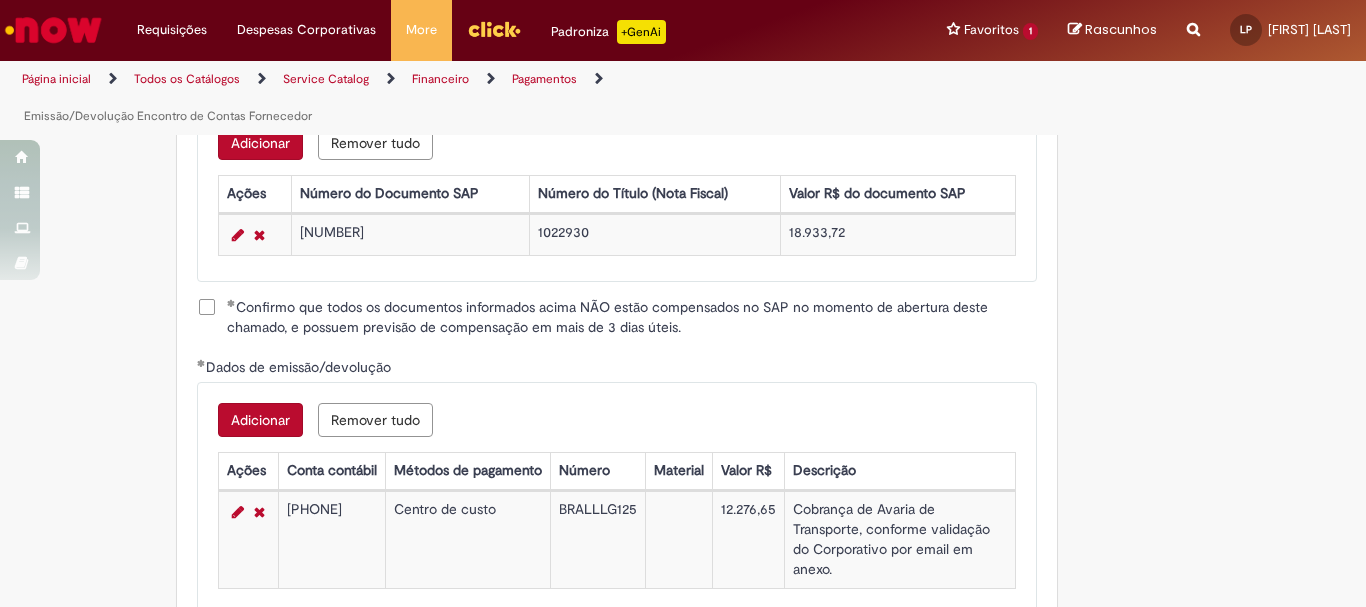 scroll, scrollTop: 3073, scrollLeft: 0, axis: vertical 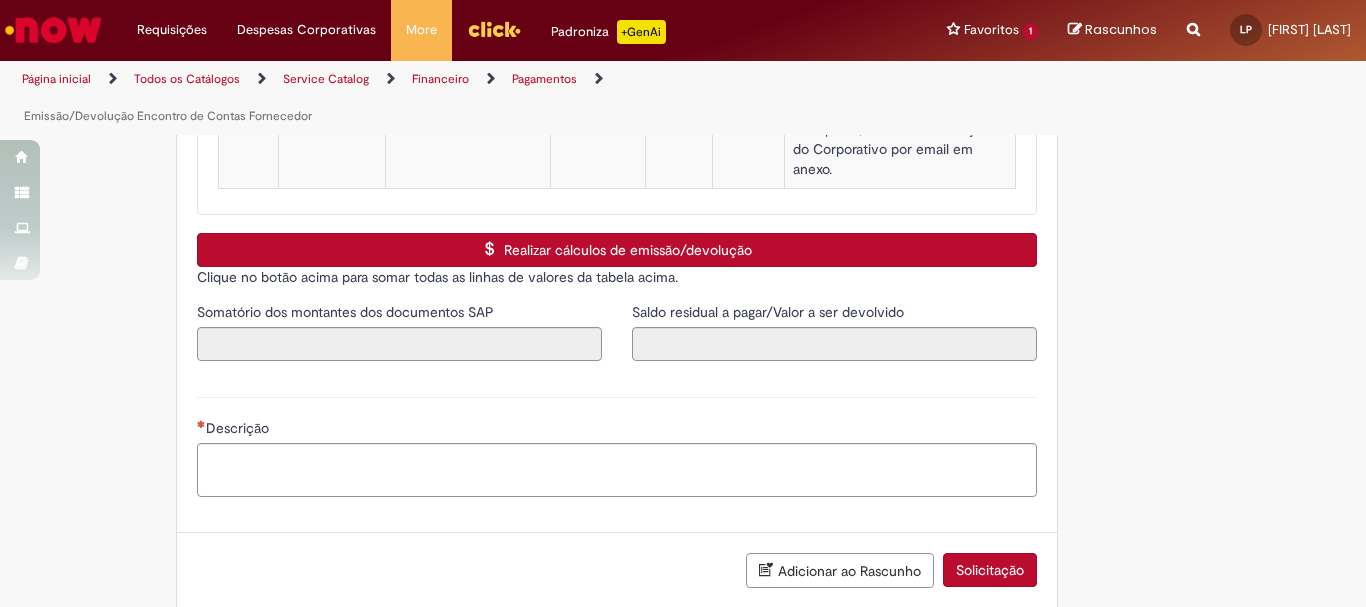 click on "Realizar cálculos de emissão/devolução" at bounding box center [617, 250] 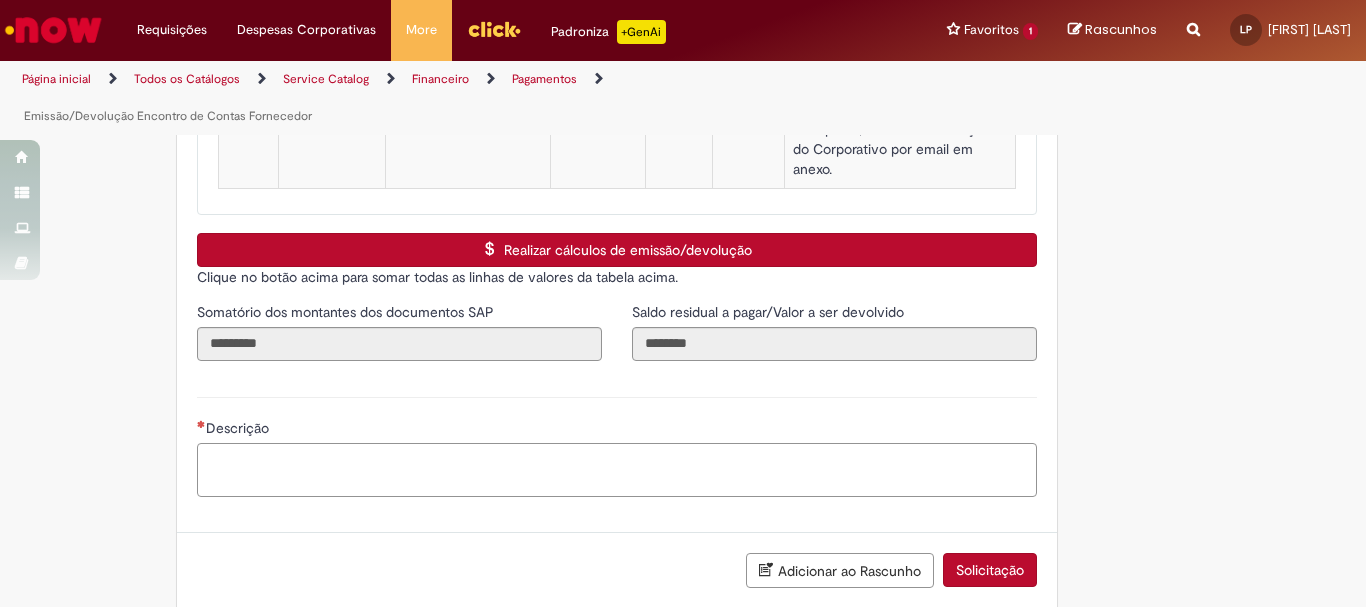click on "Descrição" at bounding box center [617, 470] 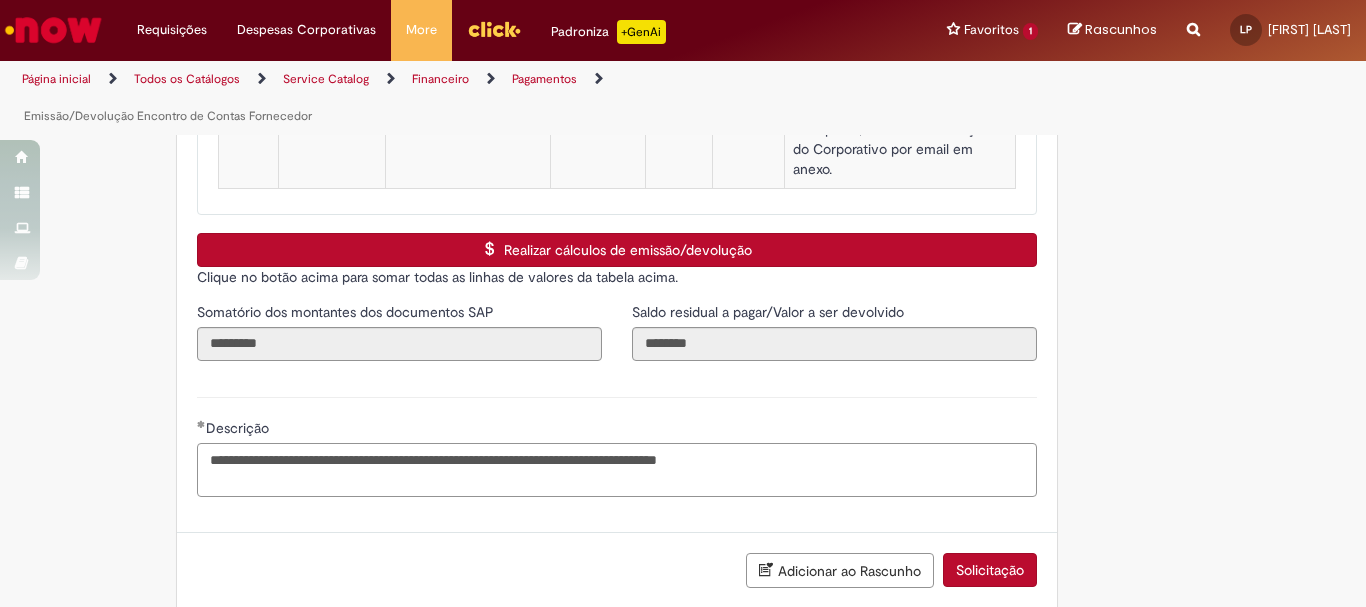 scroll, scrollTop: 3184, scrollLeft: 0, axis: vertical 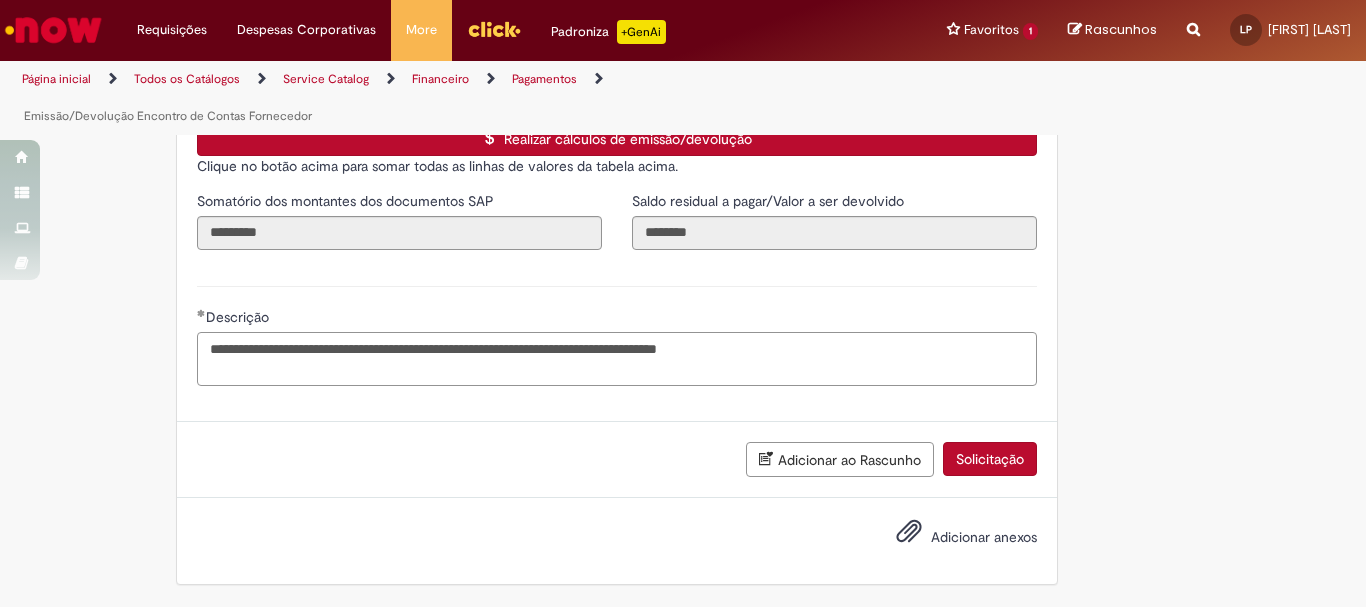 type on "**********" 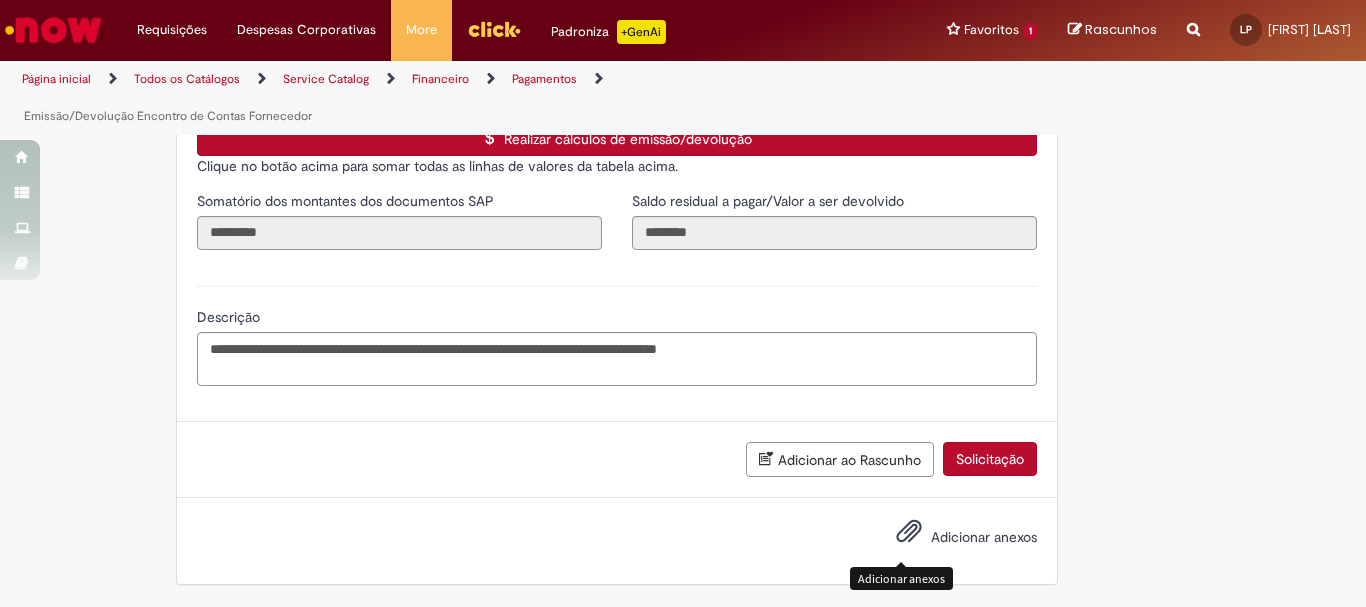 click at bounding box center [909, 532] 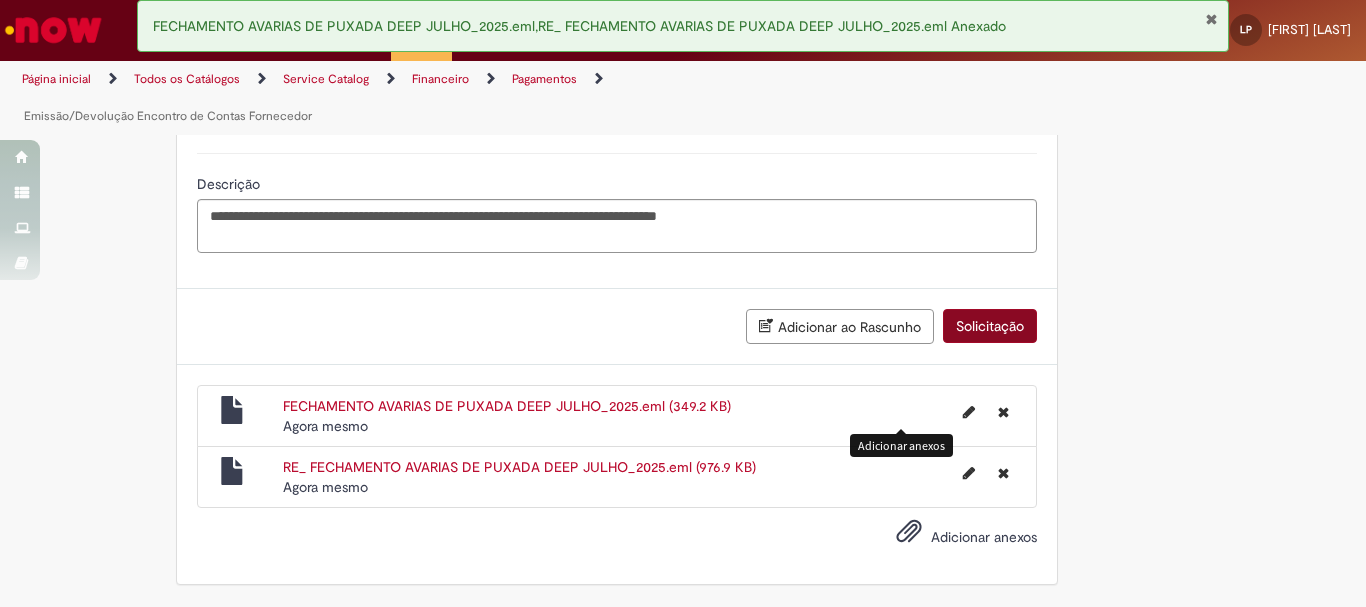 scroll, scrollTop: 3117, scrollLeft: 0, axis: vertical 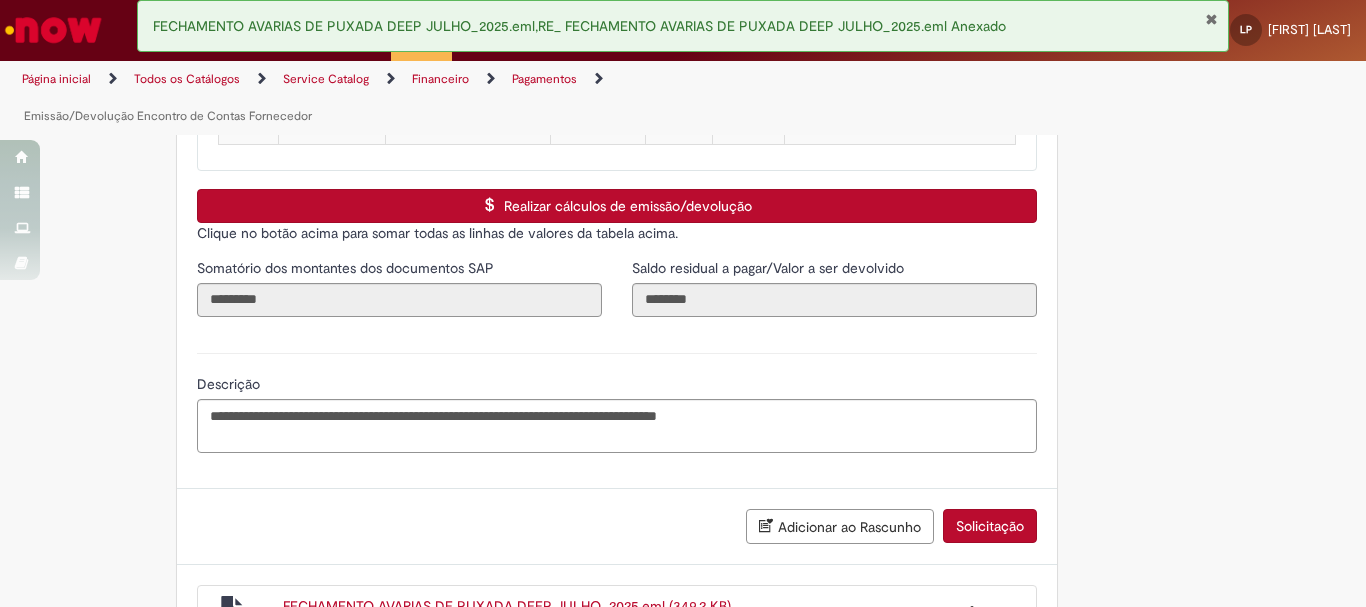click on "Solicitação" at bounding box center [990, 526] 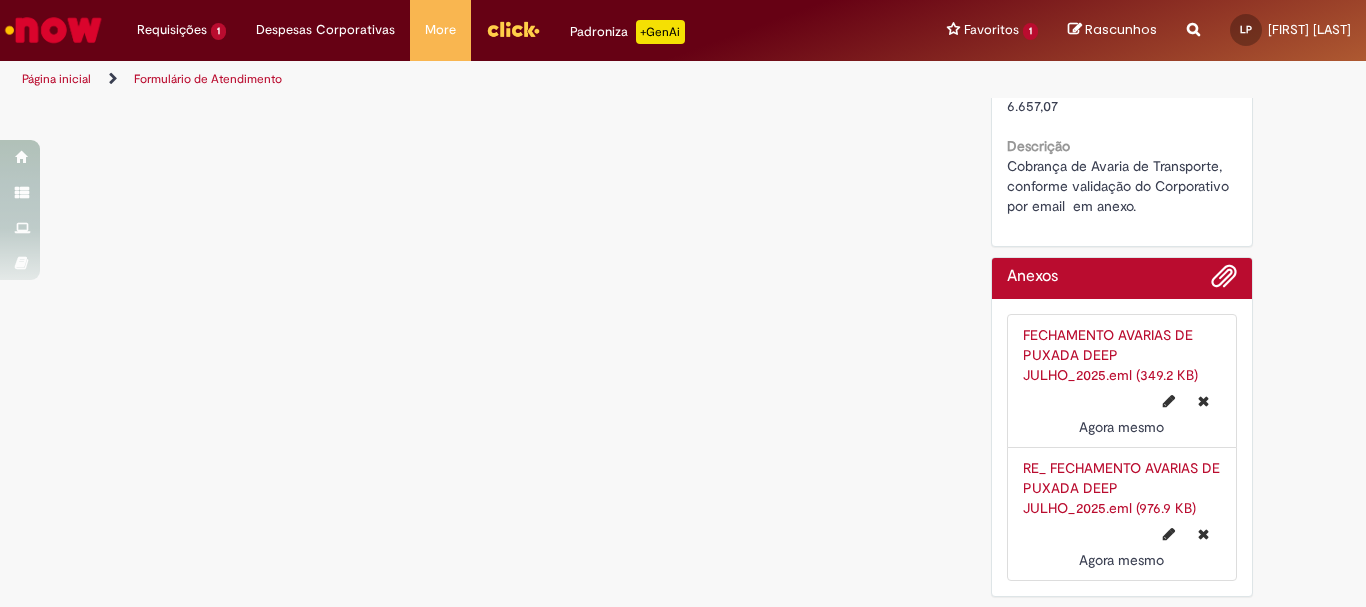 scroll, scrollTop: 0, scrollLeft: 0, axis: both 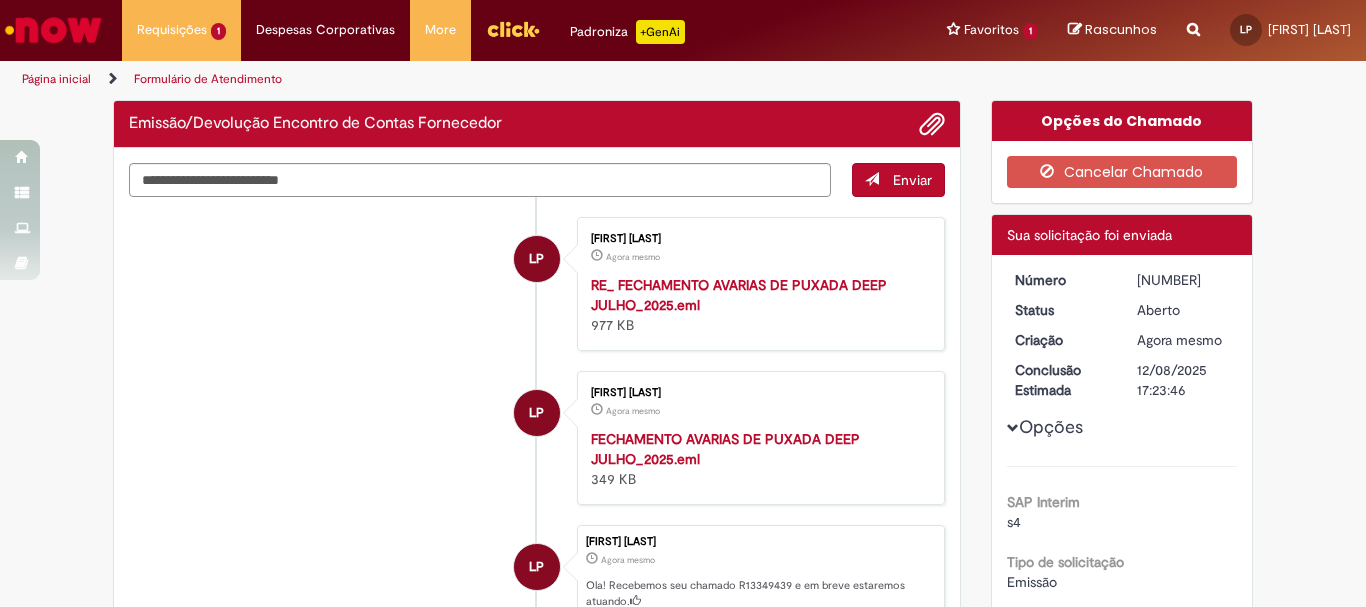 click on "Opções
SAP Interim
s4
Tipo de solicitação
Emissão
Motivo
Avarias
Valores Iguais
Não
Unidade para o pagamento
CD [CITY]
Divisão da unidade
0392
Código da Unidade
BRAL
Nome da Empresa
CRBS S/A
CNPJ da Unidade
[CNPJ]
Código da empresa
BR11
Fornecedor
DEEP LOGISTICA DEDICADA E
Código SAP do Fornecedor
424378
CNPJ/CPF do fornecedor
[CNPJ/CPF]
Código SAP Fornecedor (S4)
0000262605
Fornecedor bloqueado
Falso" at bounding box center [1122, 1211] 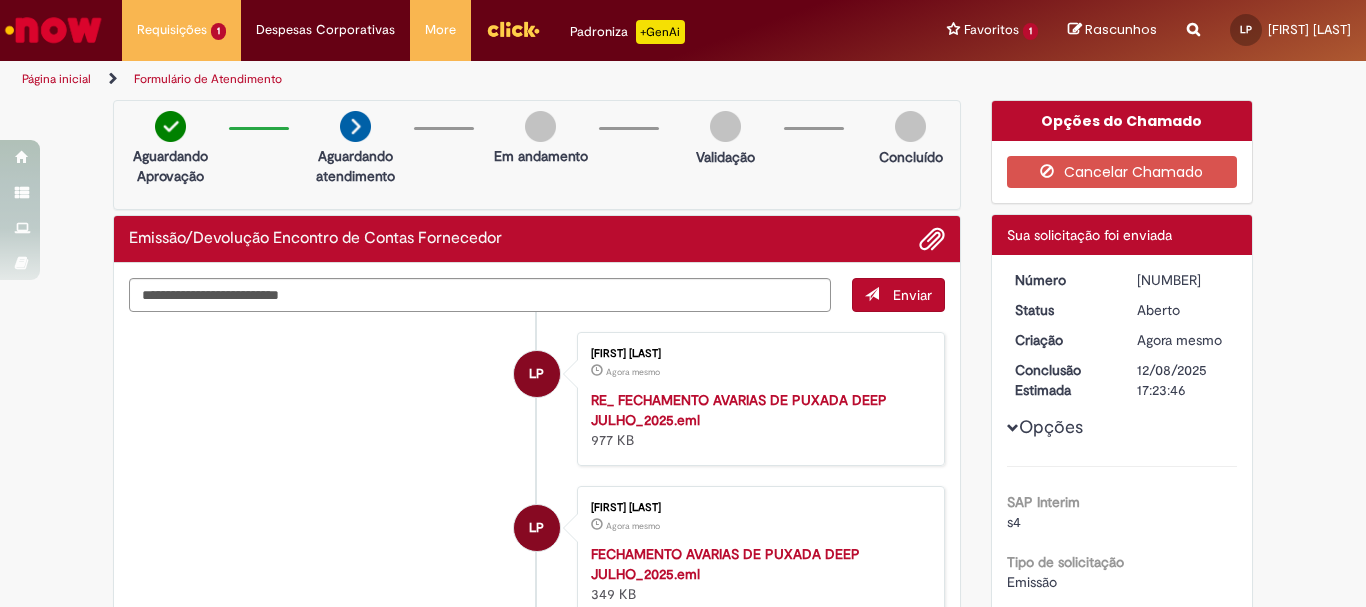copy on "[NUMBER]" 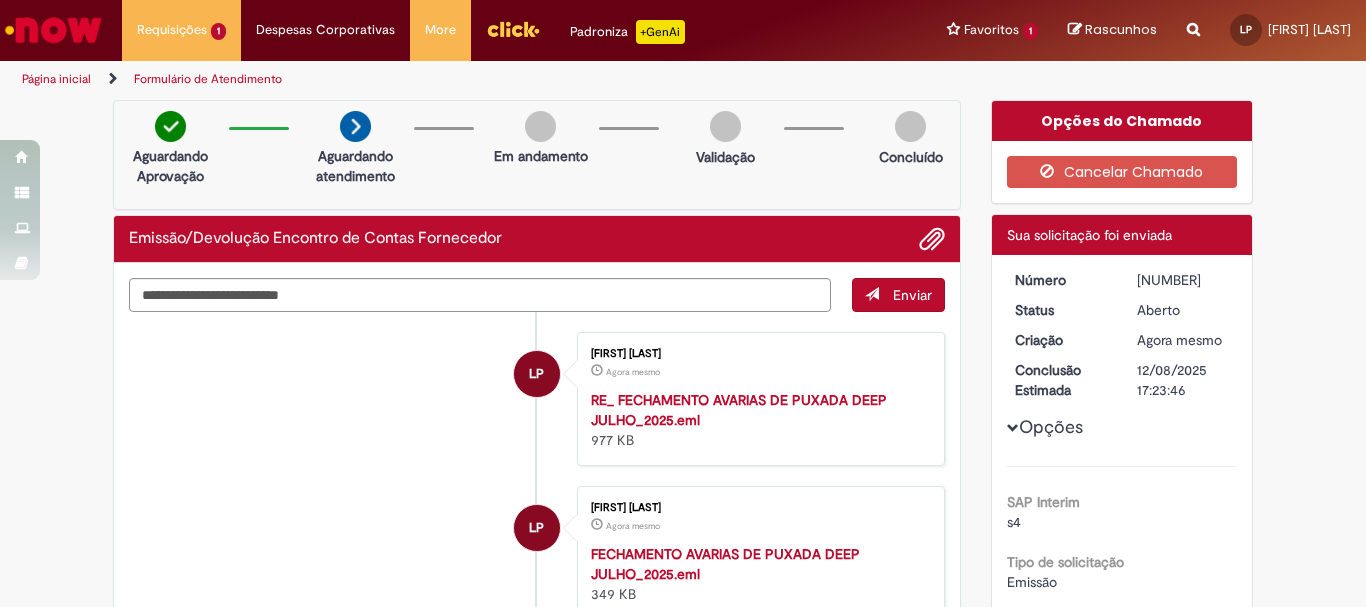 click on "[NUMBER]" at bounding box center (1183, 280) 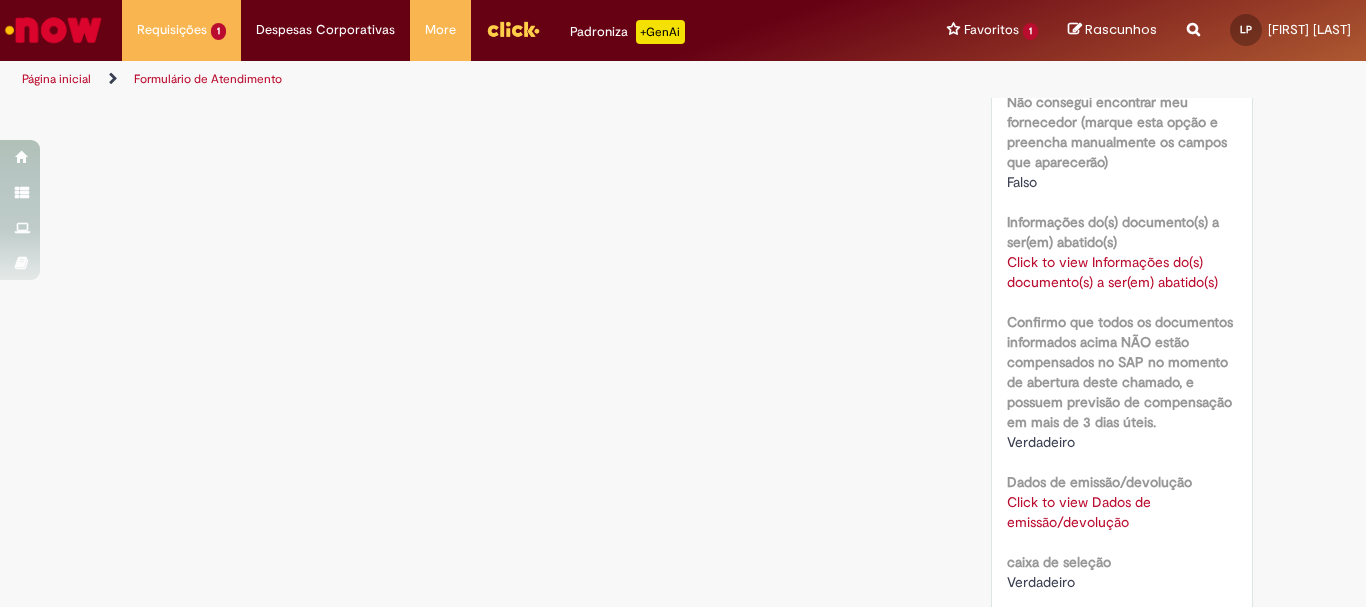 scroll, scrollTop: 1800, scrollLeft: 0, axis: vertical 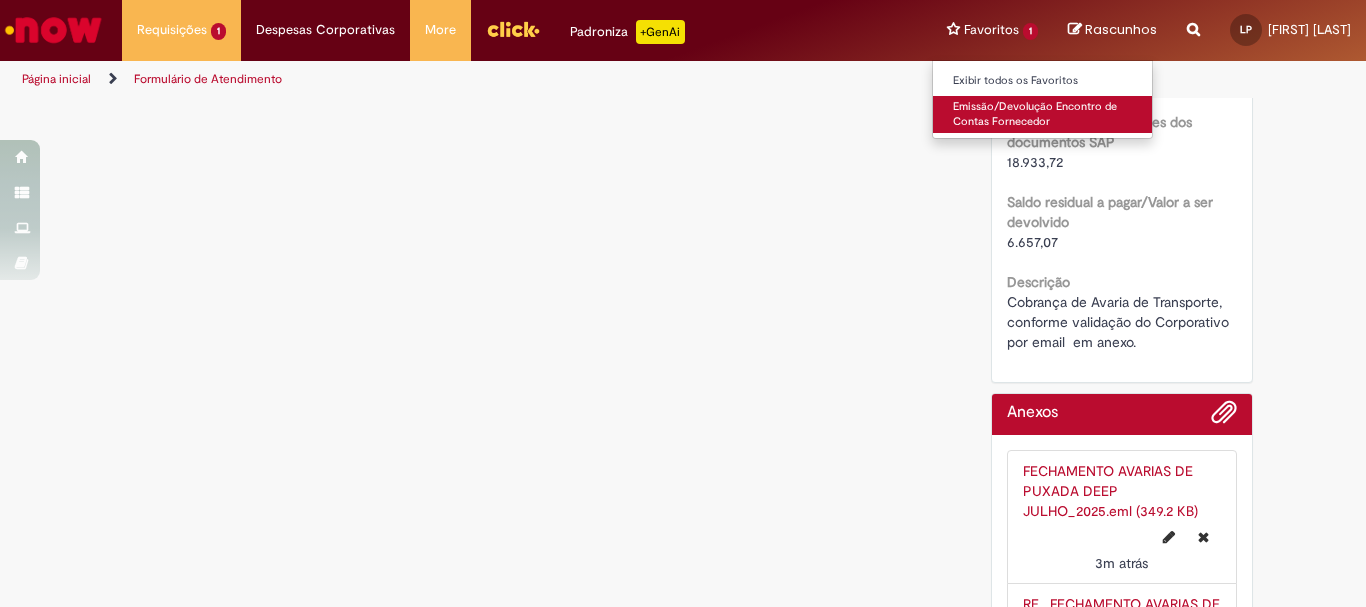 click on "Emissão/Devolução Encontro de Contas Fornecedor" at bounding box center [1043, 114] 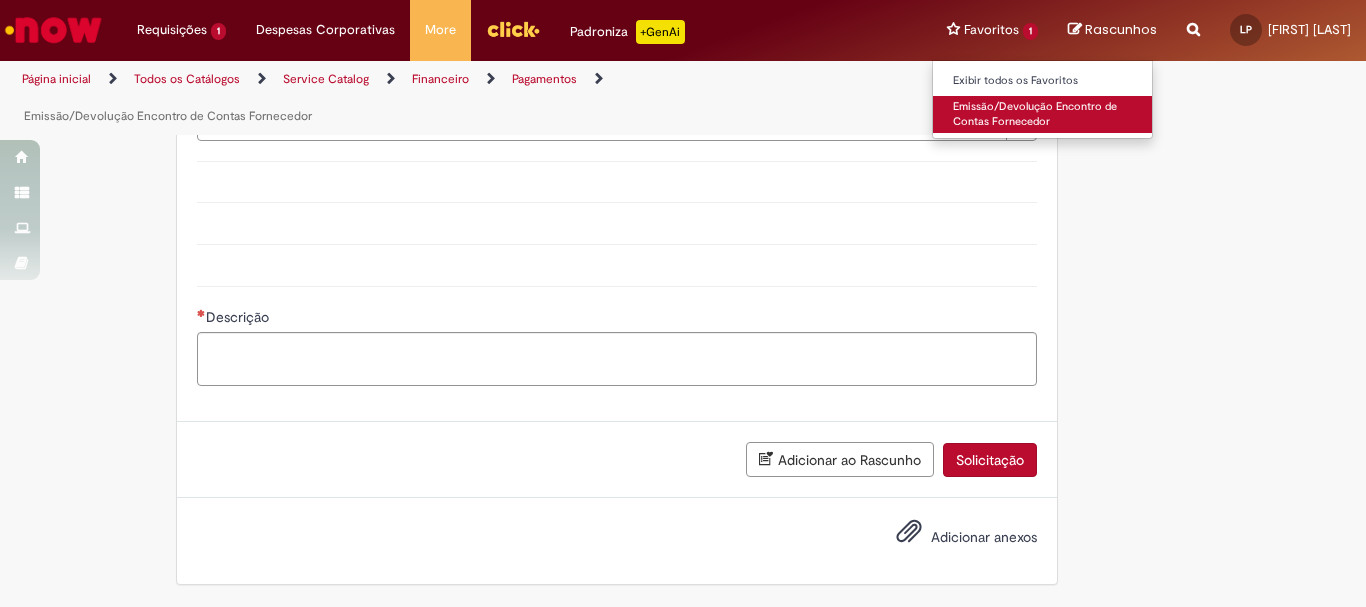 type on "********" 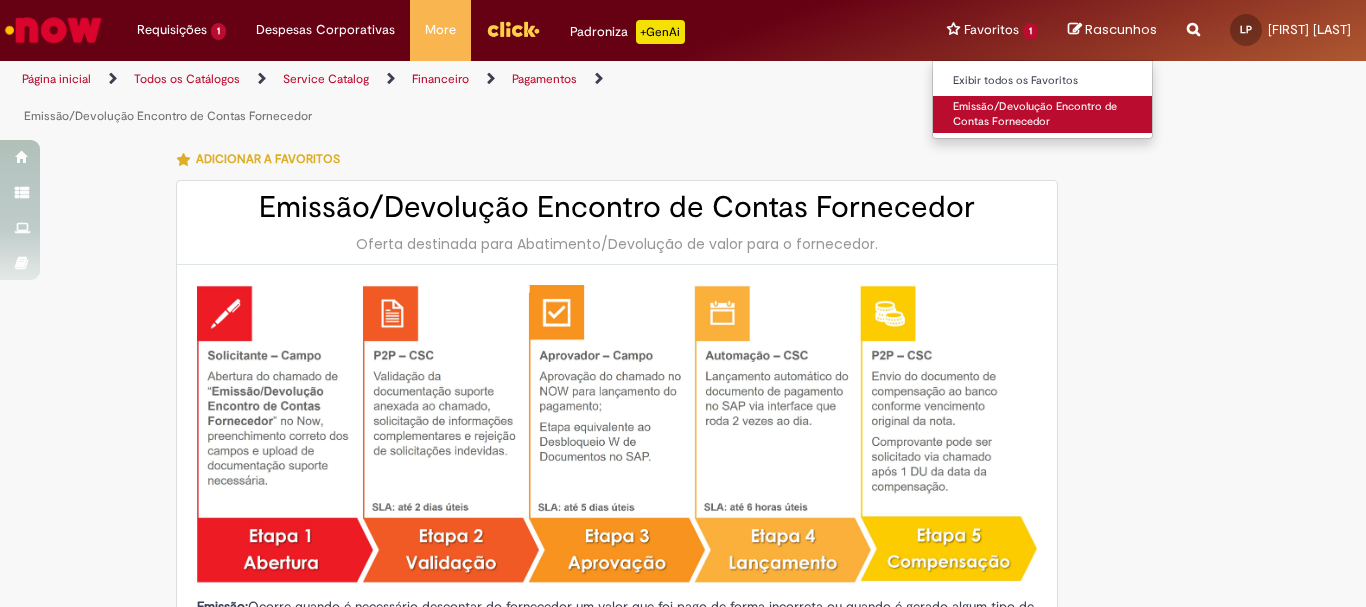 type on "**********" 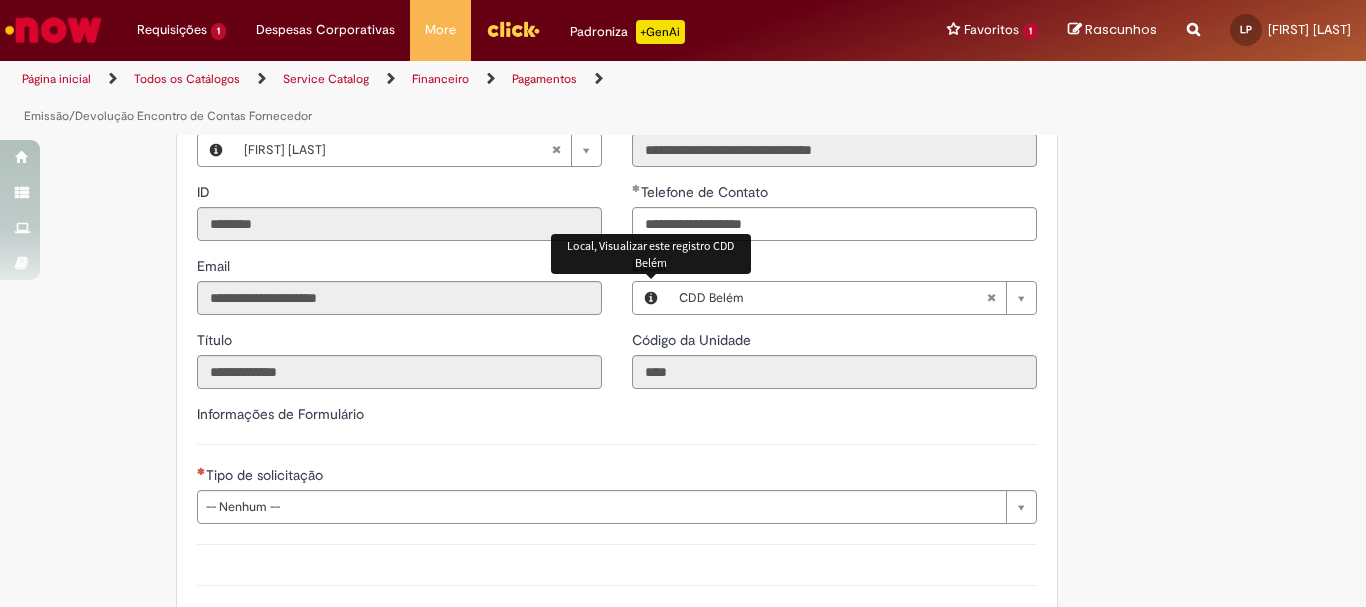 scroll, scrollTop: 1000, scrollLeft: 0, axis: vertical 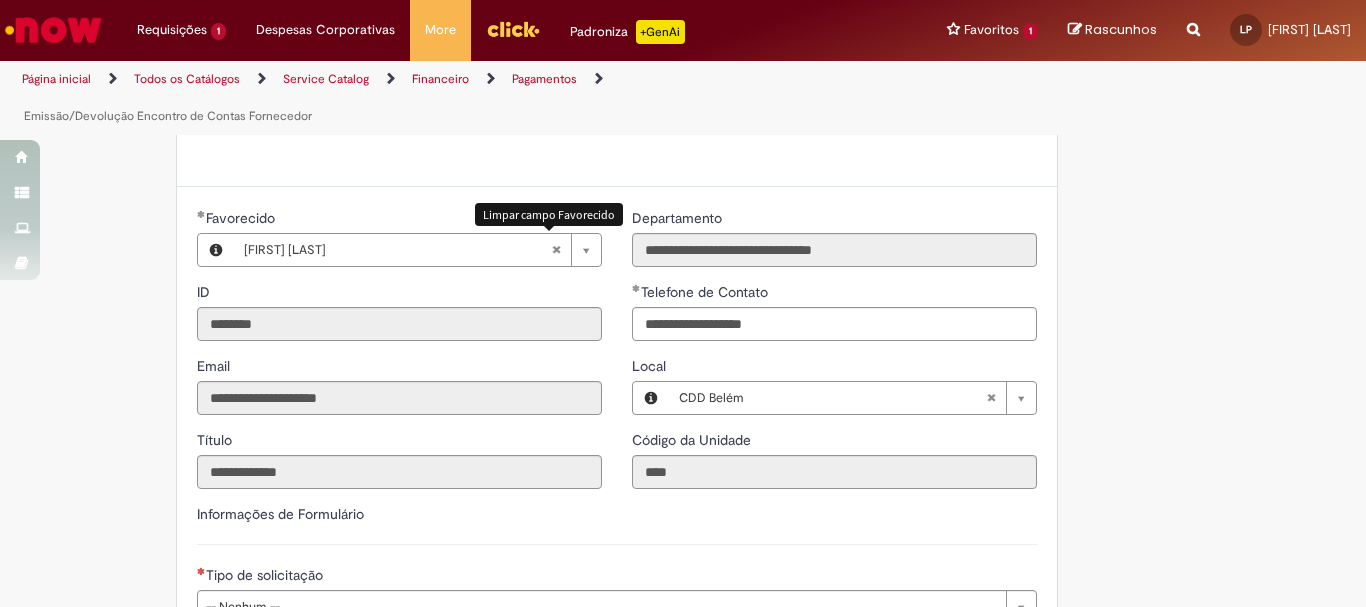 click at bounding box center [556, 250] 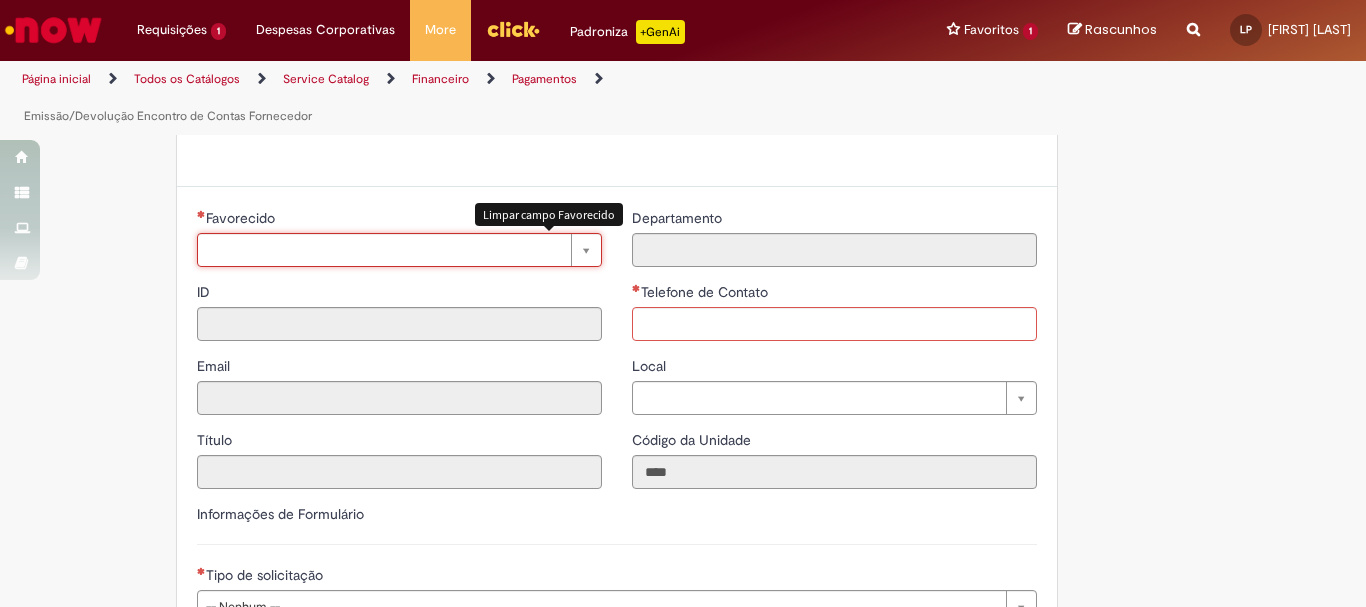 type 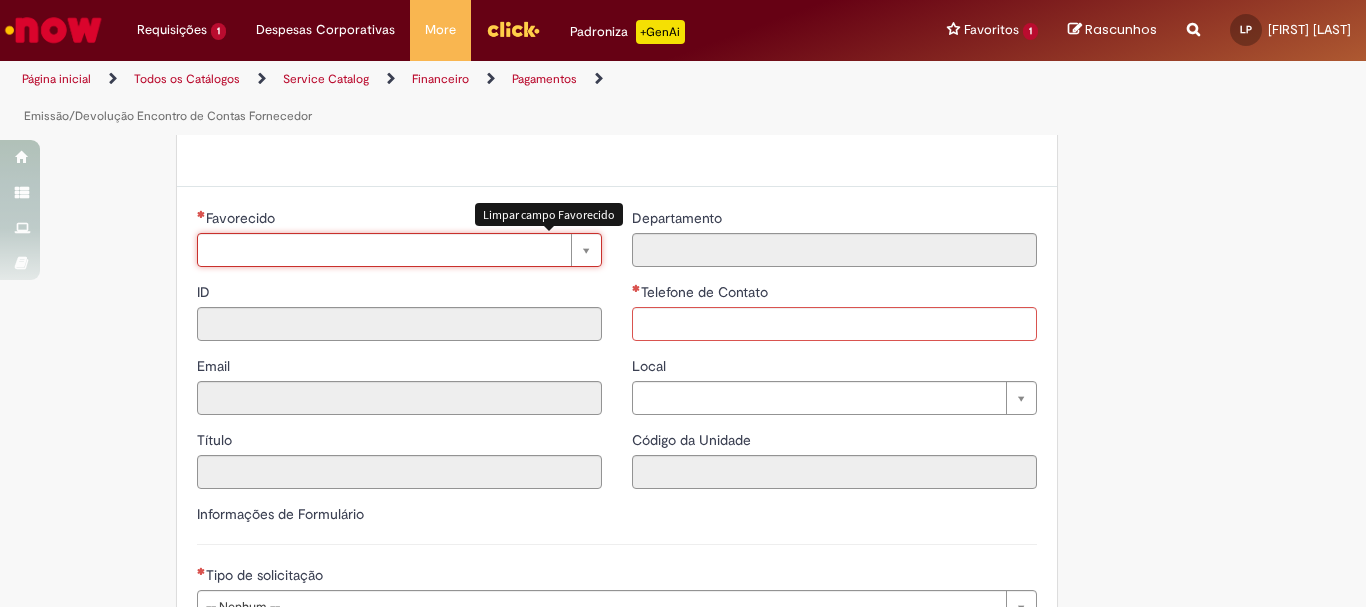 scroll, scrollTop: 0, scrollLeft: 0, axis: both 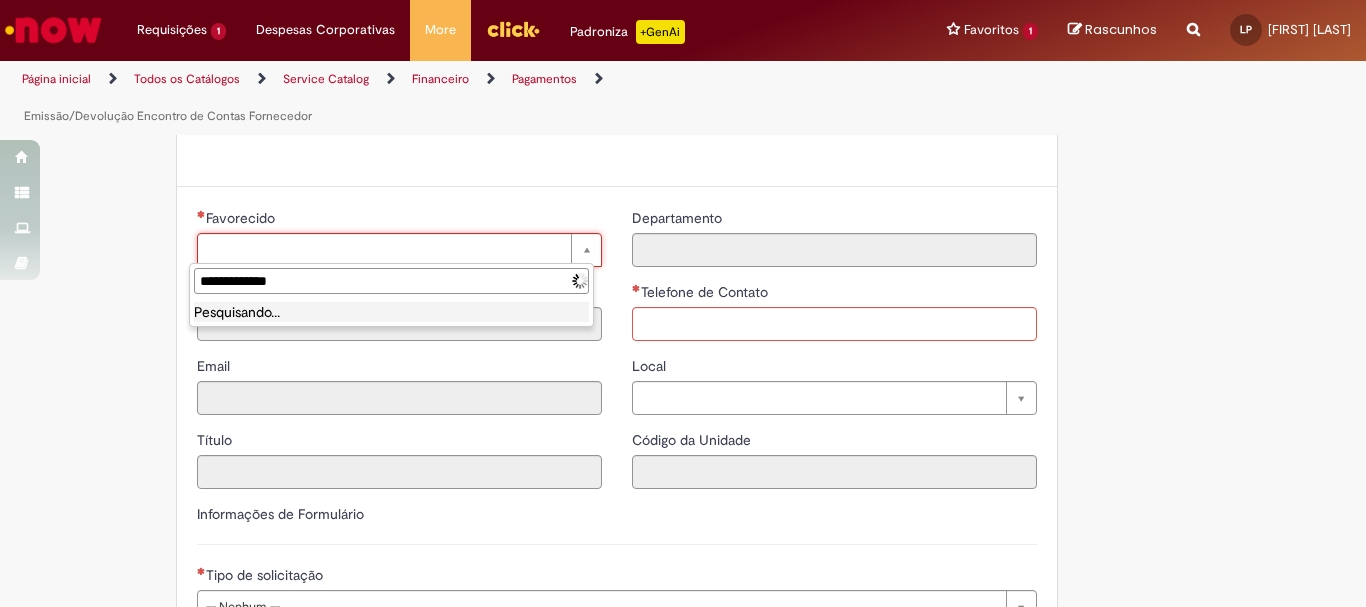 type on "**********" 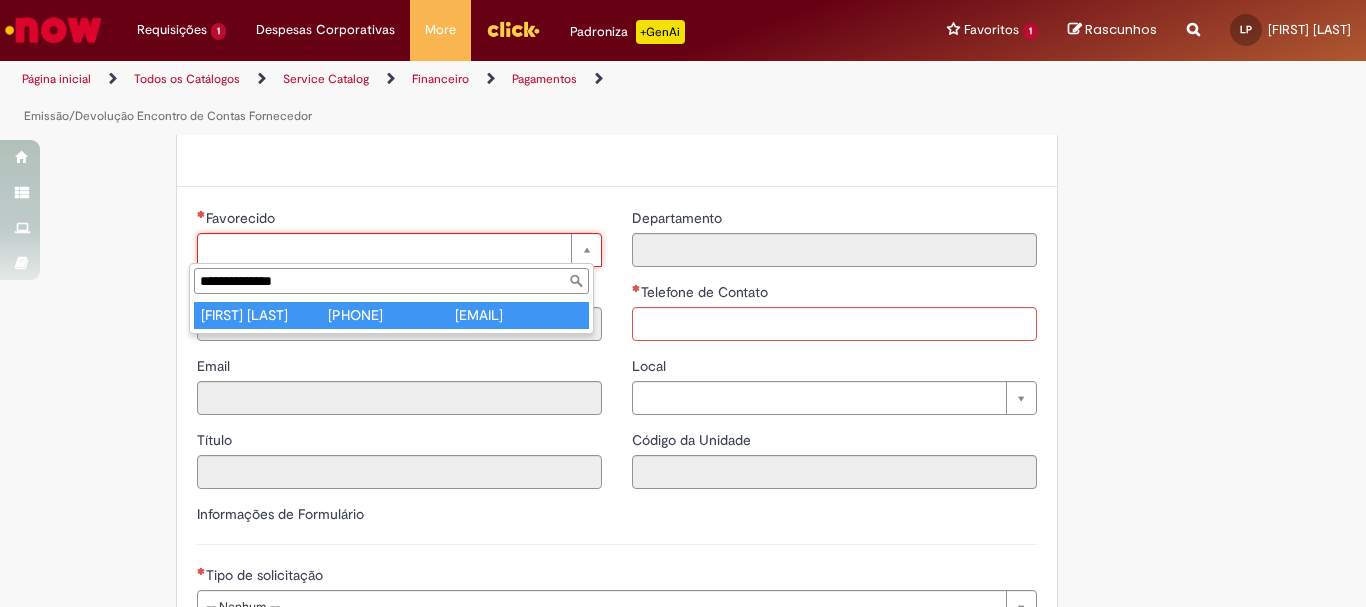 type on "**********" 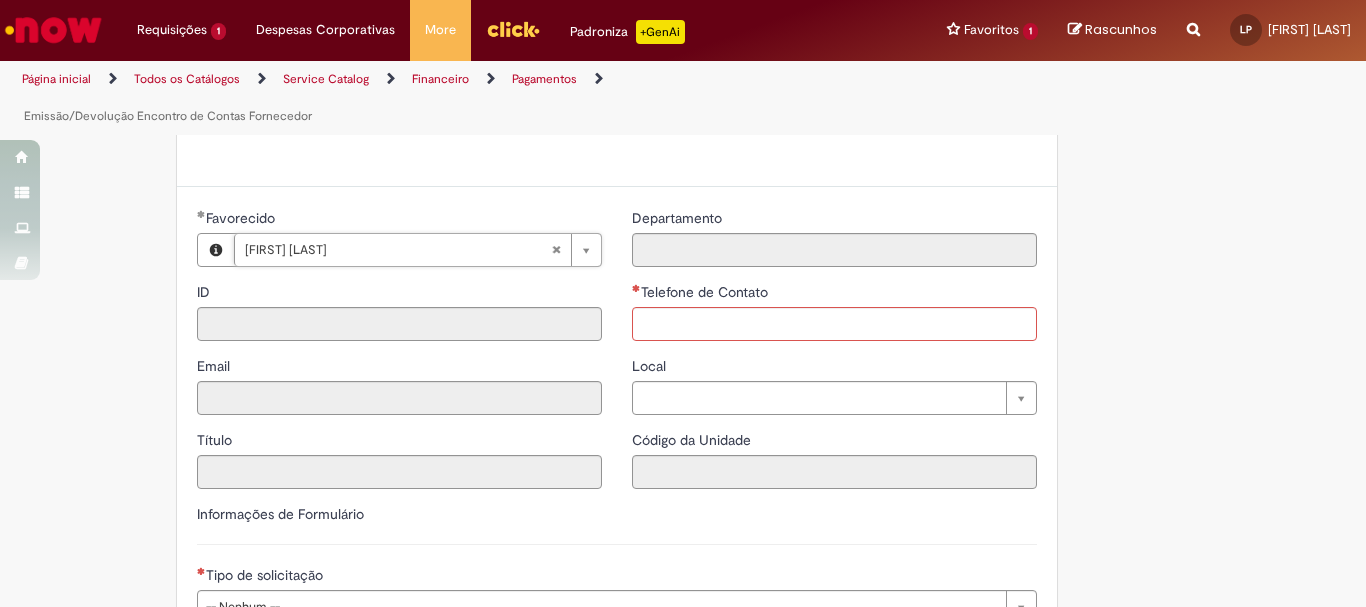 type on "********" 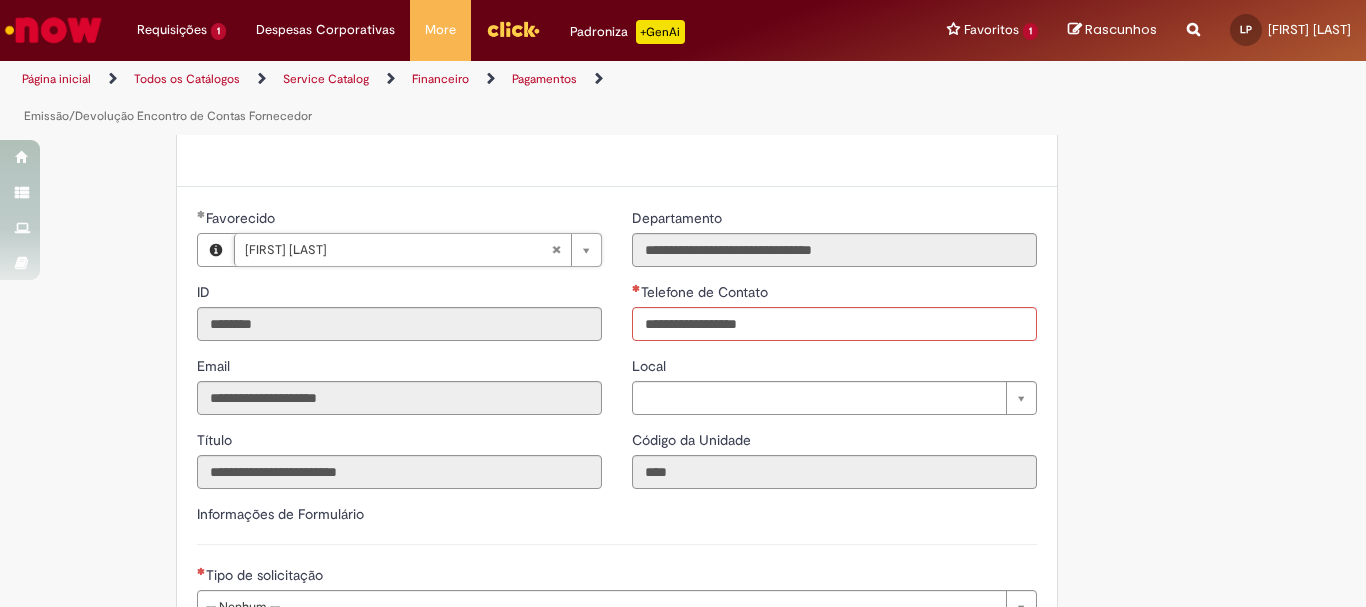 type on "*********" 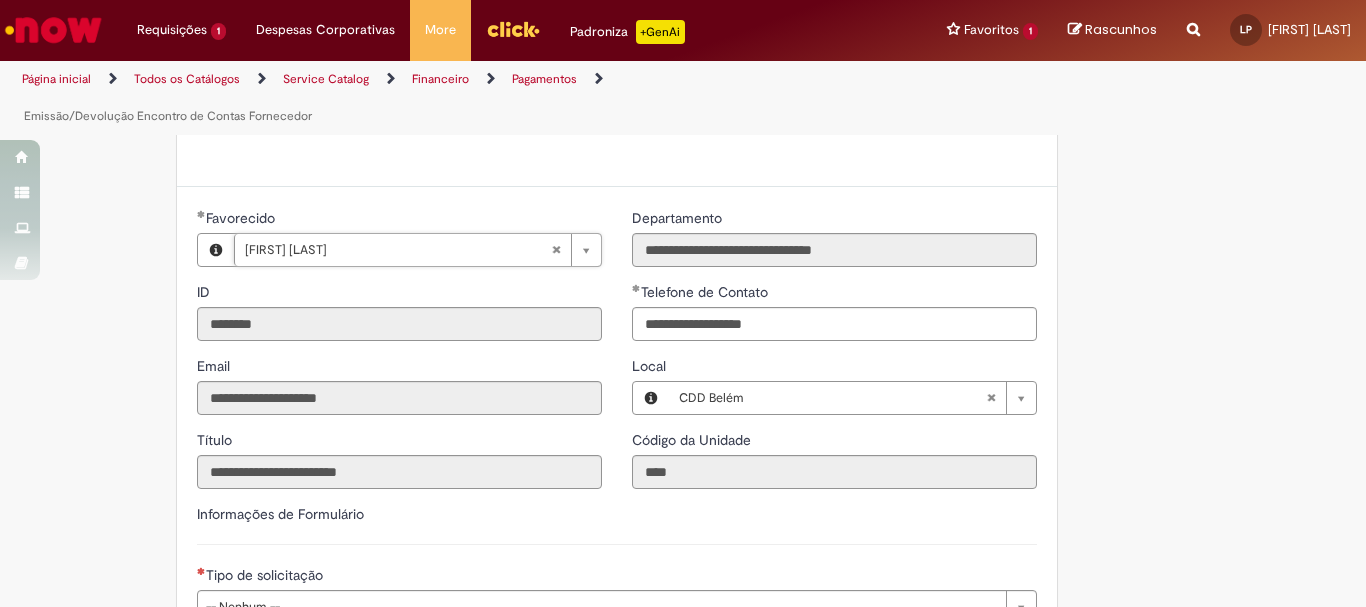 scroll, scrollTop: 1200, scrollLeft: 0, axis: vertical 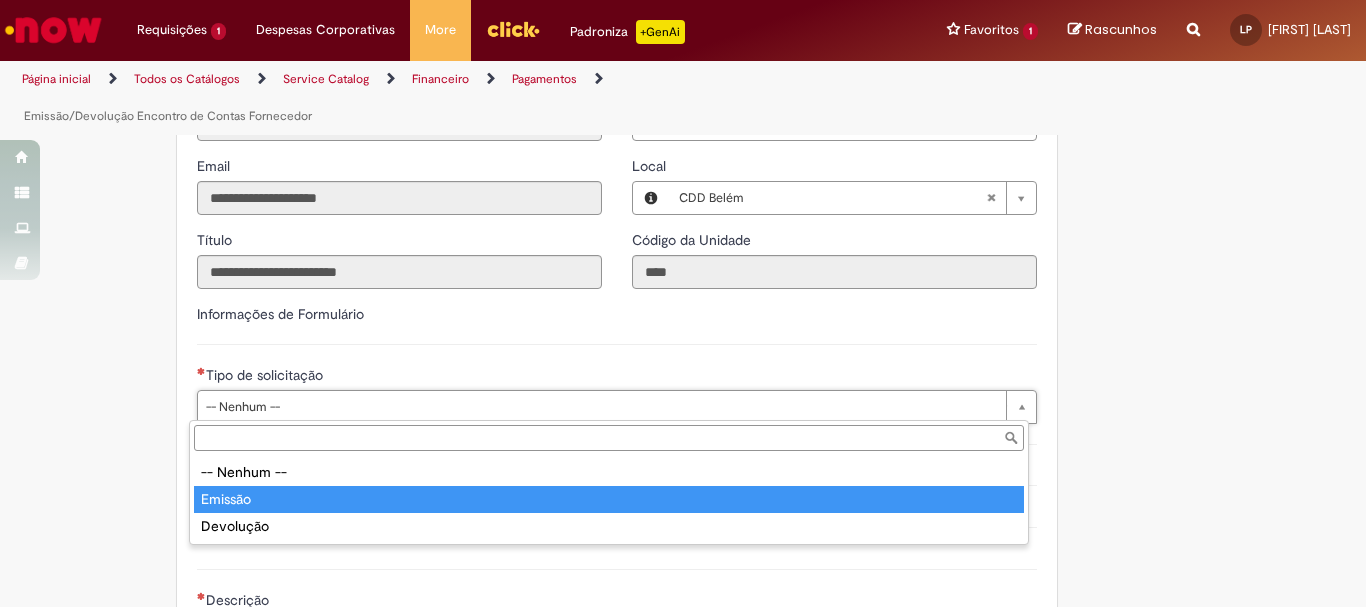 type on "*******" 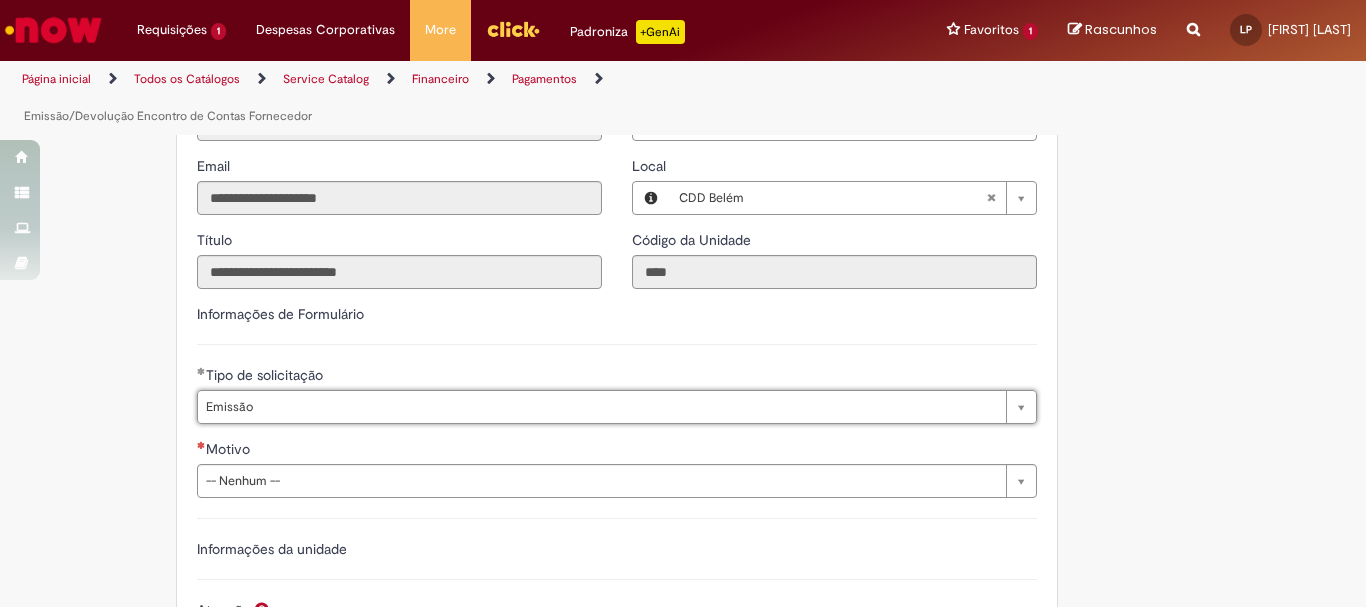 scroll, scrollTop: 1300, scrollLeft: 0, axis: vertical 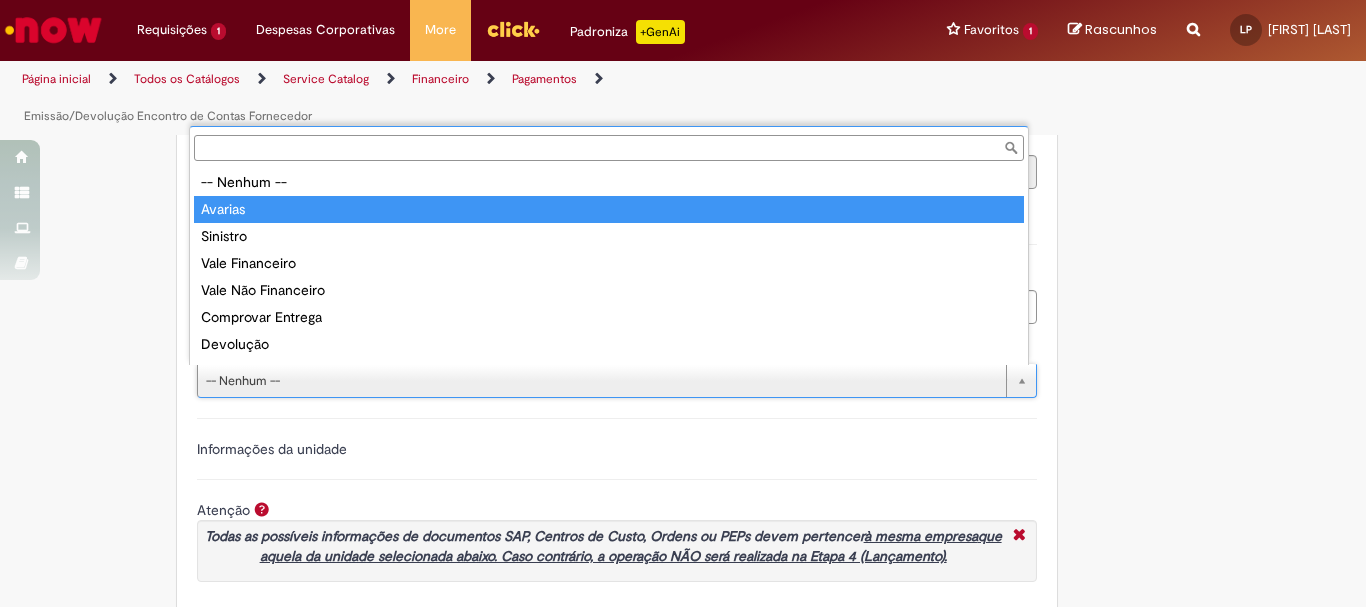 drag, startPoint x: 304, startPoint y: 195, endPoint x: 296, endPoint y: 205, distance: 12.806249 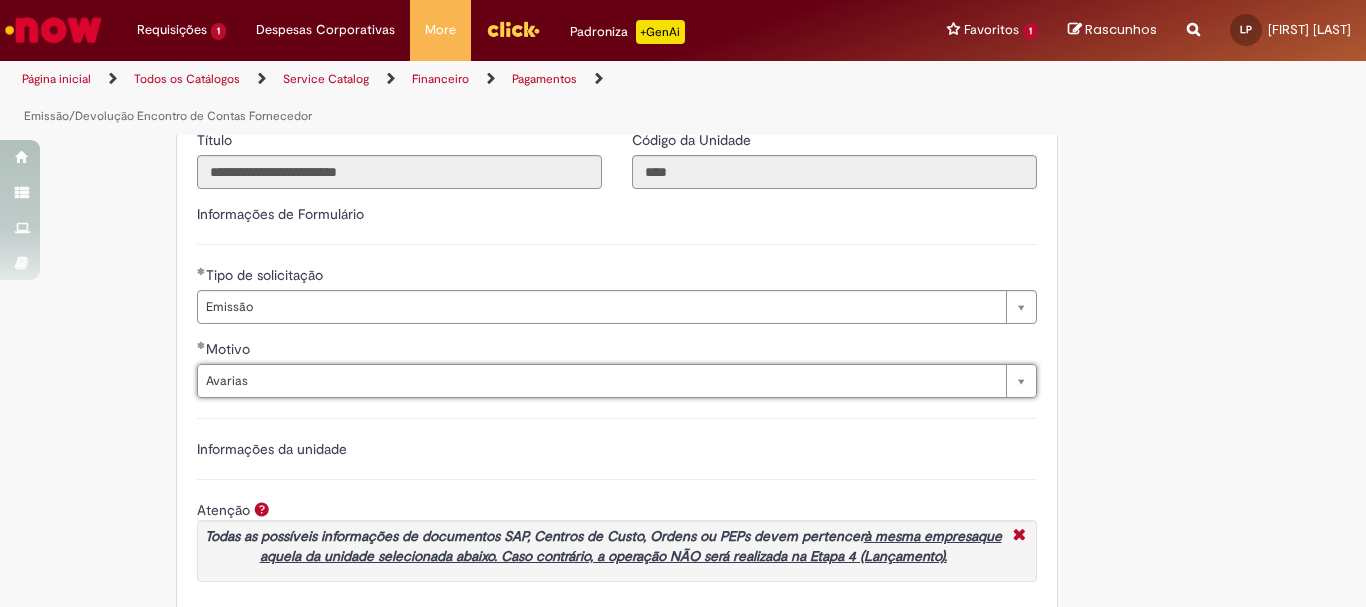 scroll, scrollTop: 1600, scrollLeft: 0, axis: vertical 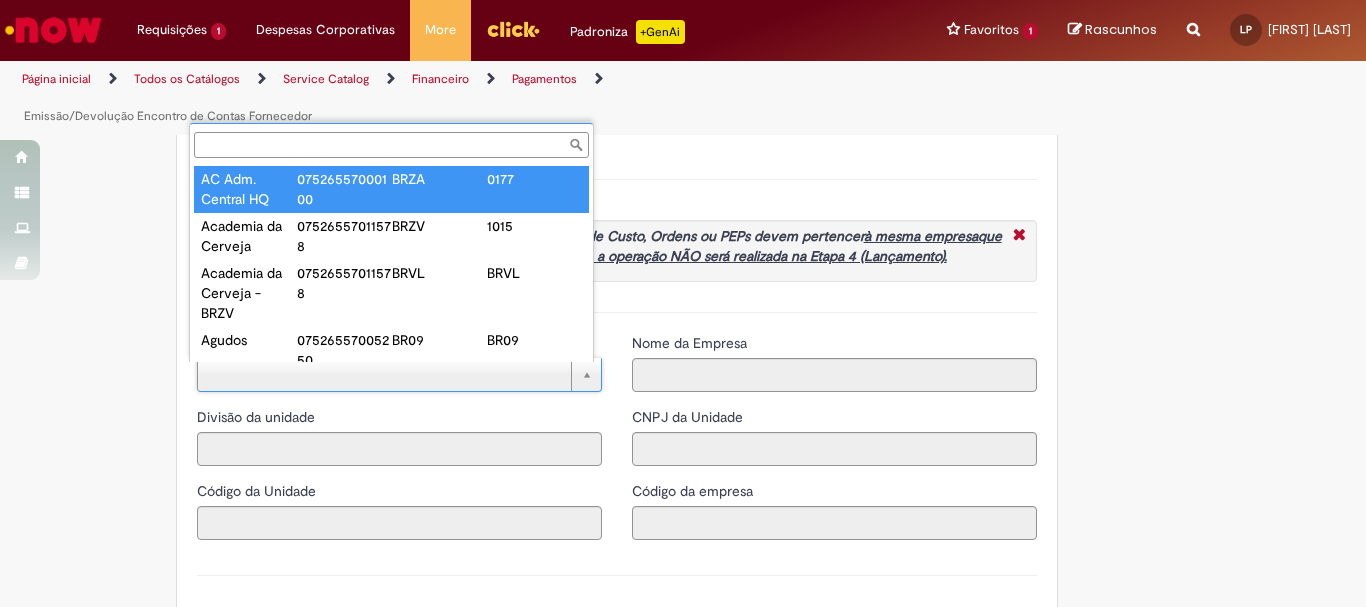type on "**********" 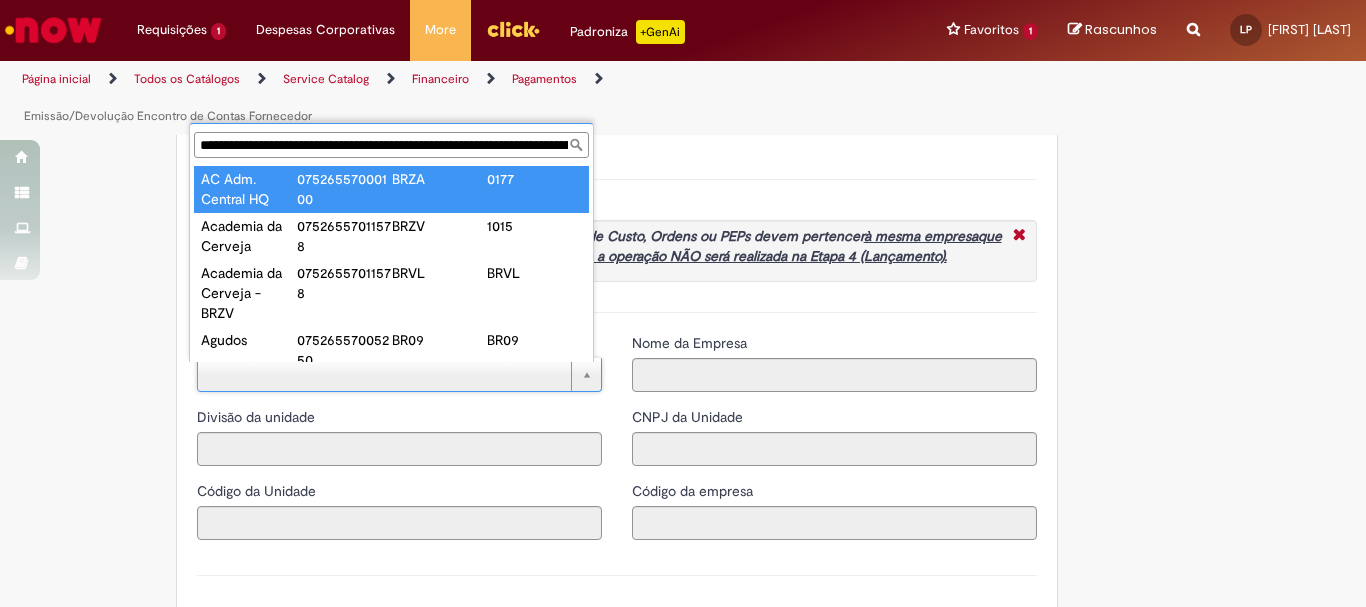 scroll, scrollTop: 0, scrollLeft: 205, axis: horizontal 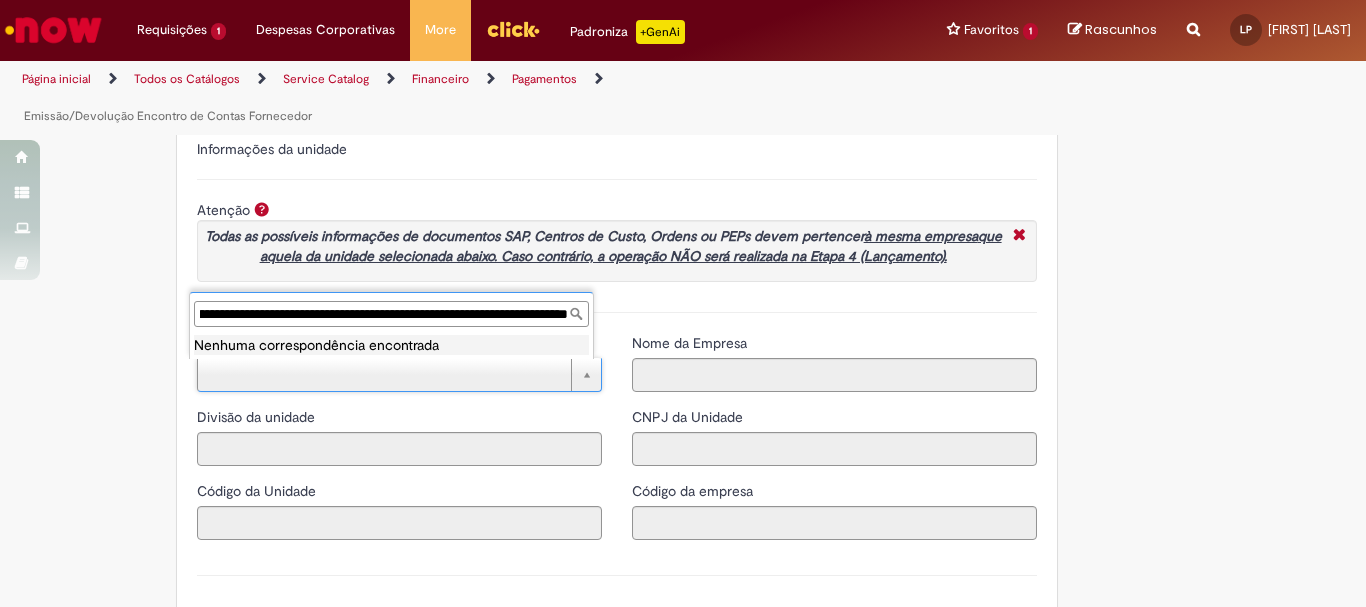 click on "**********" at bounding box center [391, 314] 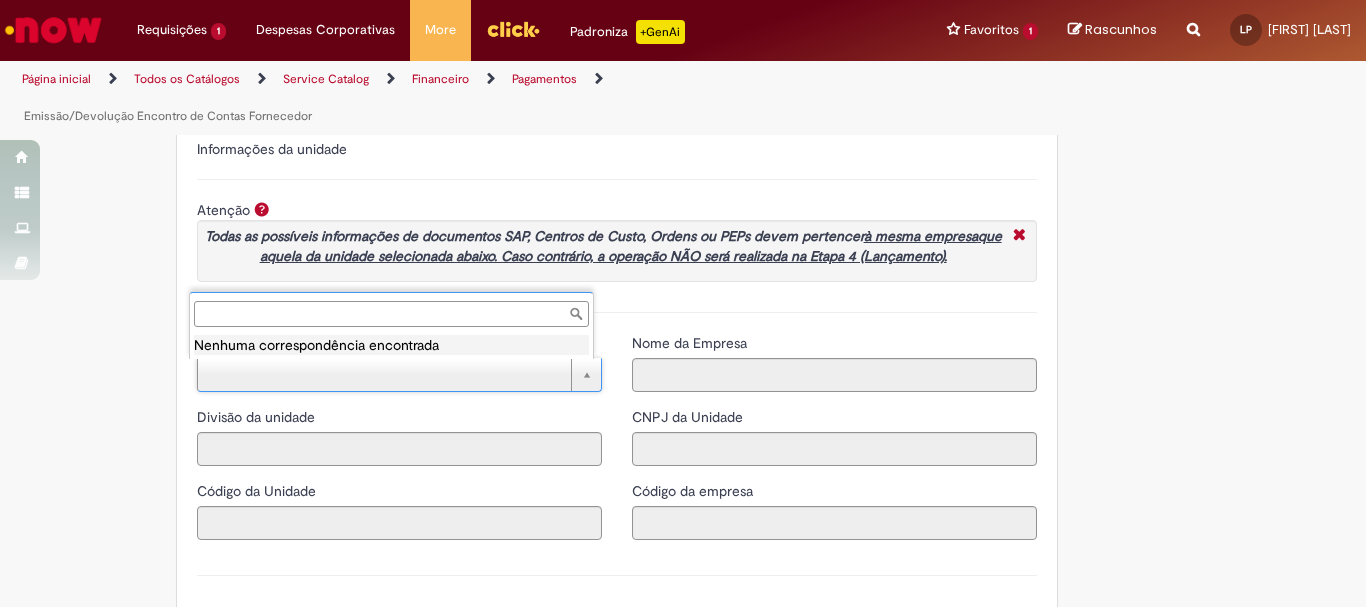 scroll, scrollTop: 0, scrollLeft: 0, axis: both 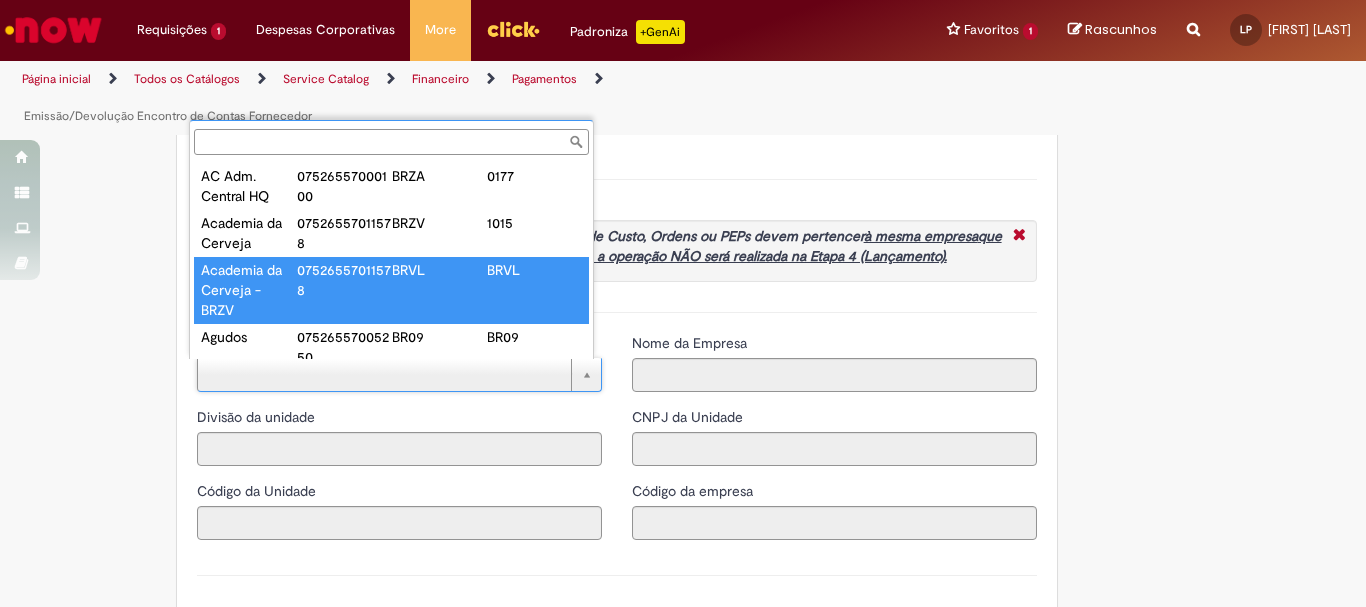 paste on "******" 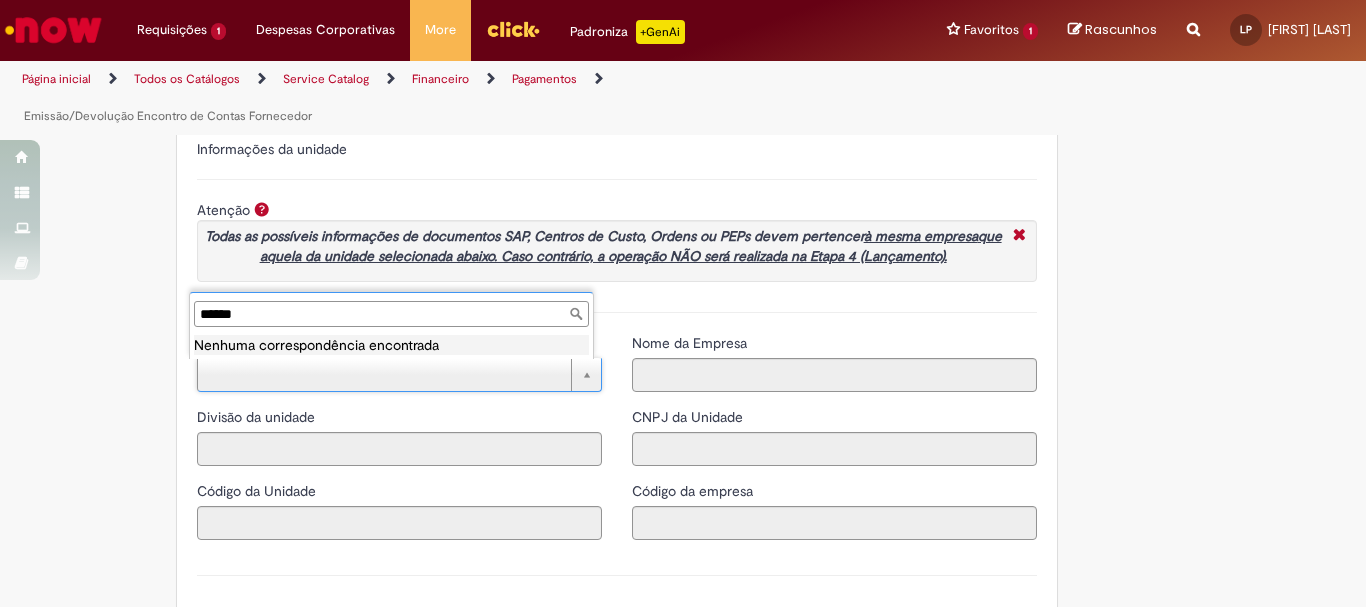 click on "******" at bounding box center (391, 314) 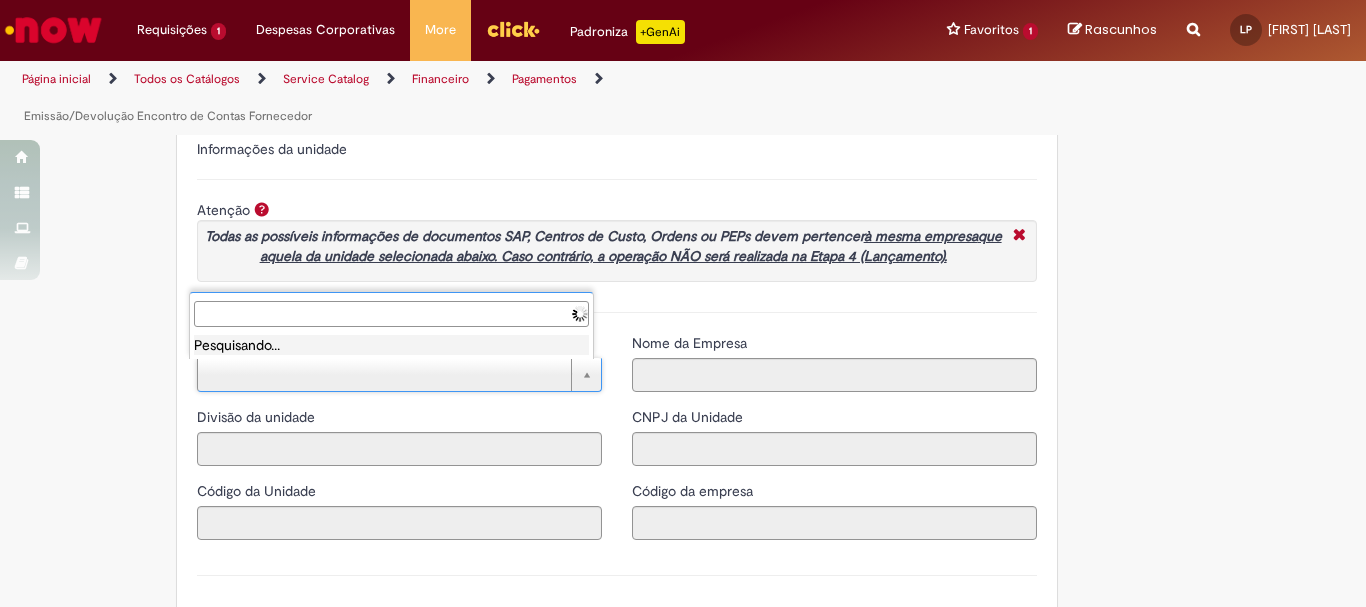 paste on "******" 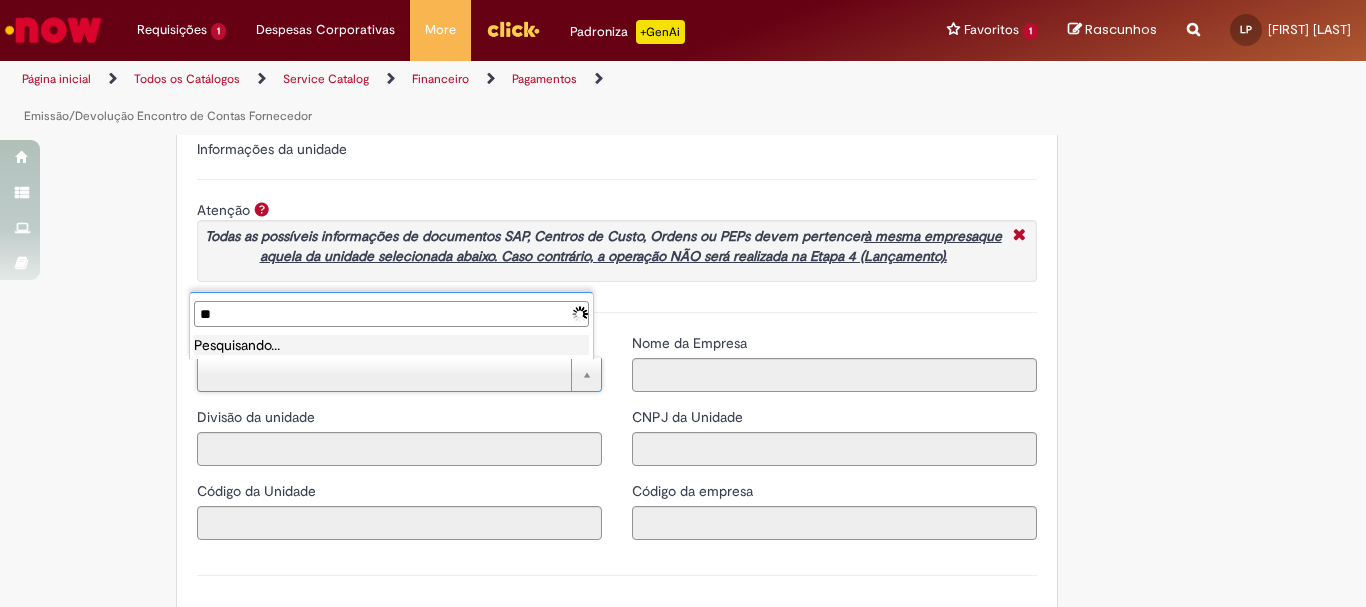 type on "*" 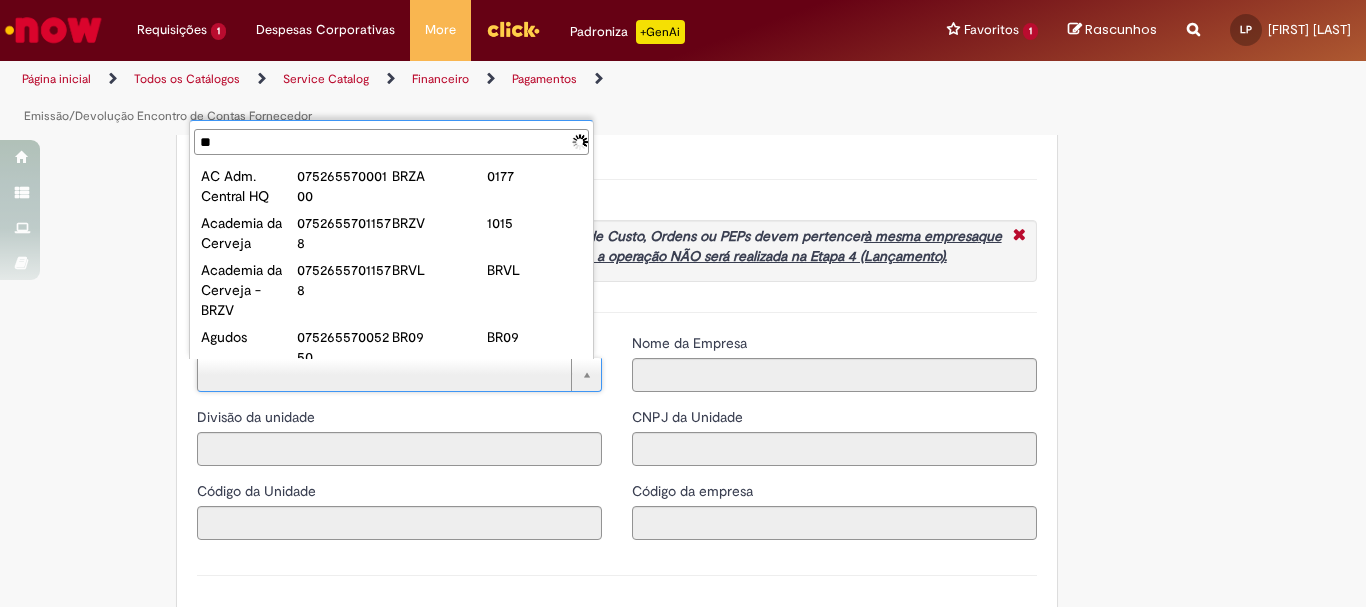 type on "*" 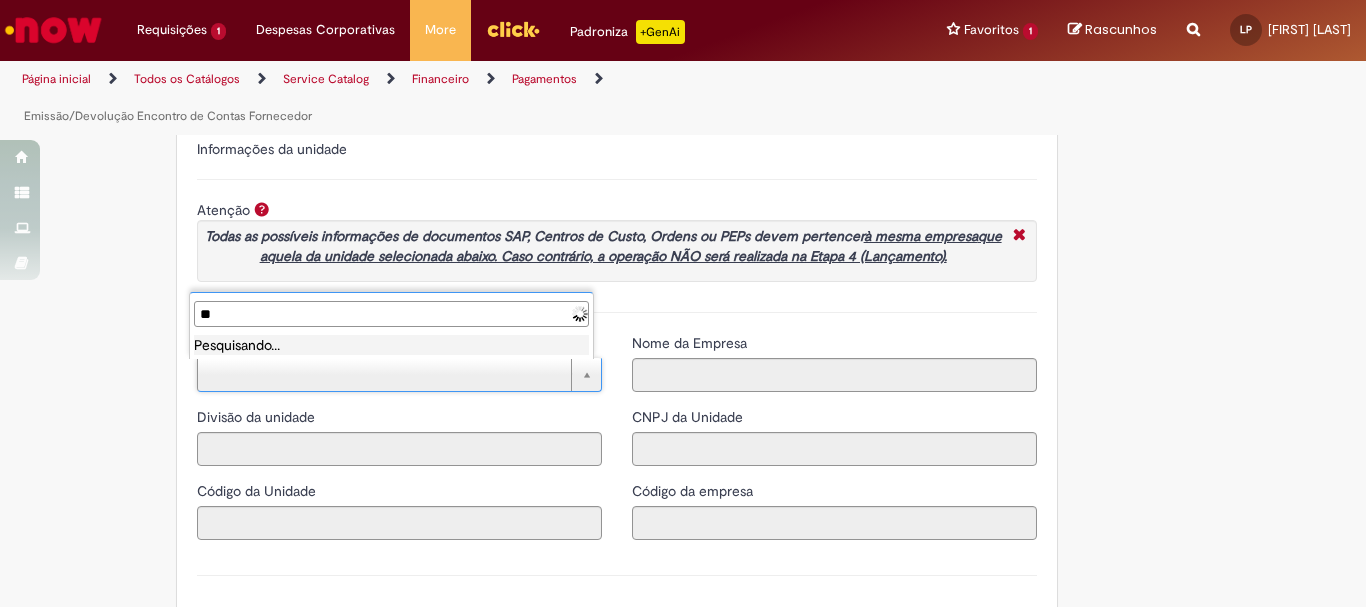 type on "*" 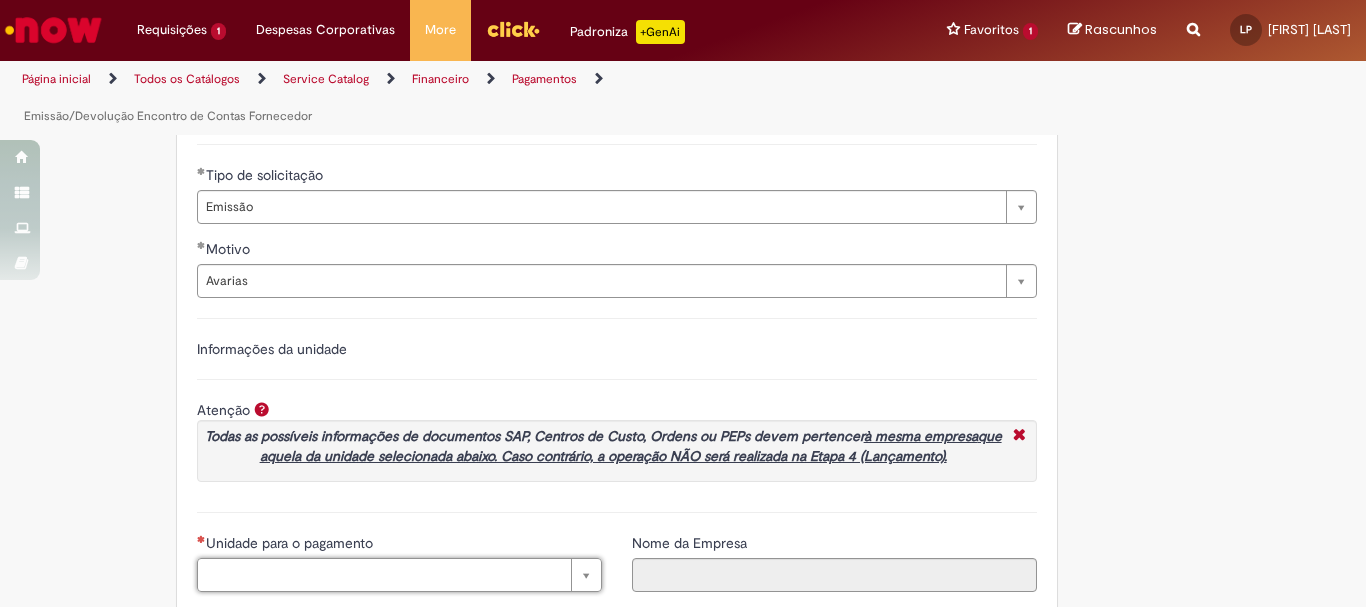 scroll, scrollTop: 1700, scrollLeft: 0, axis: vertical 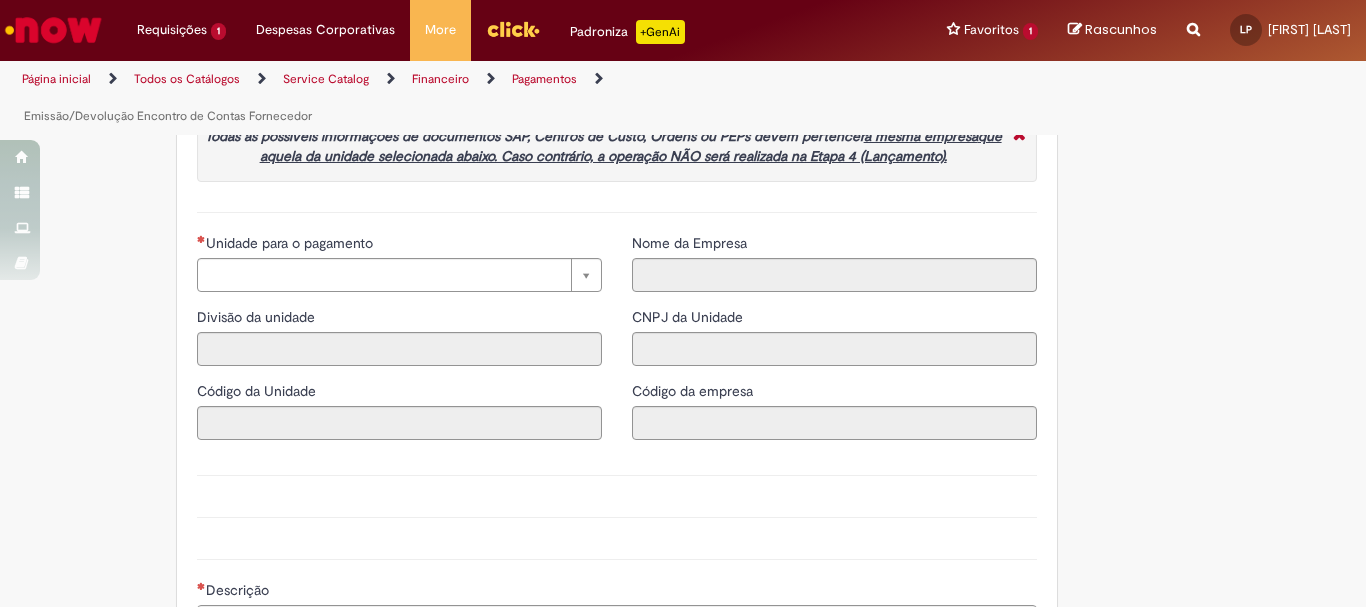 click on "**********" at bounding box center [399, 344] 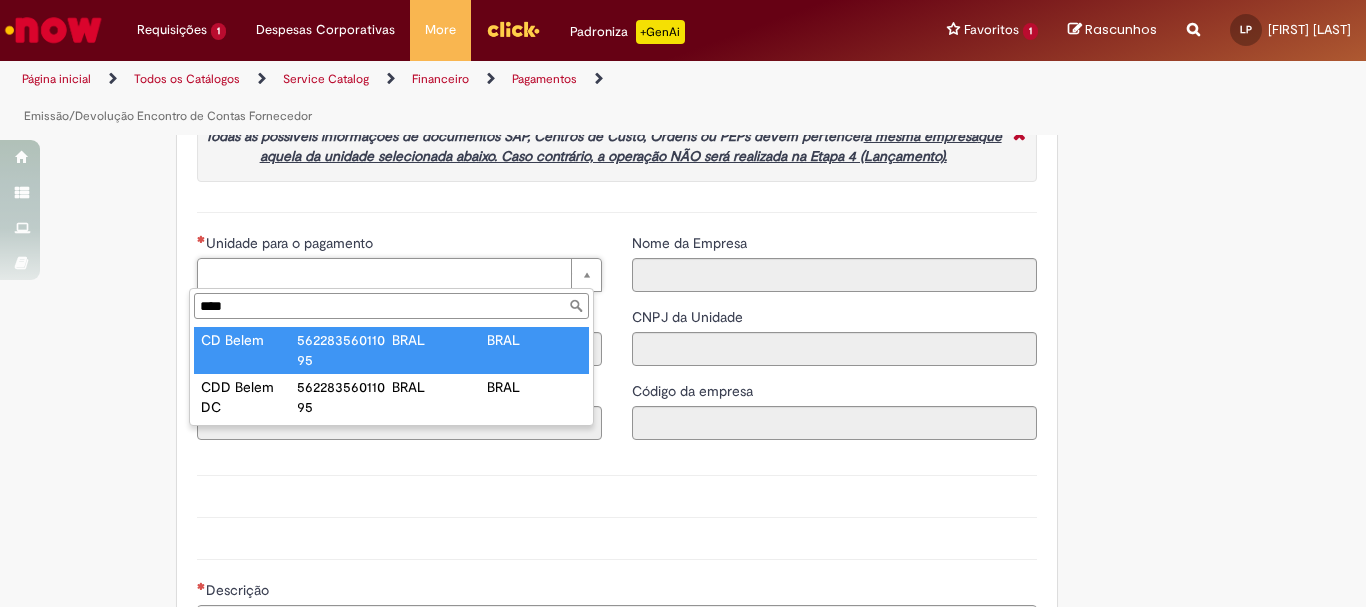 type on "****" 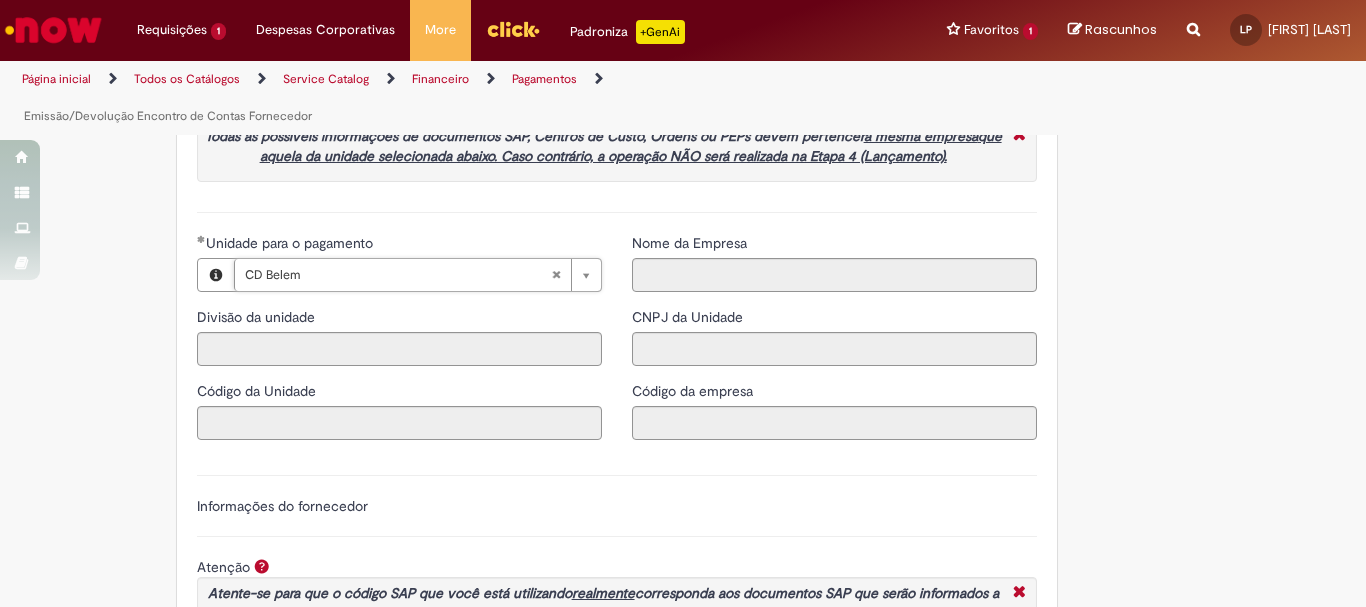 type on "****" 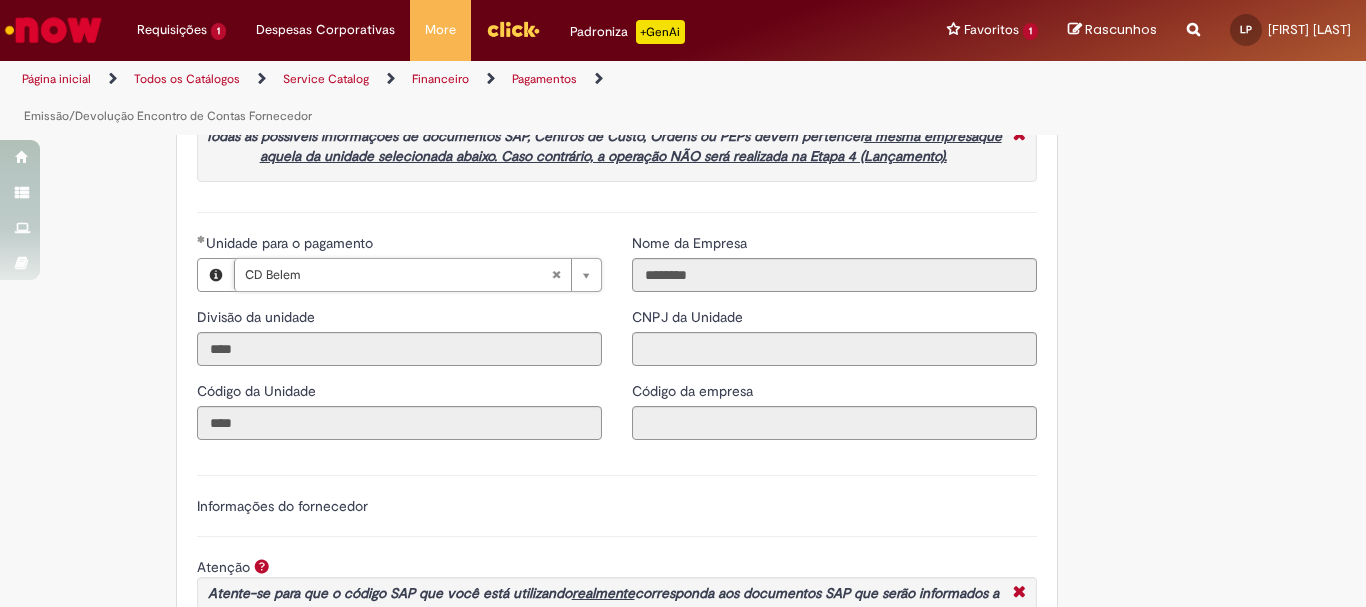 type on "**********" 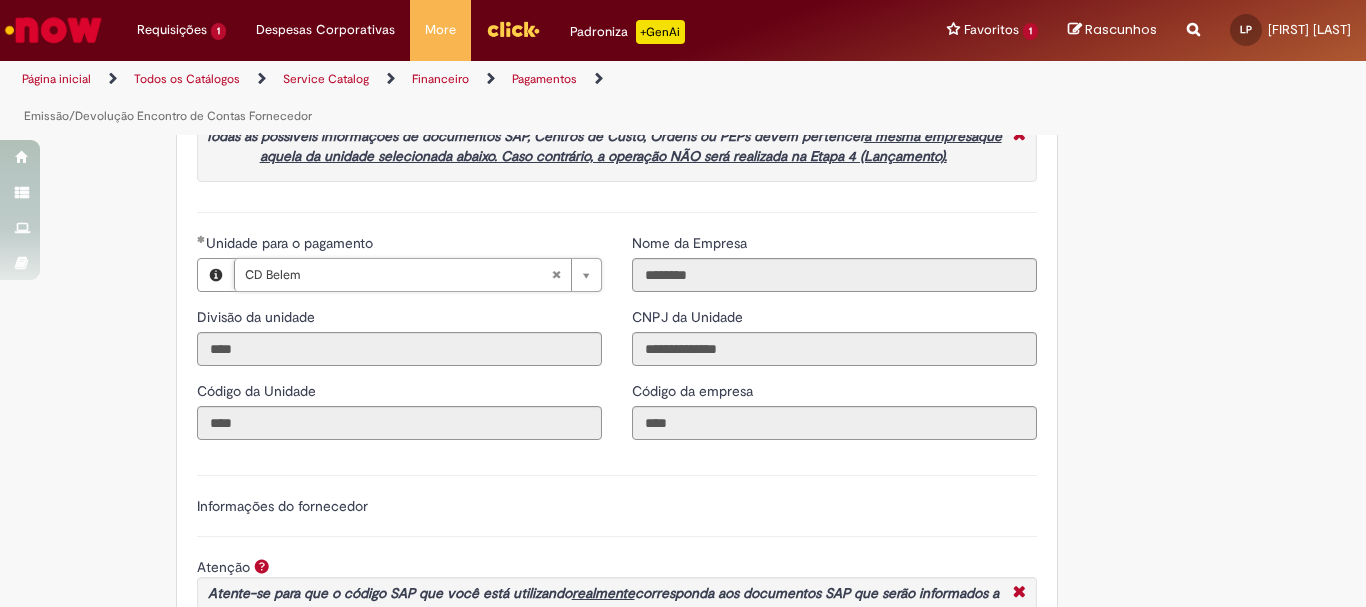 scroll, scrollTop: 2173, scrollLeft: 0, axis: vertical 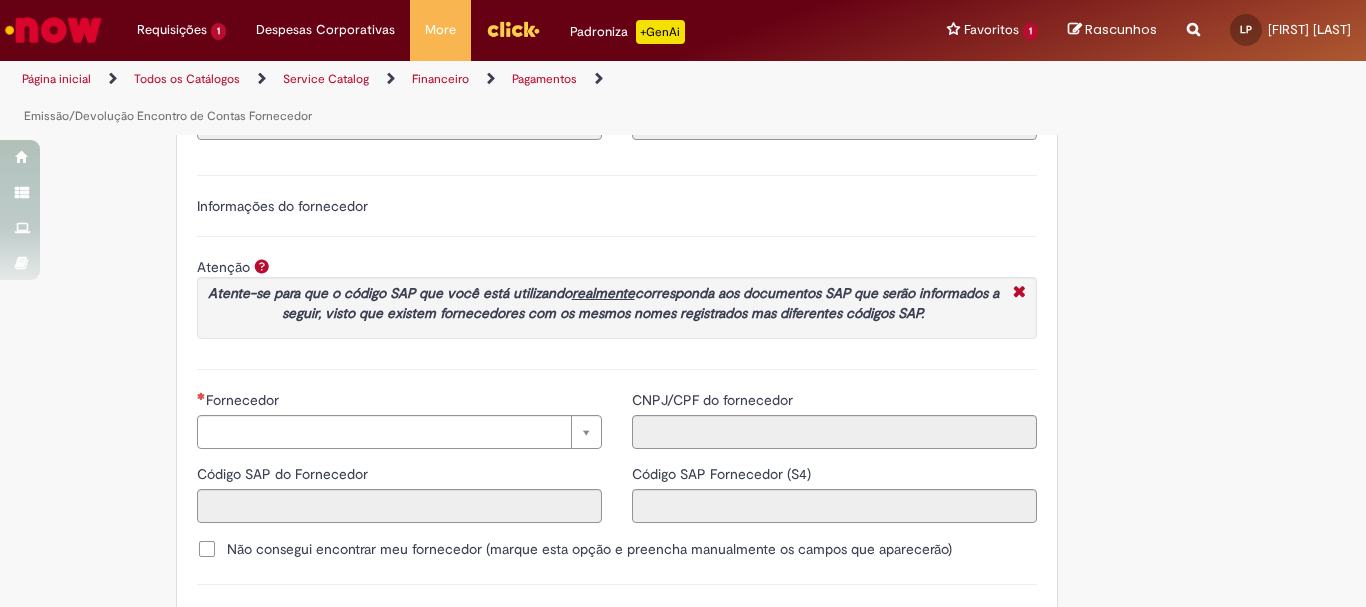 click on "Fornecedor" at bounding box center [399, 402] 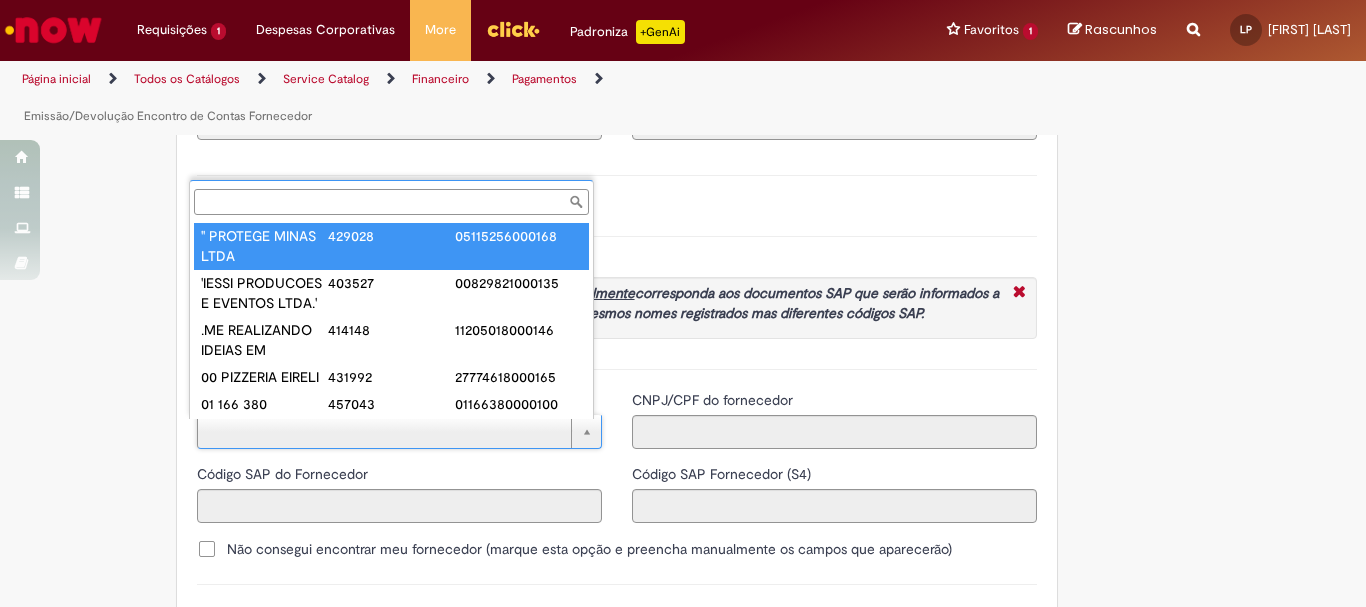 paste on "******" 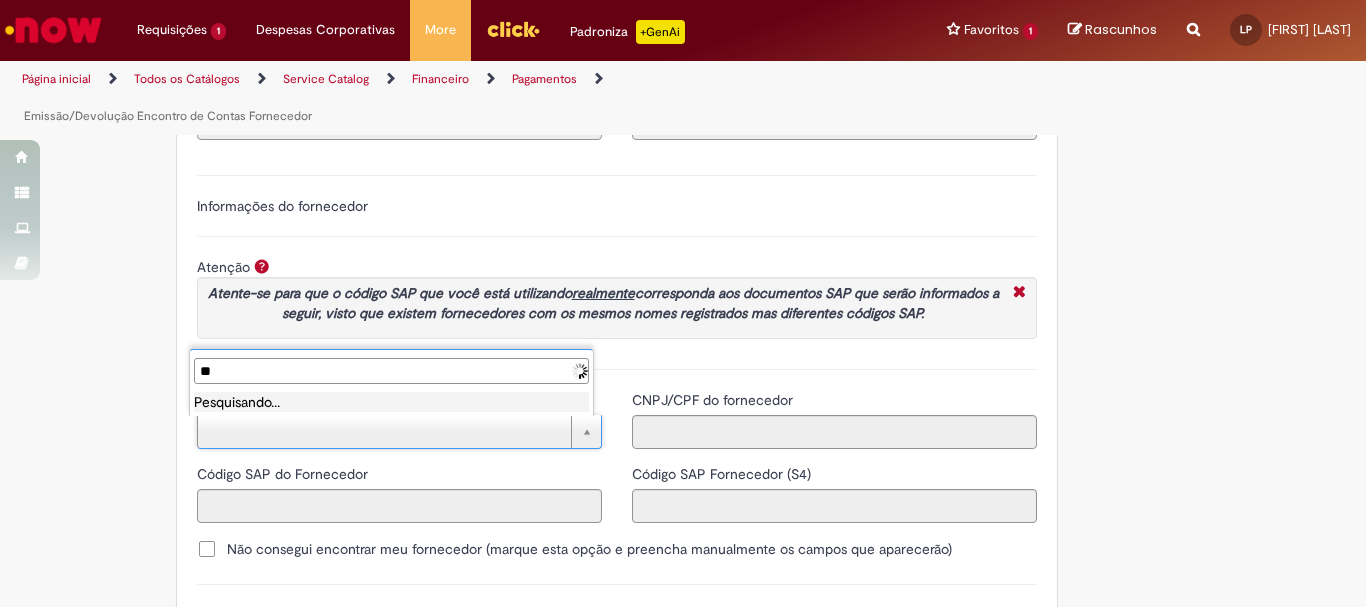 type on "*" 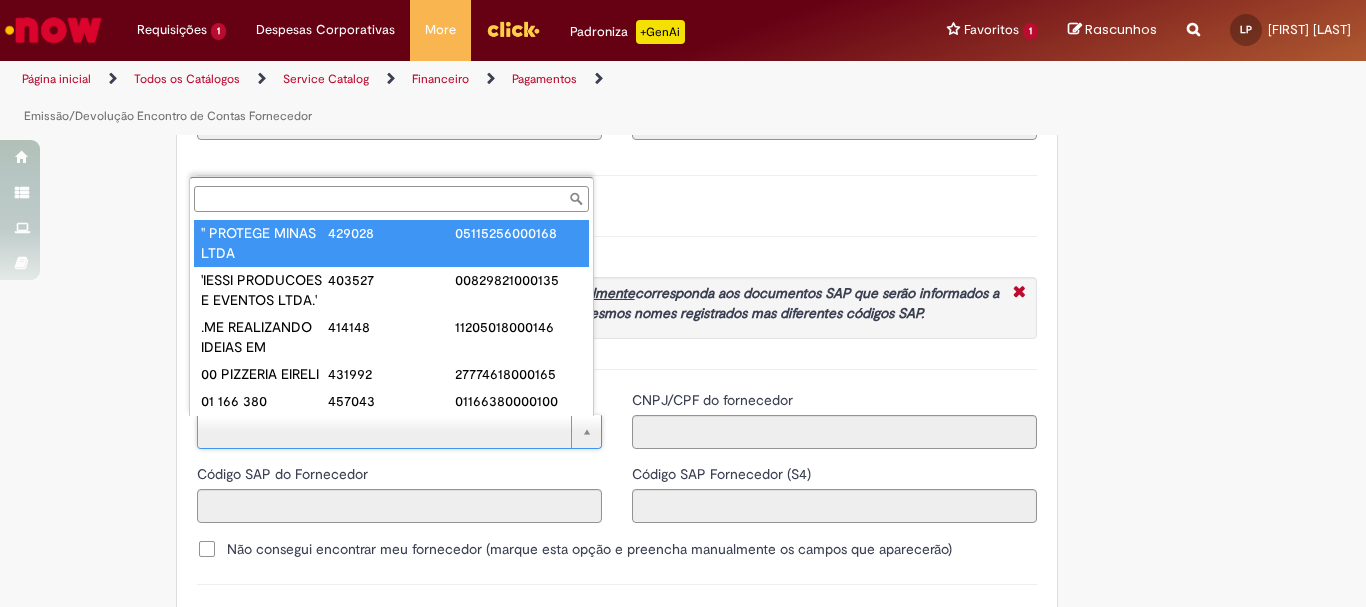 paste on "******" 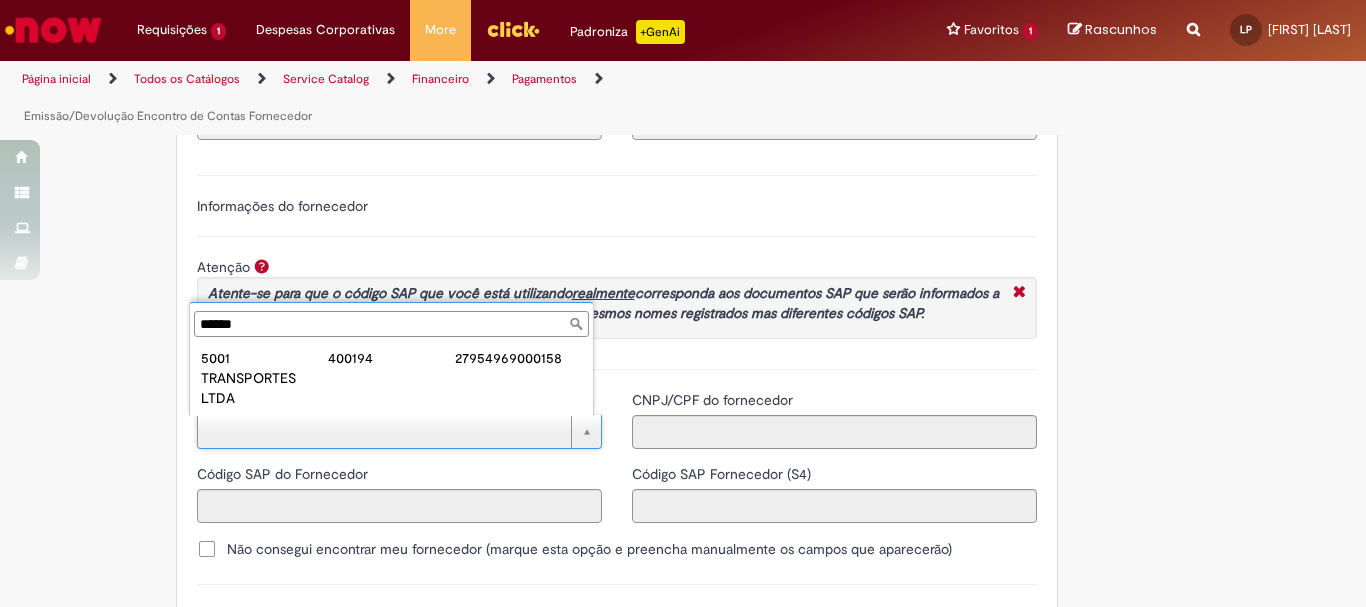 type on "**********" 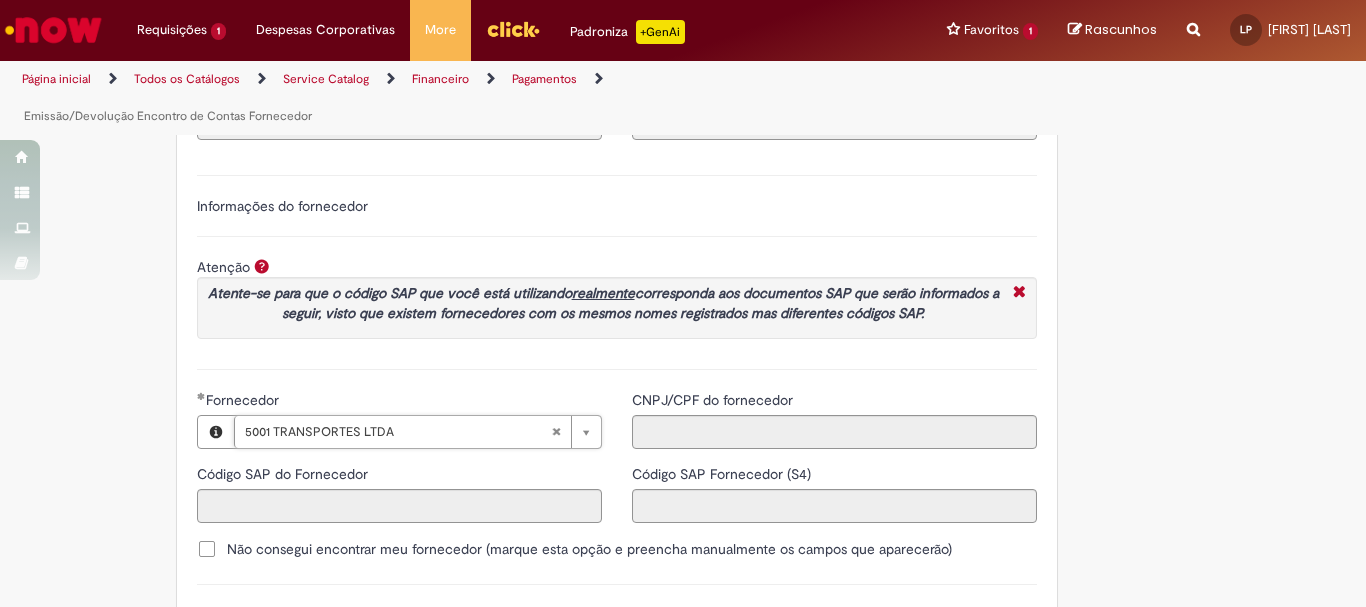 type on "******" 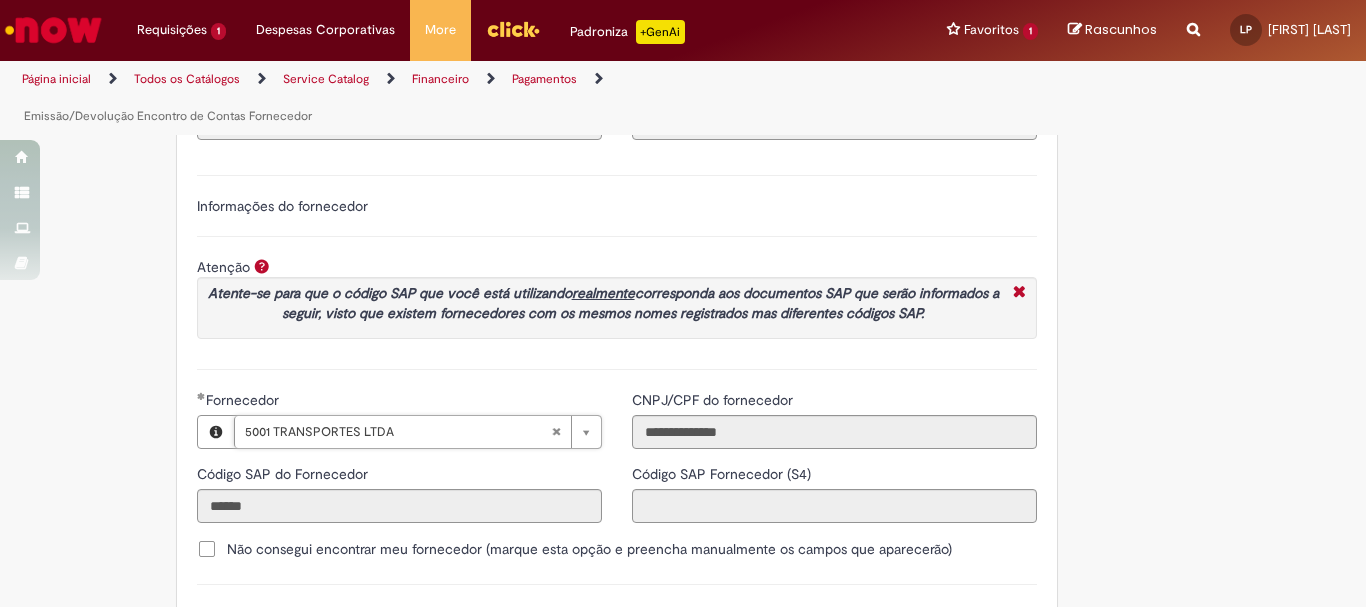 type on "**********" 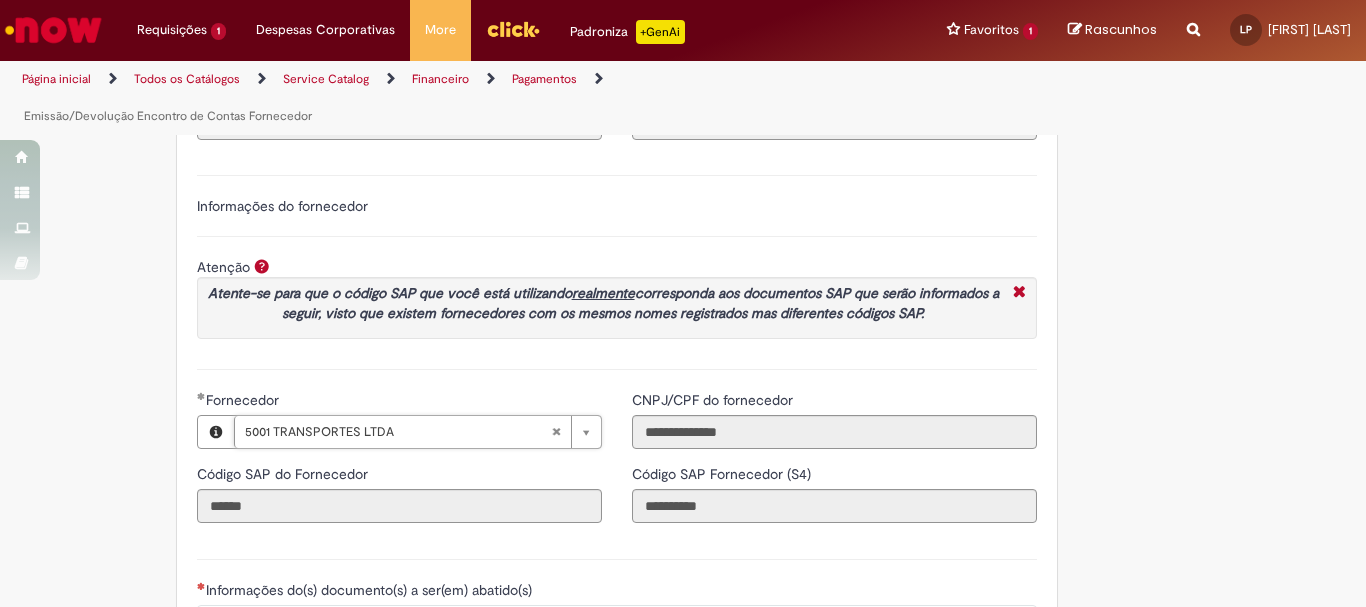 scroll, scrollTop: 2373, scrollLeft: 0, axis: vertical 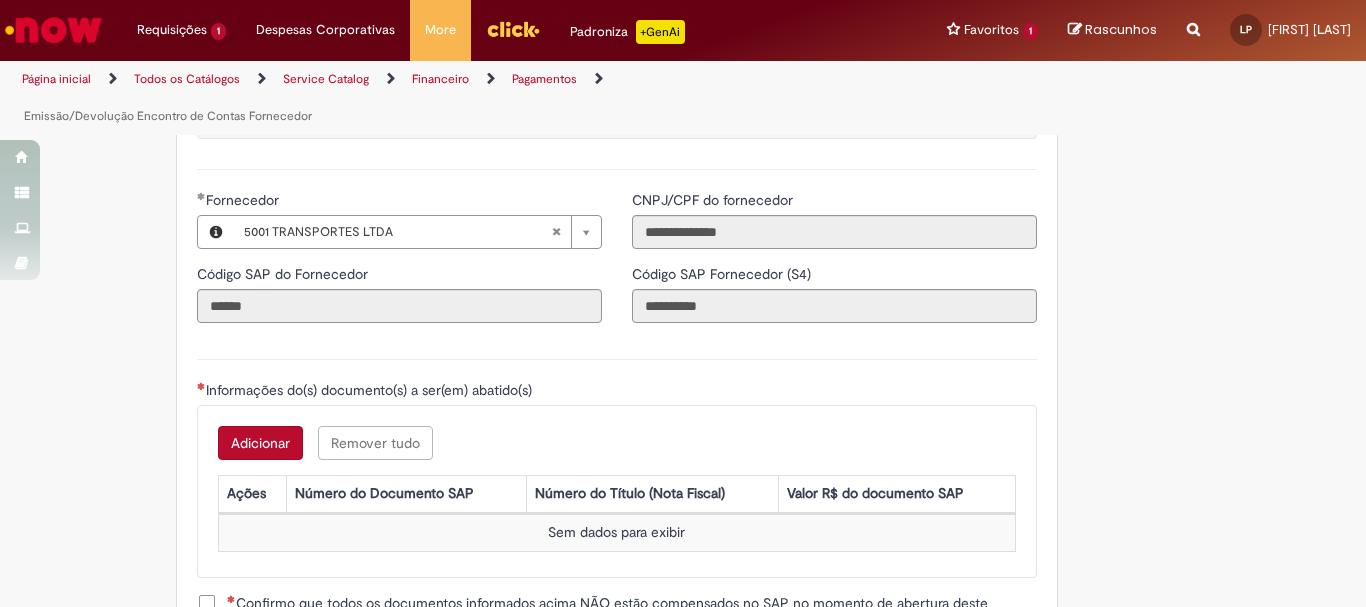 click on "Adicionar" at bounding box center [260, 443] 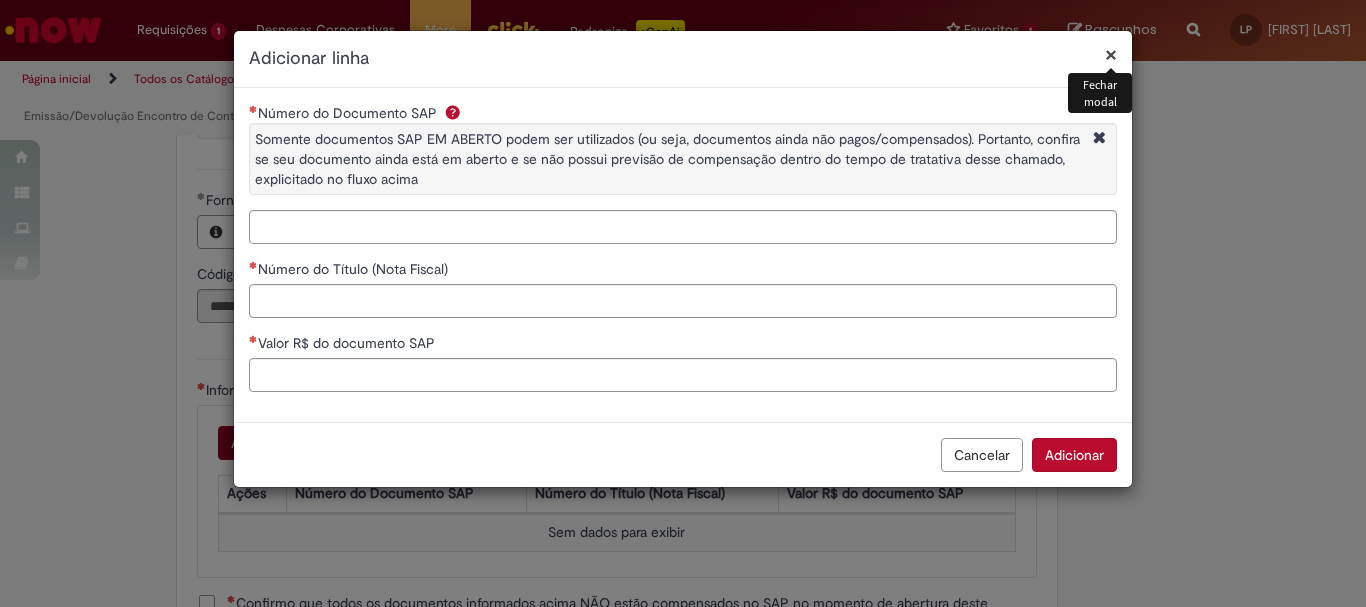 type 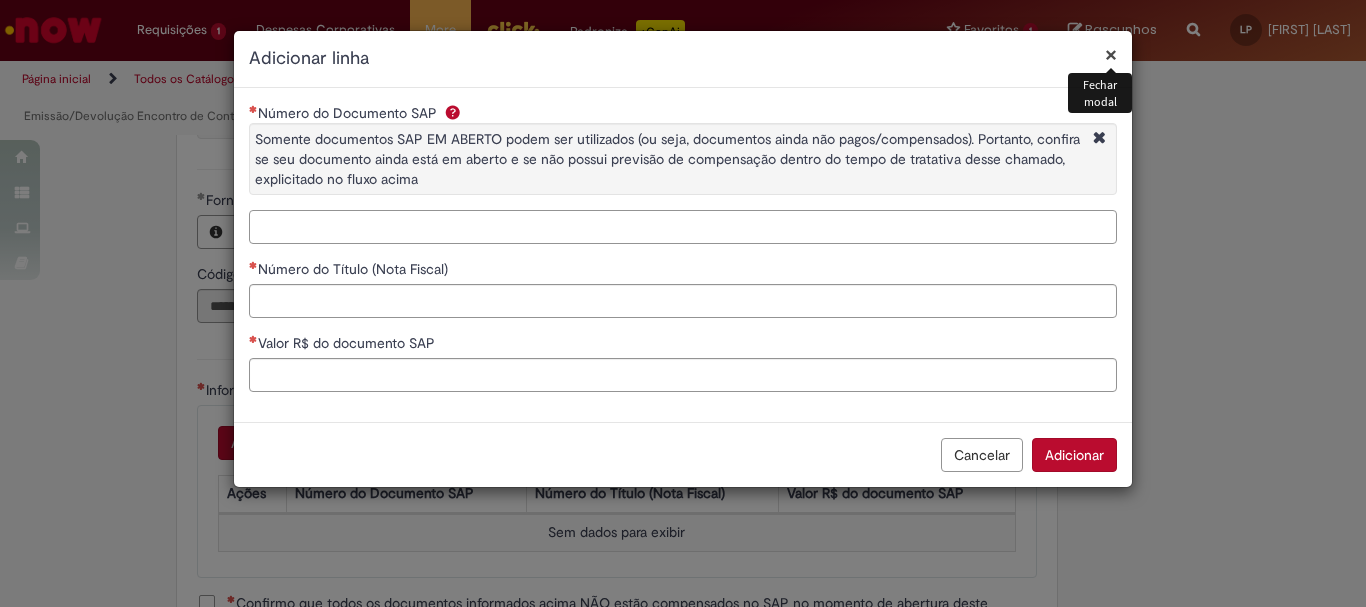 click on "Número do Documento SAP Somente documentos SAP EM ABERTO podem ser utilizados (ou seja, documentos ainda não pagos/compensados). Portanto, confira se seu documento ainda está em aberto e se não possui previsão de compensação dentro do tempo de tratativa desse chamado, explicitado no fluxo acima" at bounding box center [683, 227] 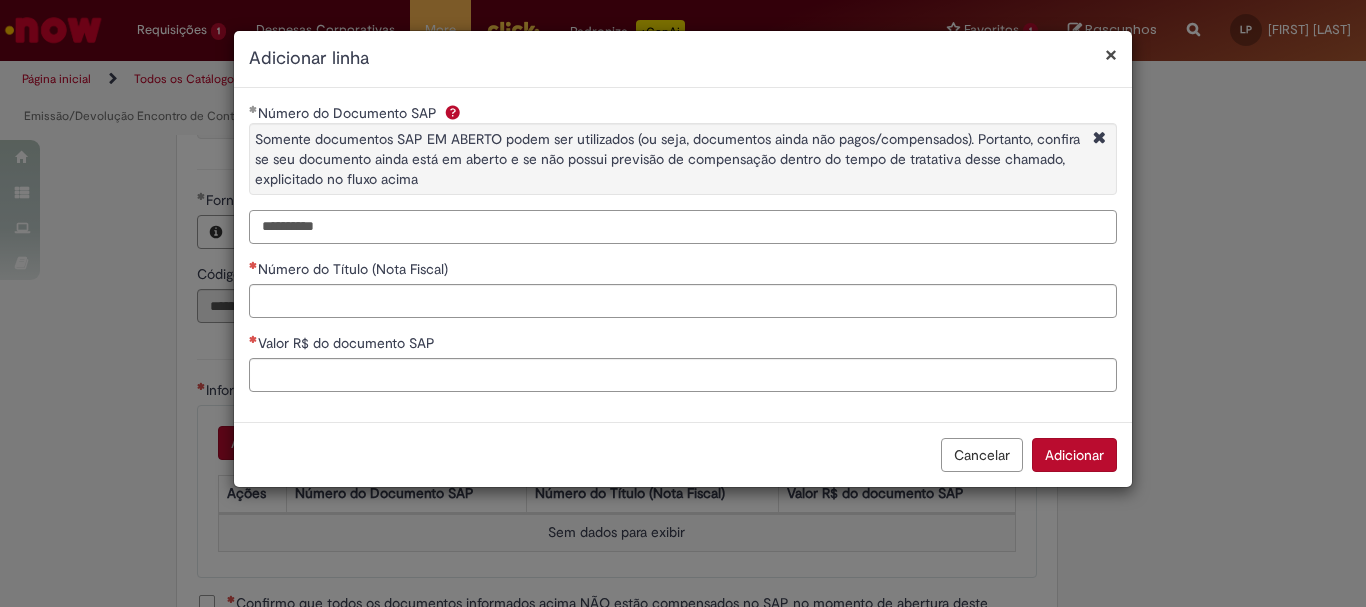 type on "**********" 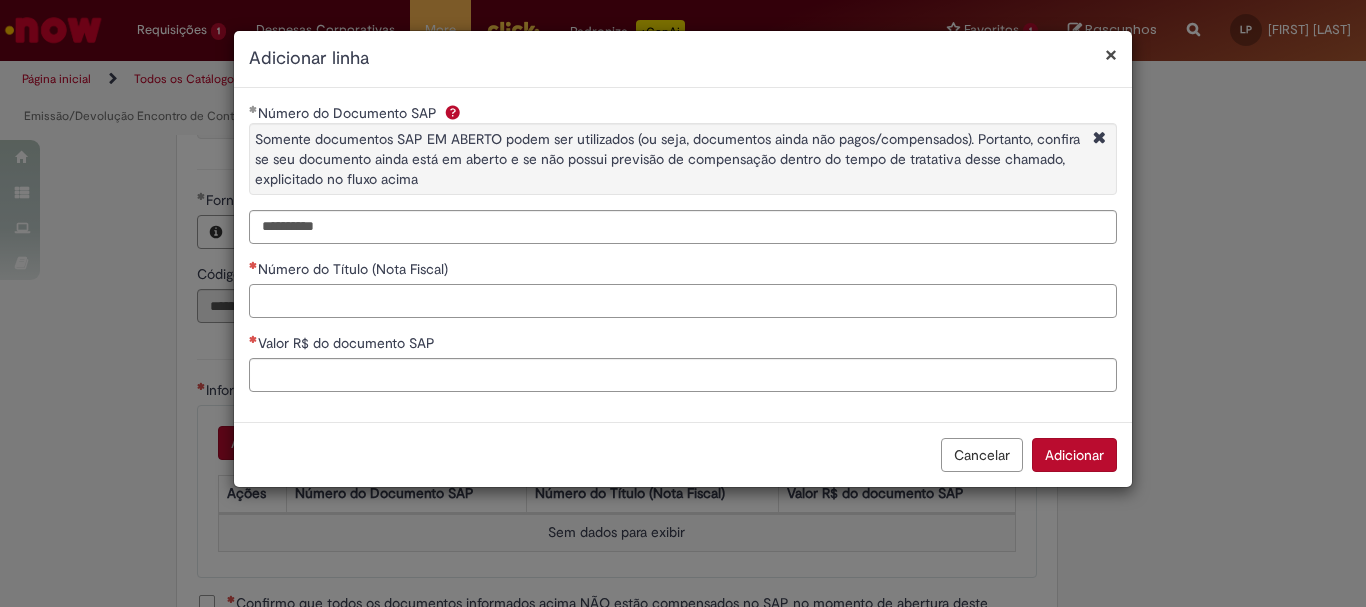 click on "Número do Título (Nota Fiscal)" at bounding box center [683, 301] 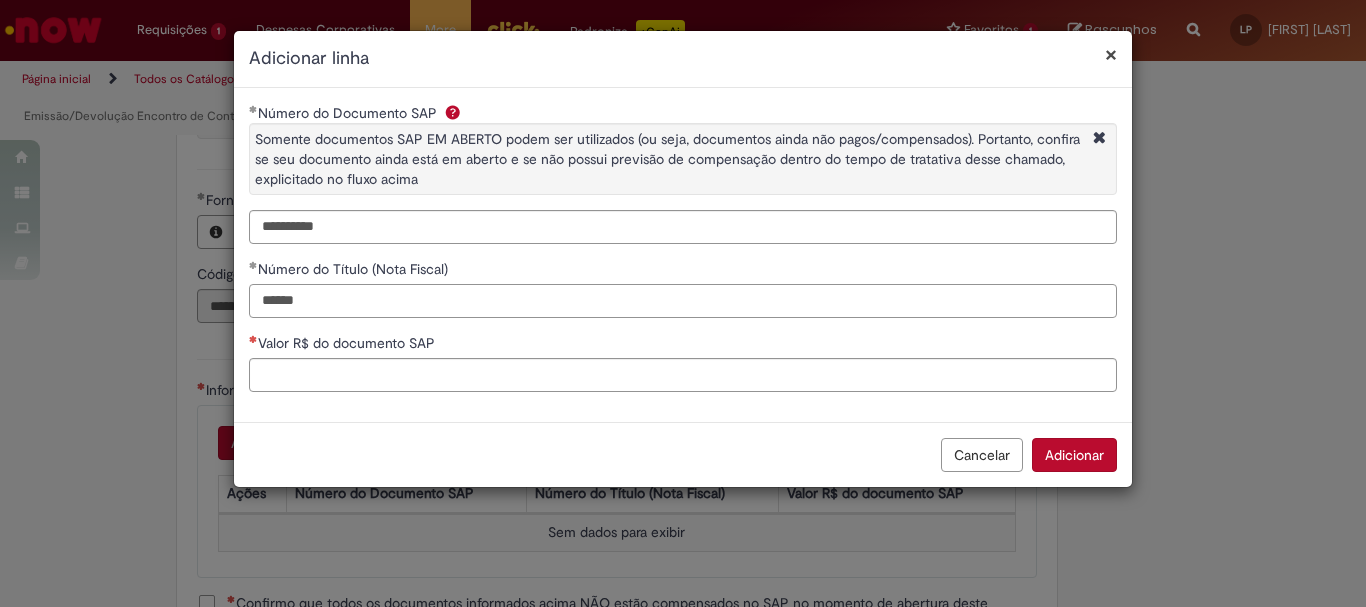 type on "******" 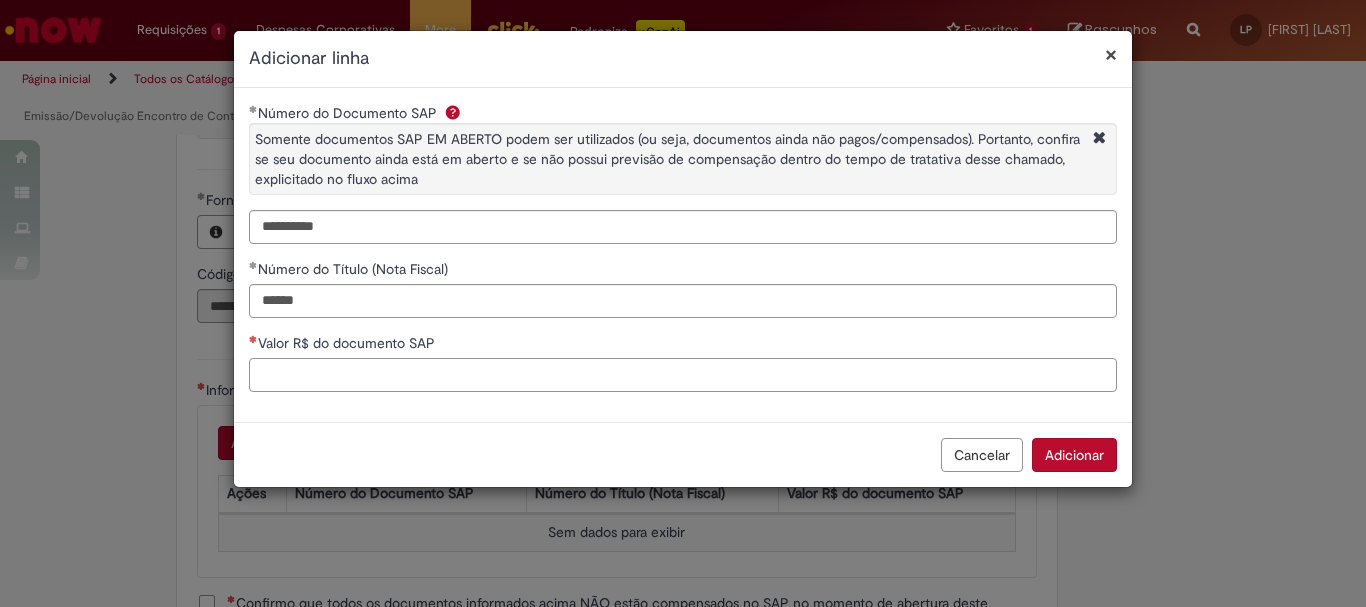 click on "Valor R$ do documento SAP" at bounding box center [683, 375] 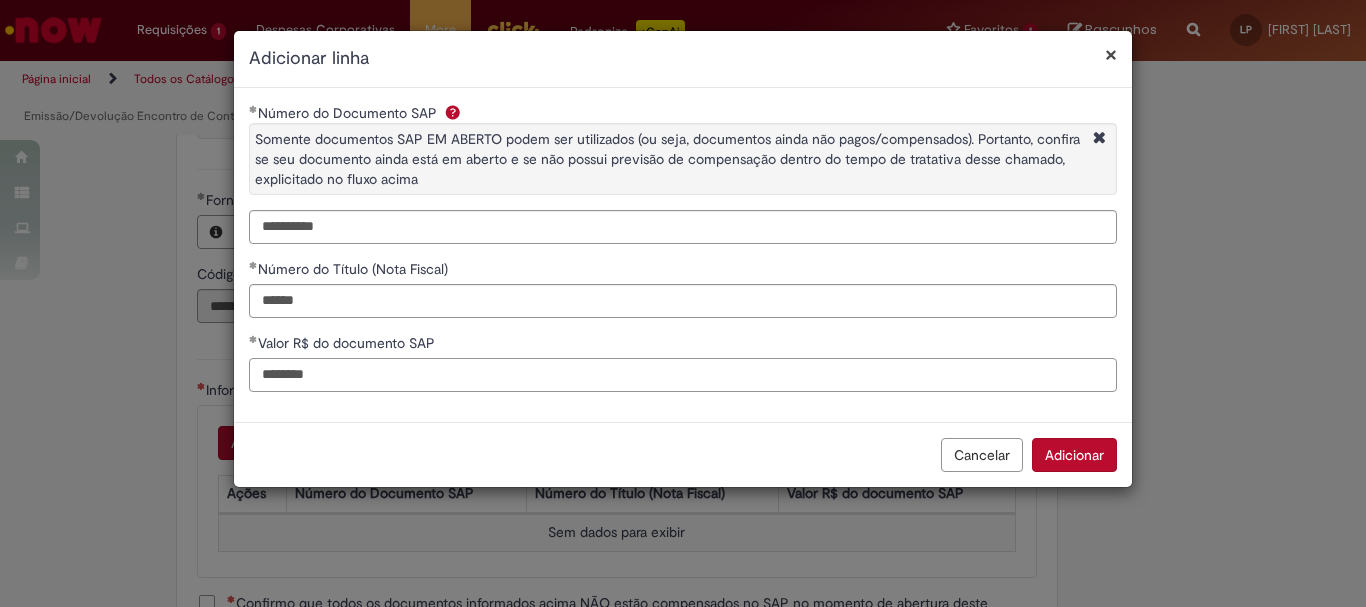 type on "********" 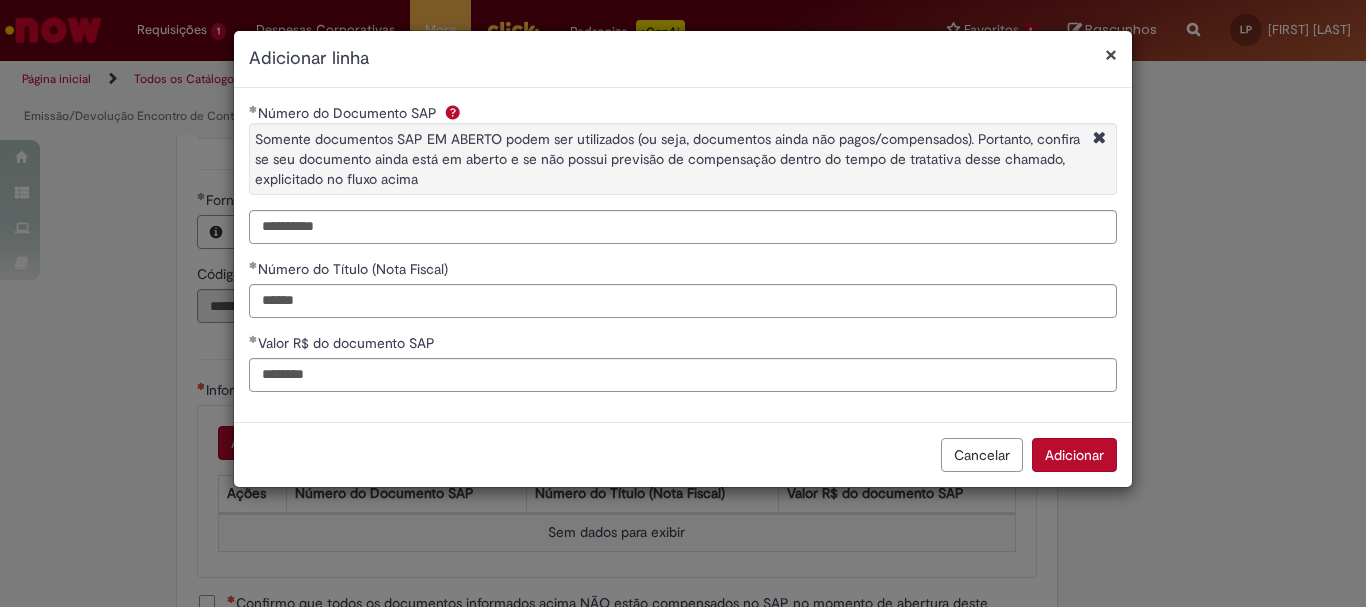 click on "**********" at bounding box center (683, 259) 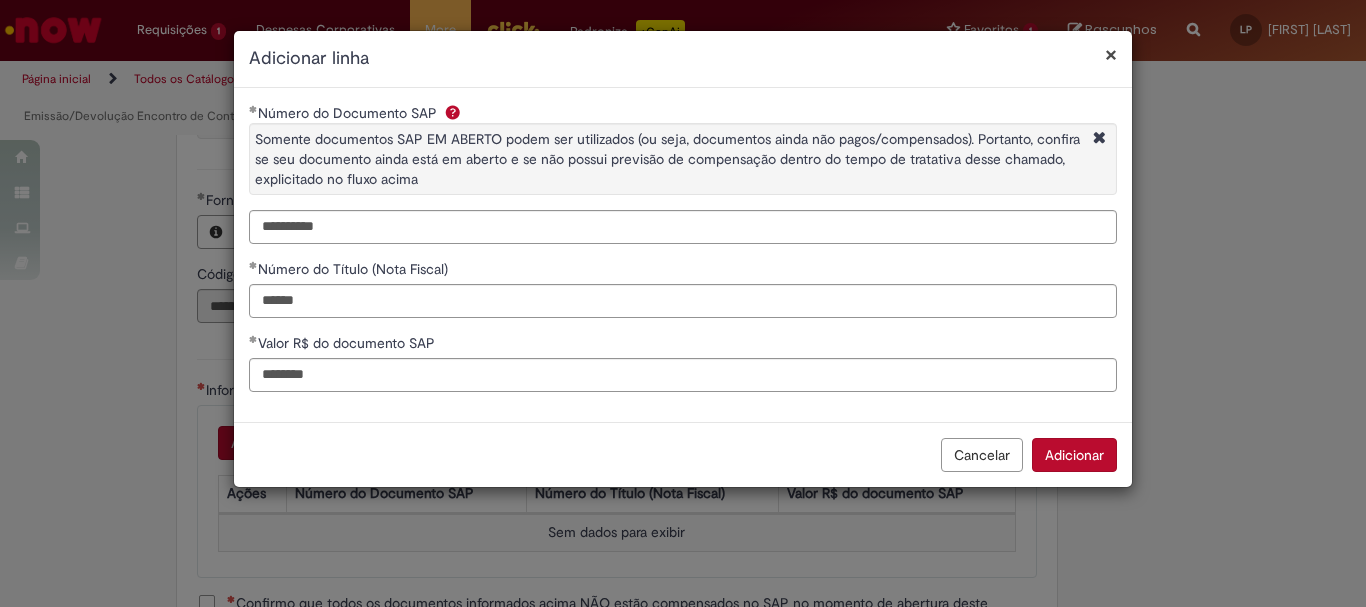 click on "Adicionar" at bounding box center (1074, 455) 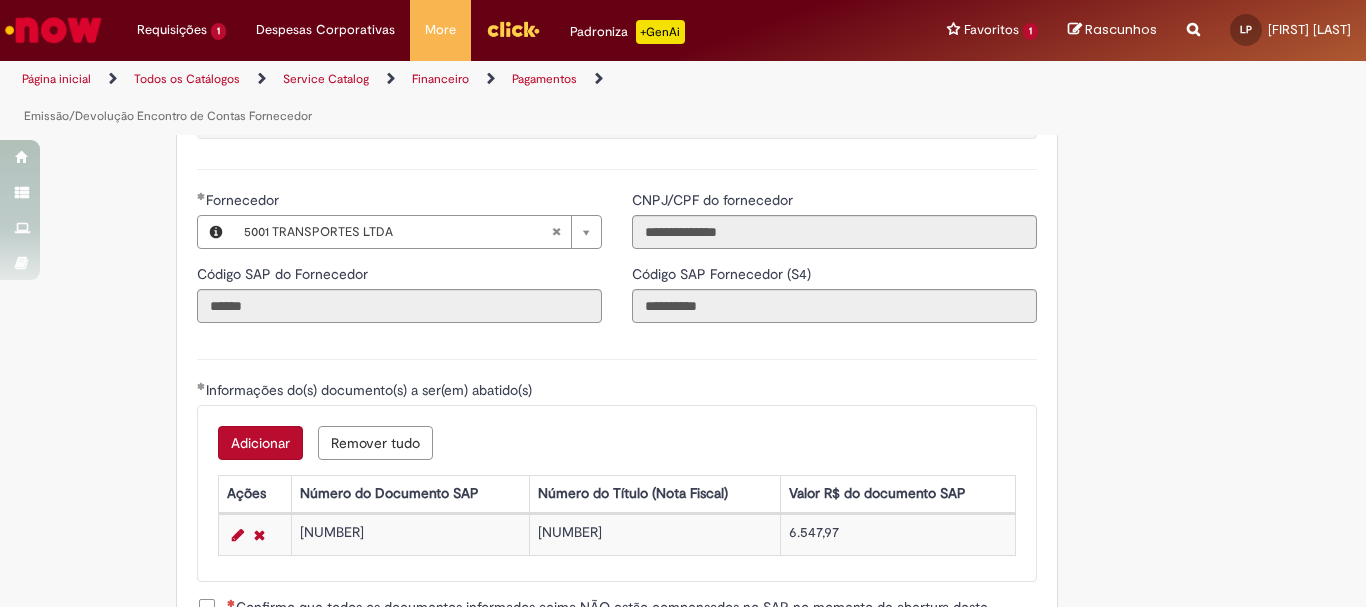 scroll, scrollTop: 2773, scrollLeft: 0, axis: vertical 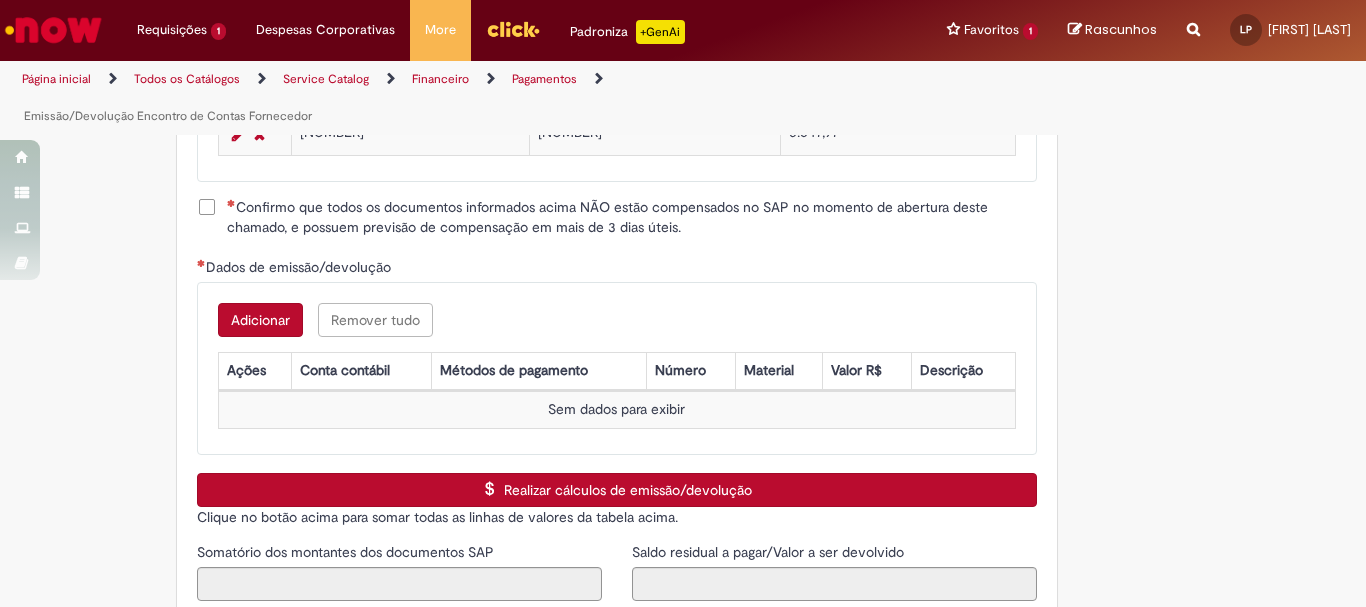 click on "Confirmo que todos os documentos informados acima NÃO estão compensados no SAP no momento de abertura deste chamado, e possuem previsão de compensação em mais de 3 dias úteis." at bounding box center [632, 217] 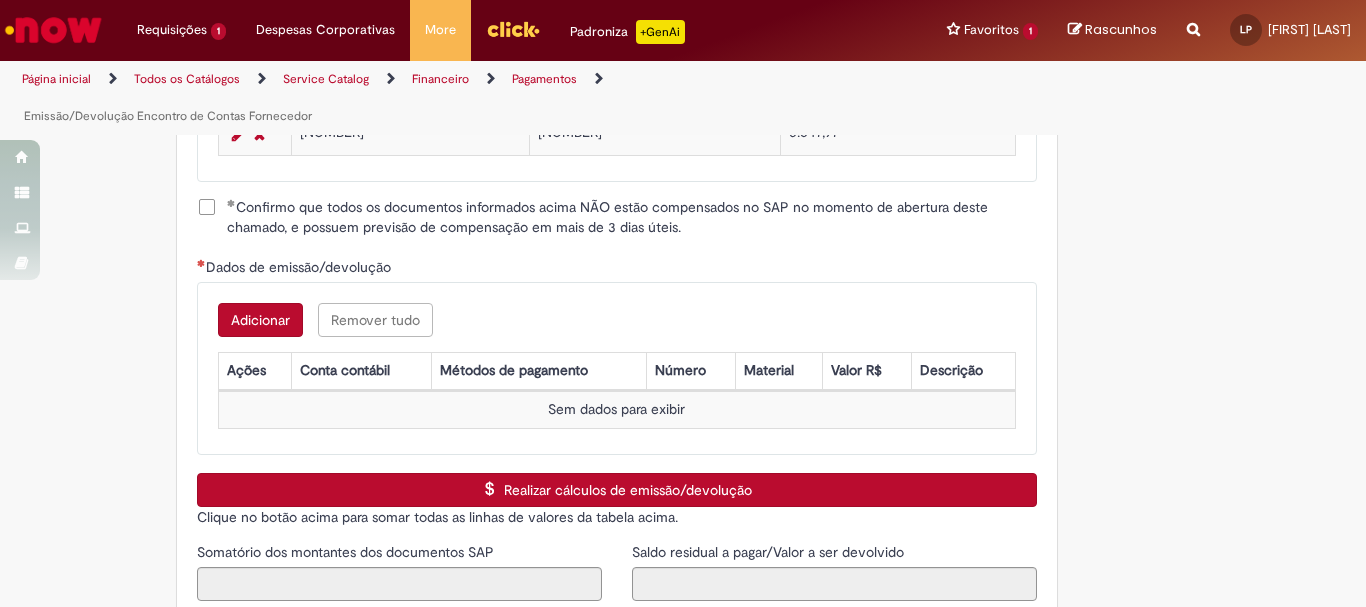 click on "Adicionar Remover tudo Dados de emissão/devolução Ações Conta contábil Métodos de pagamento Número Material Valor R$ Descrição Sem dados para exibir" at bounding box center [617, 368] 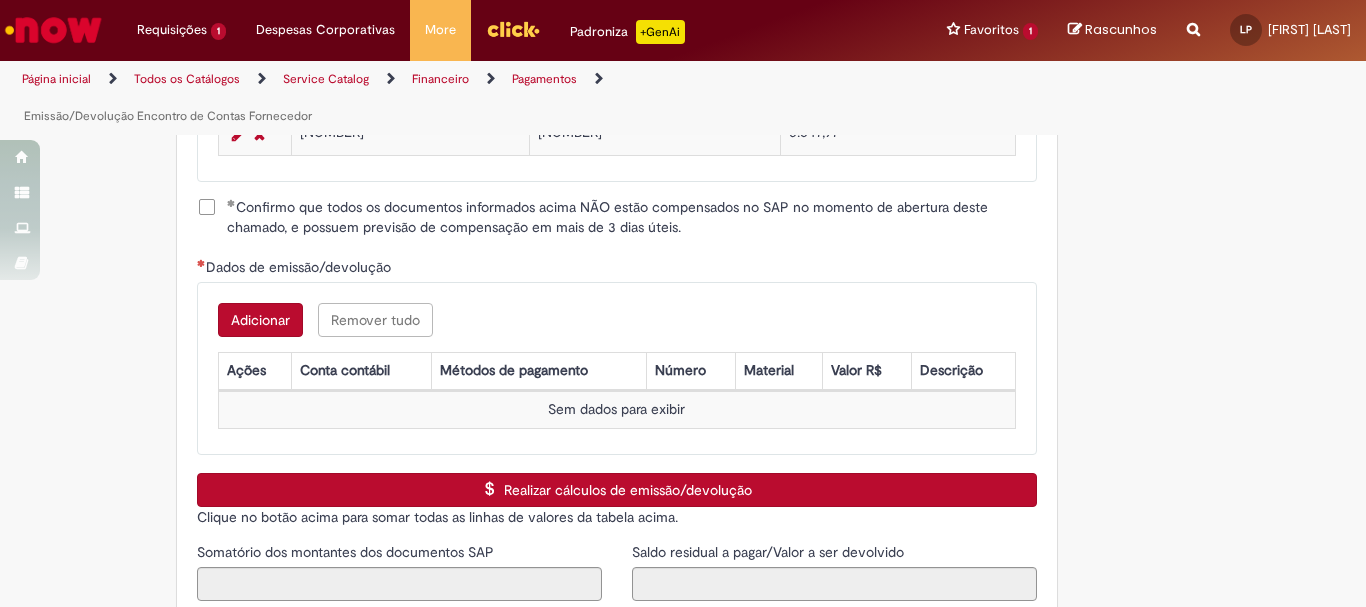 click on "Adicionar" at bounding box center (260, 320) 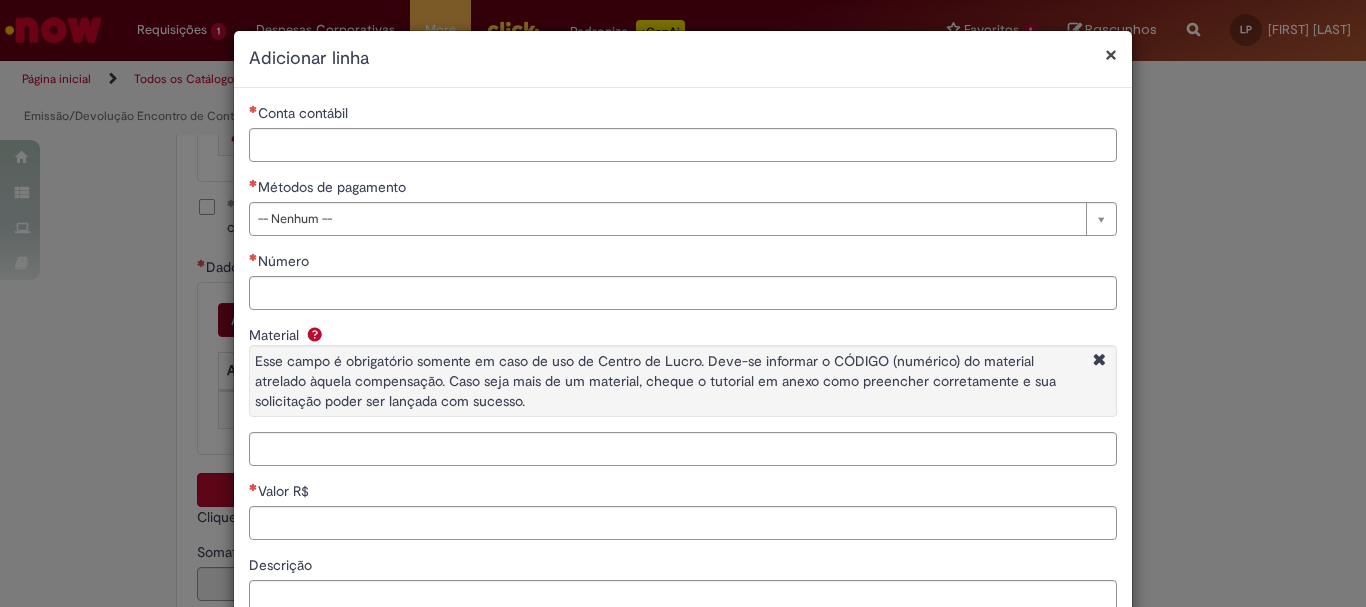 type 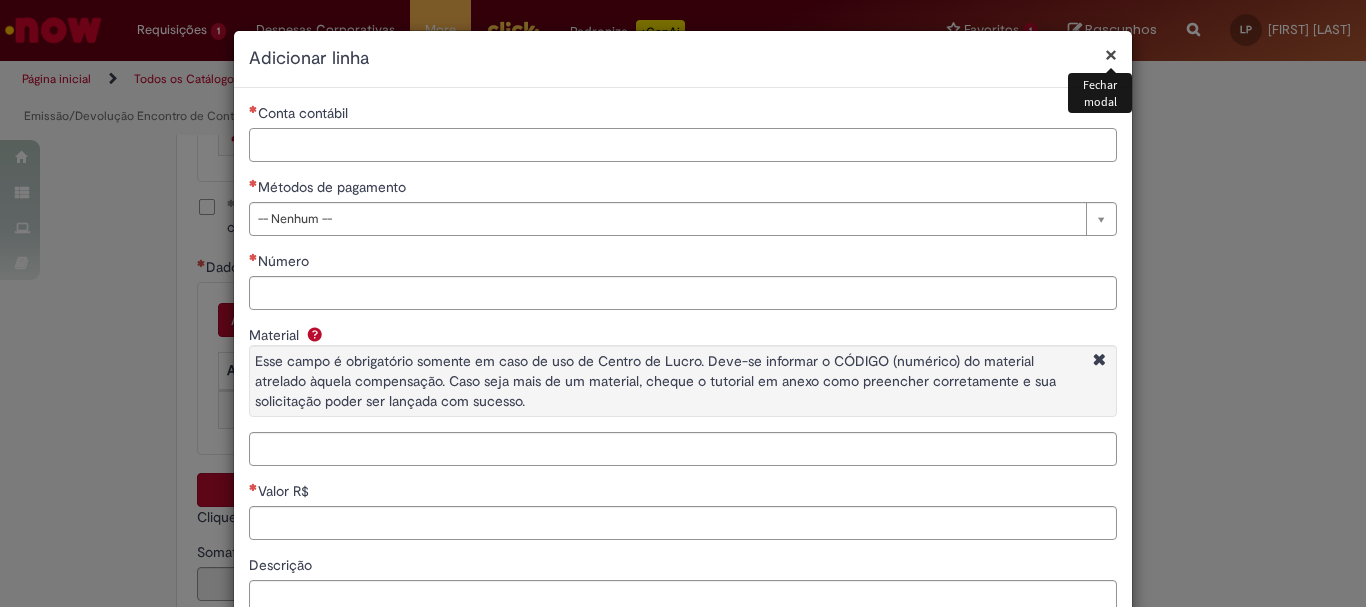 click on "Conta contábil" at bounding box center [683, 145] 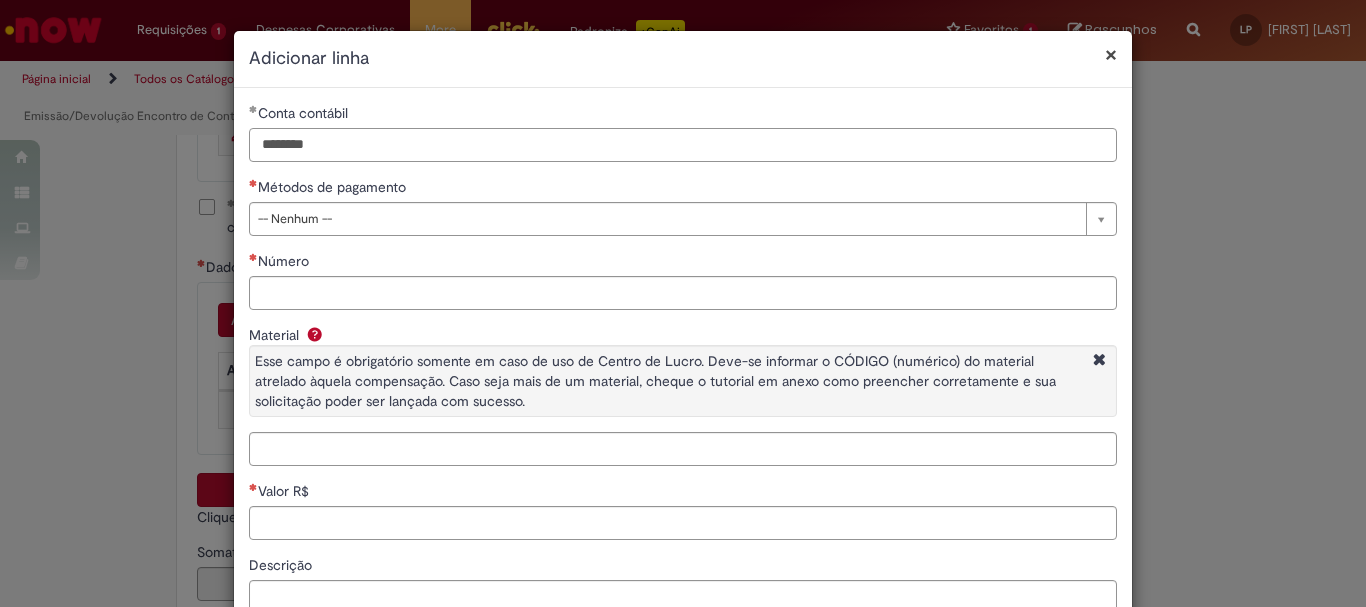 type on "********" 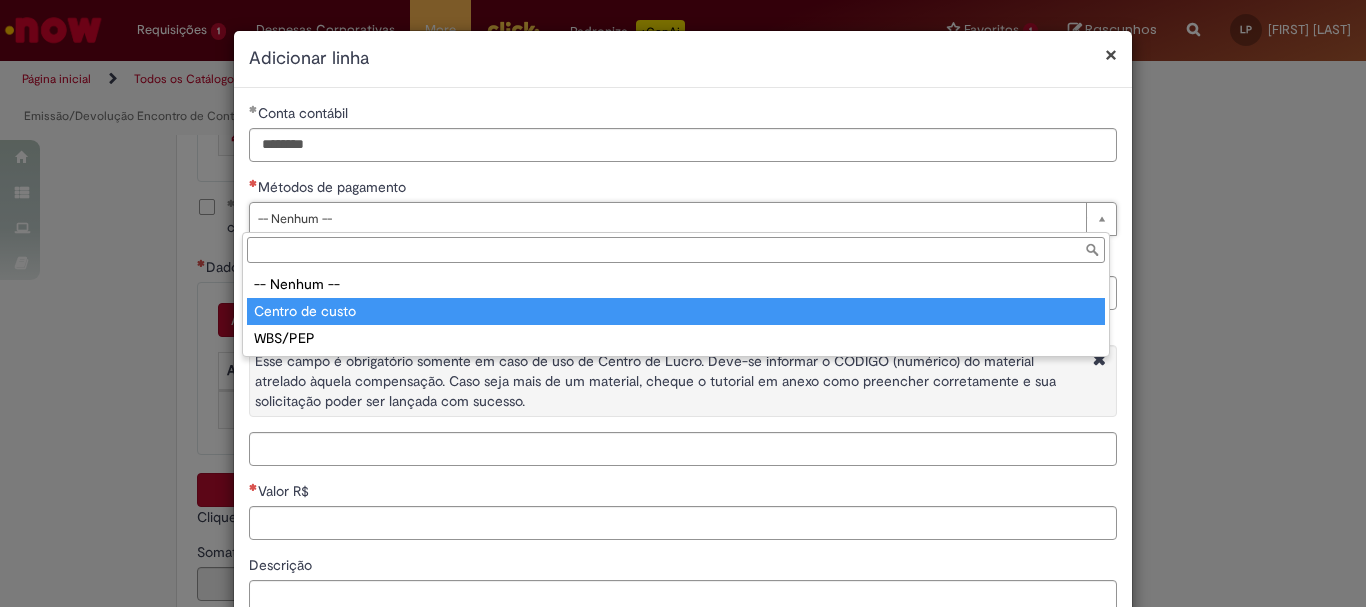 type on "**********" 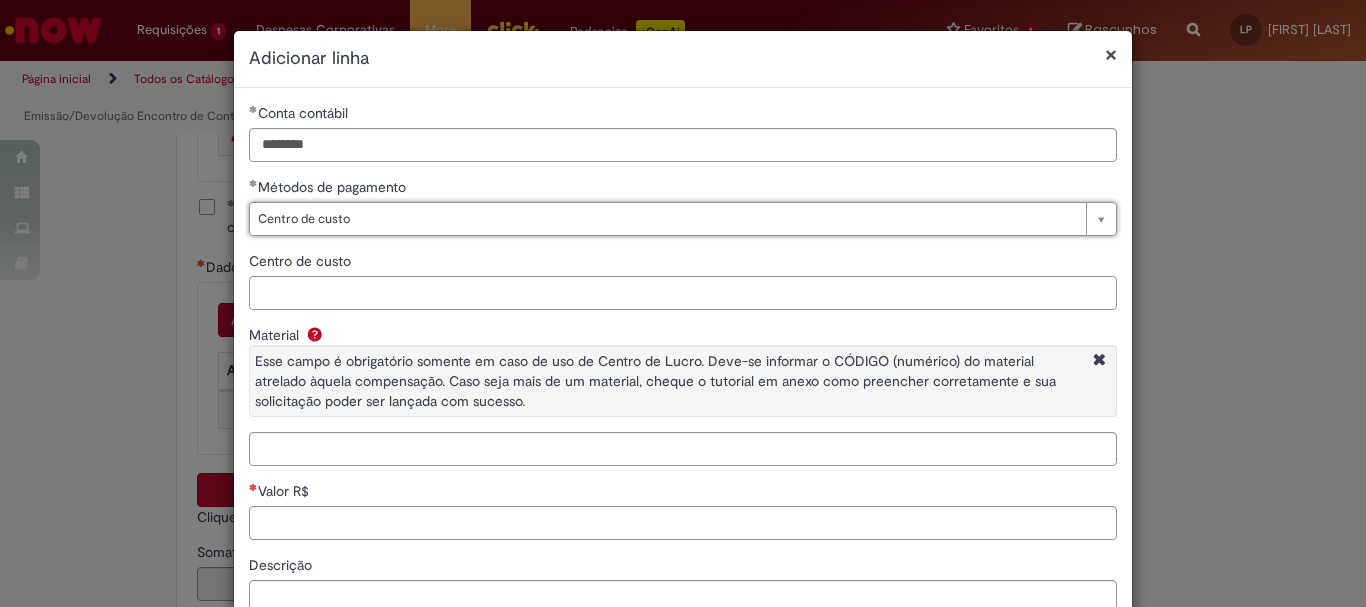 click on "Centro de custo" at bounding box center (683, 293) 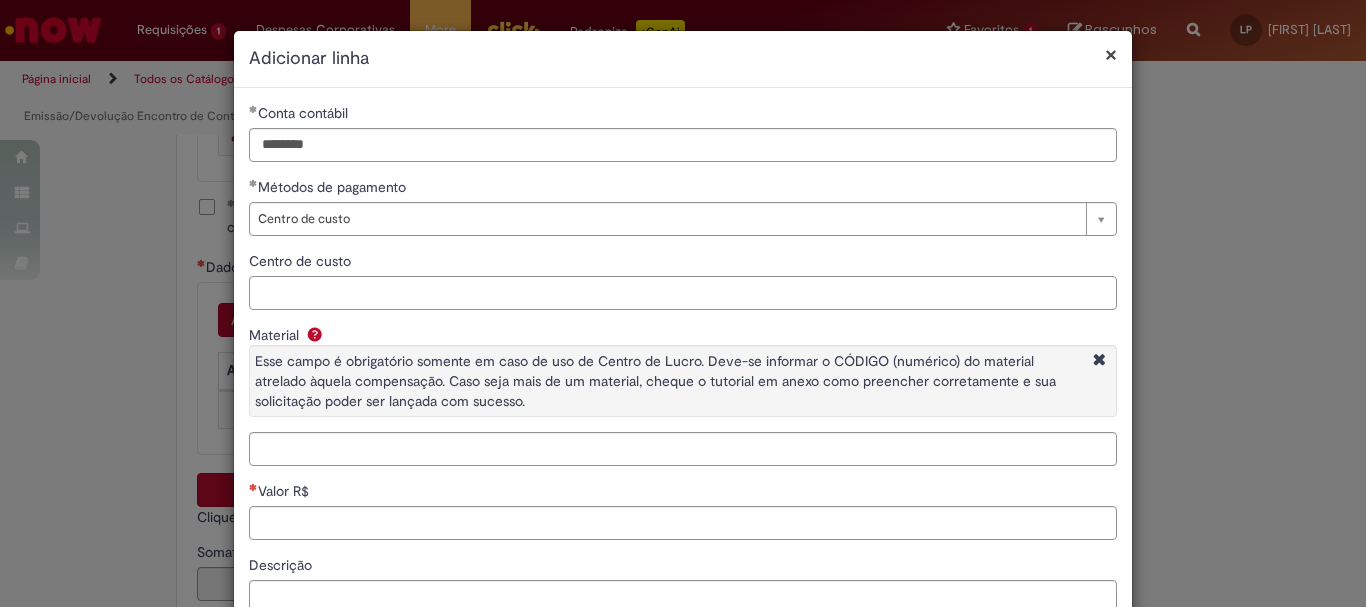 paste on "**********" 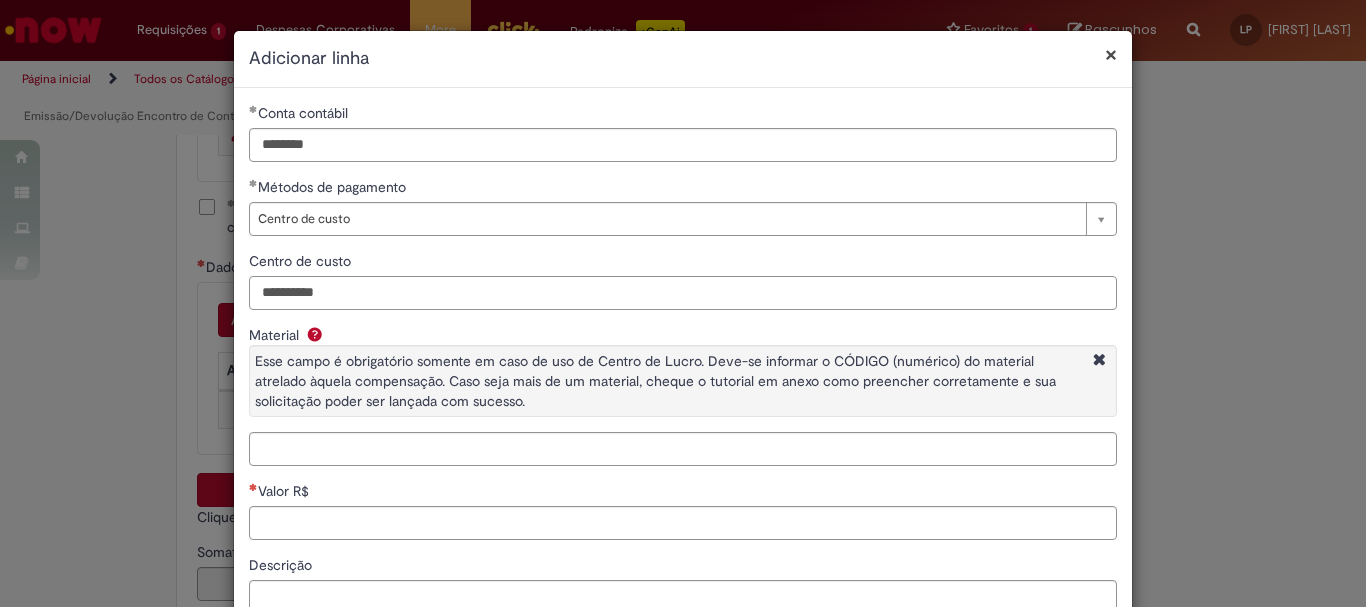 scroll, scrollTop: 153, scrollLeft: 0, axis: vertical 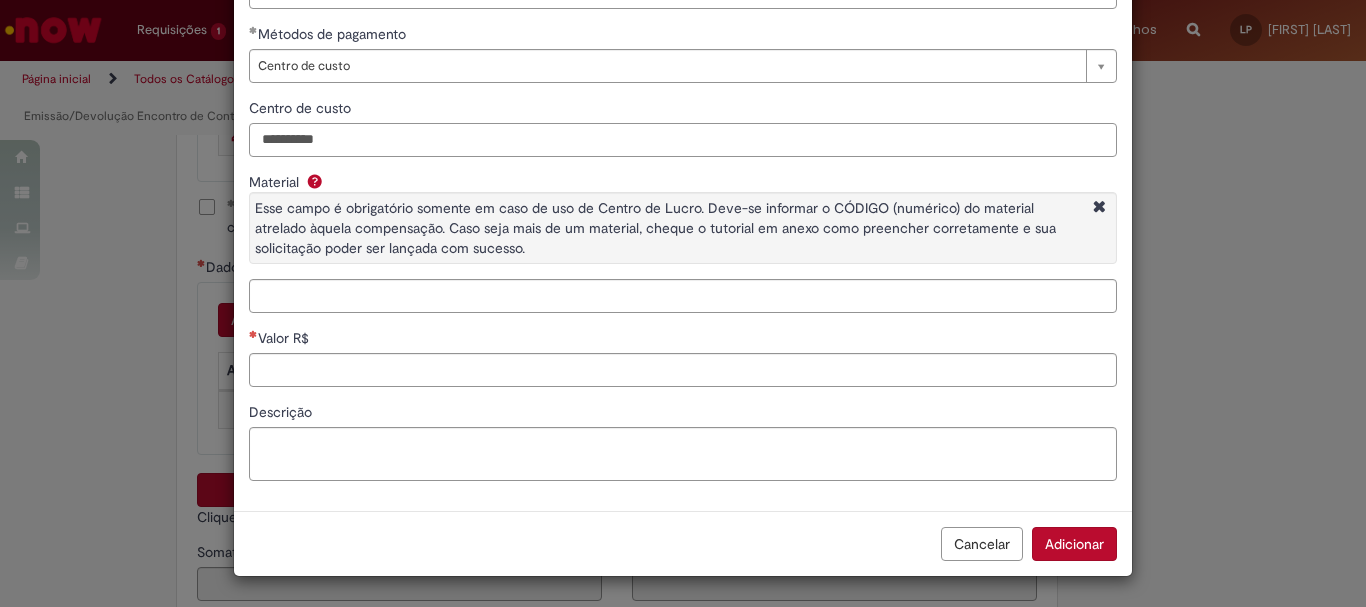 type on "**********" 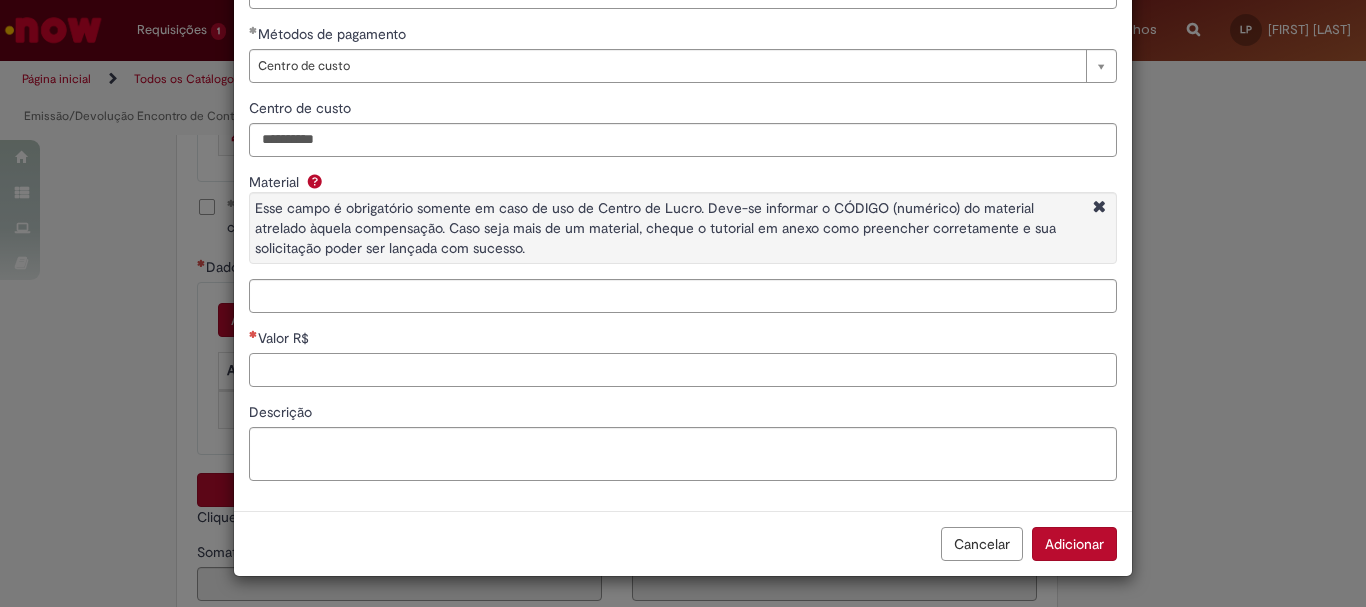click on "Valor R$" at bounding box center [683, 370] 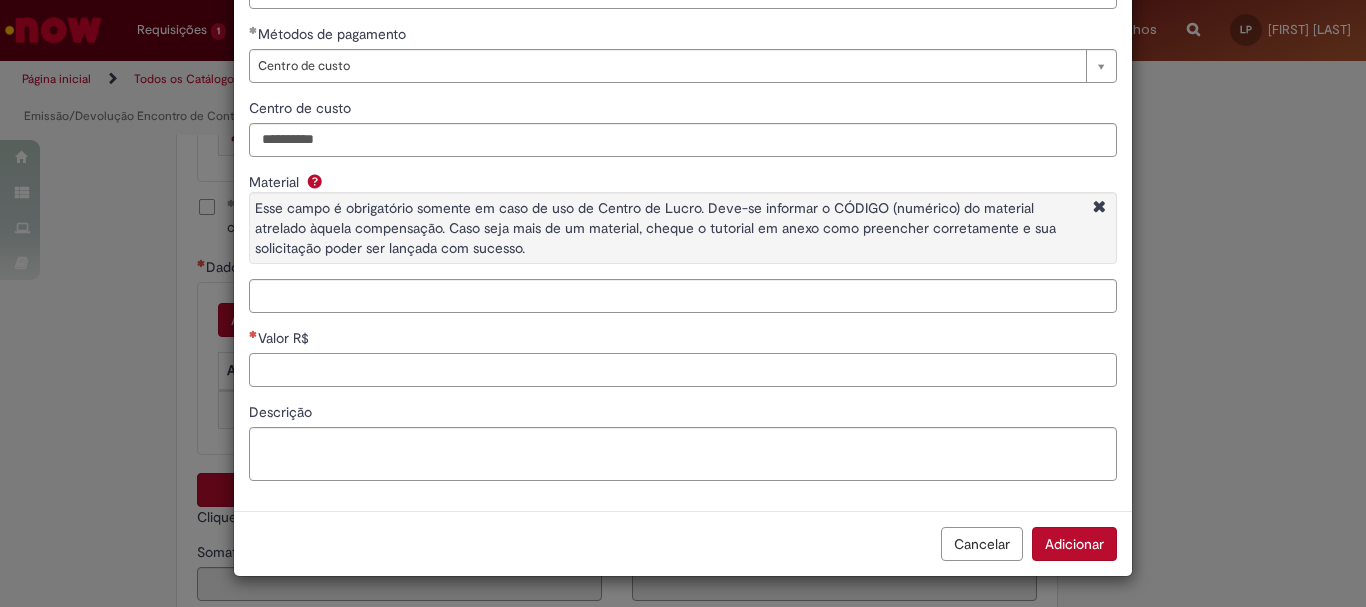 paste on "**********" 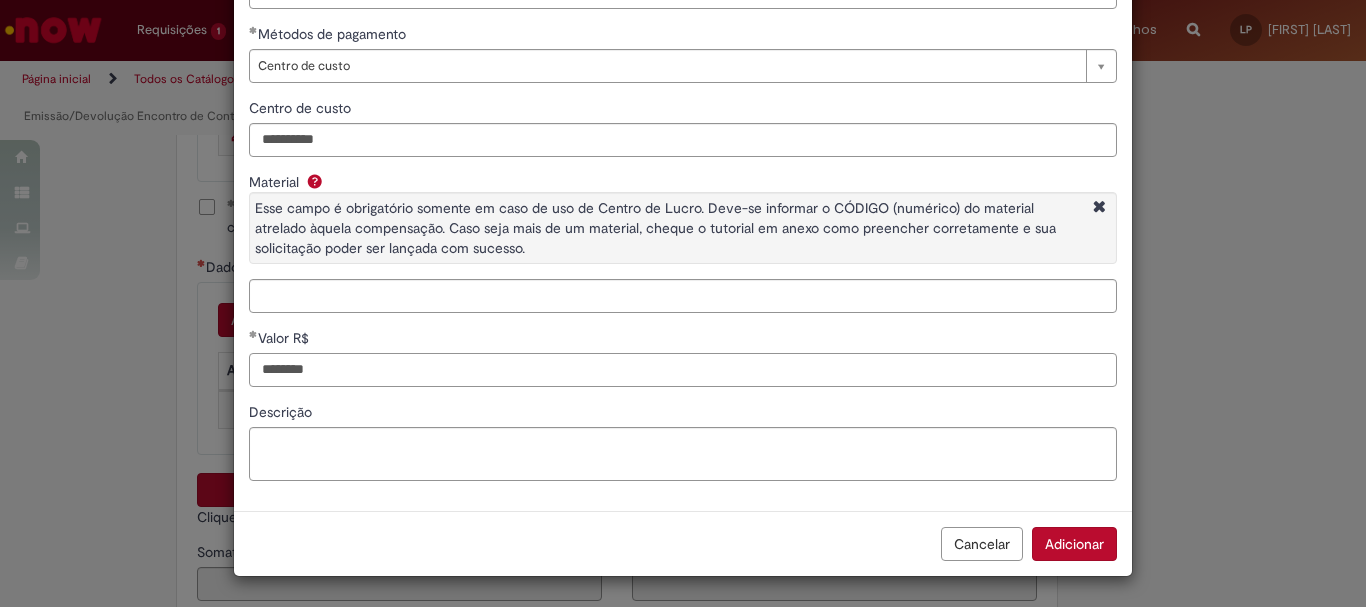 type on "********" 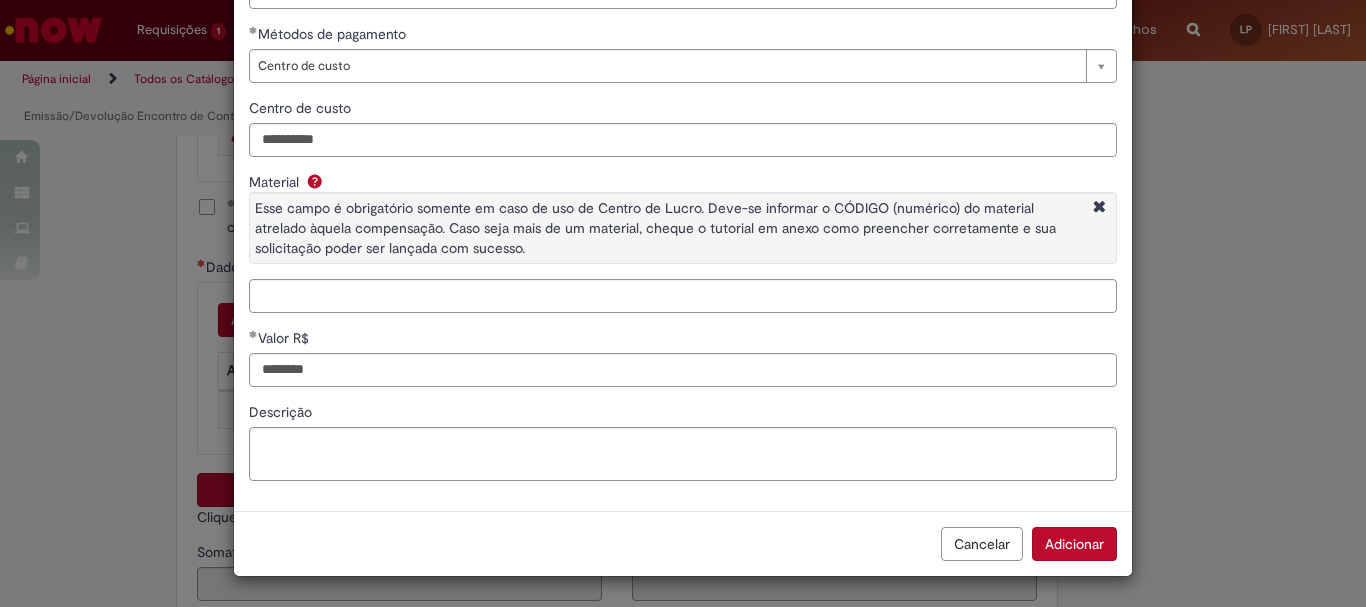 click on "Descrição" at bounding box center (683, 414) 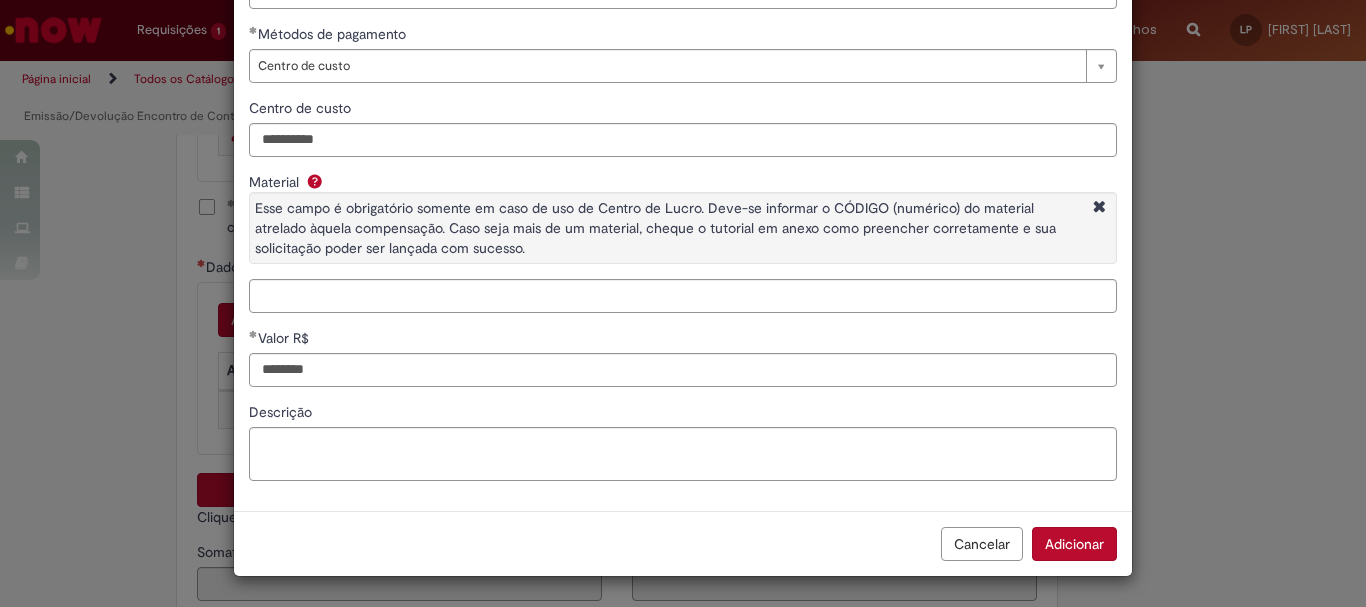 scroll, scrollTop: 154, scrollLeft: 0, axis: vertical 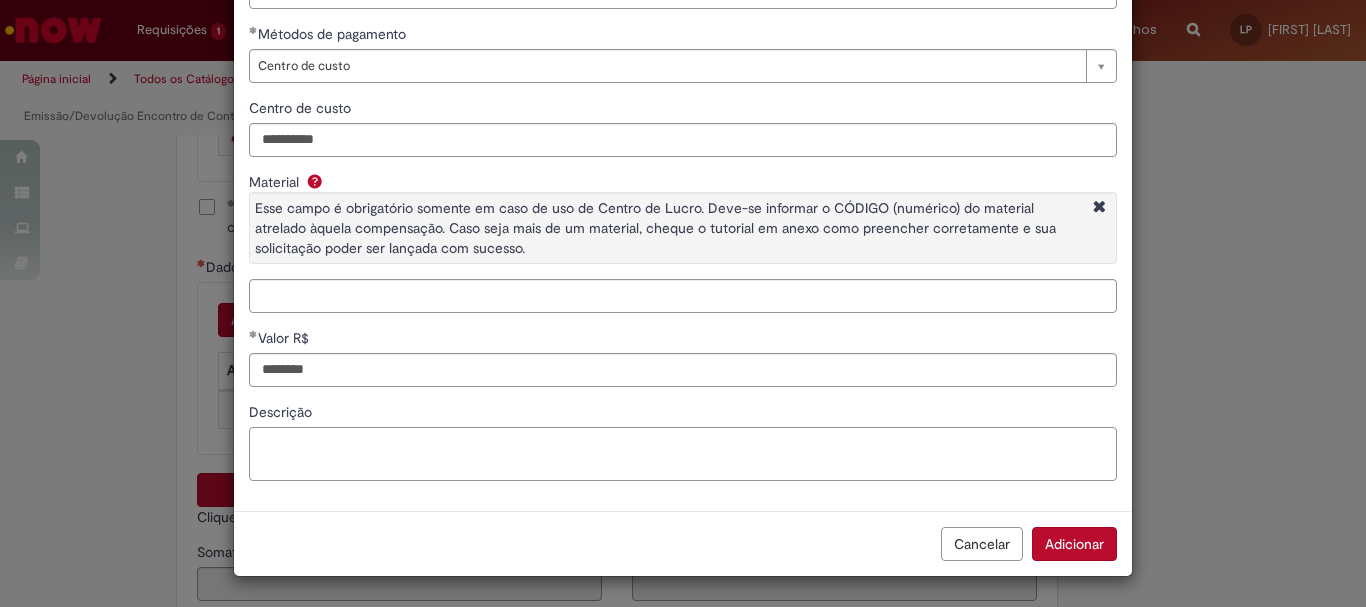 click on "Descrição" at bounding box center (683, 454) 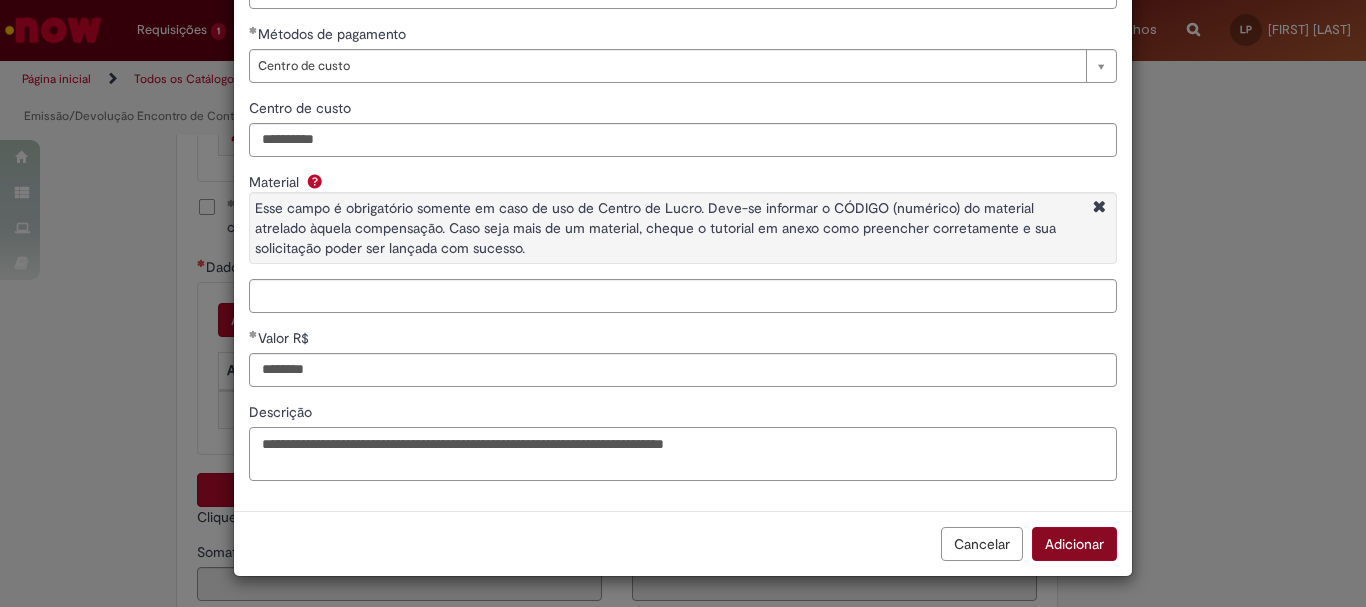type on "**********" 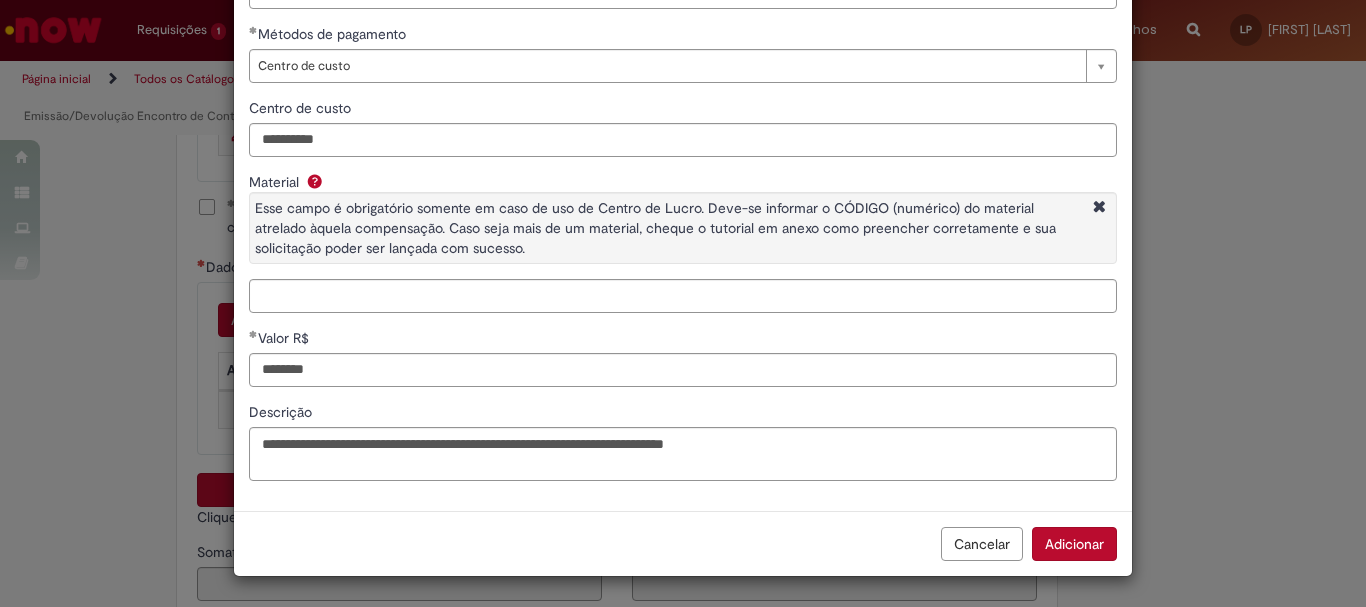 click on "Adicionar" at bounding box center [1074, 544] 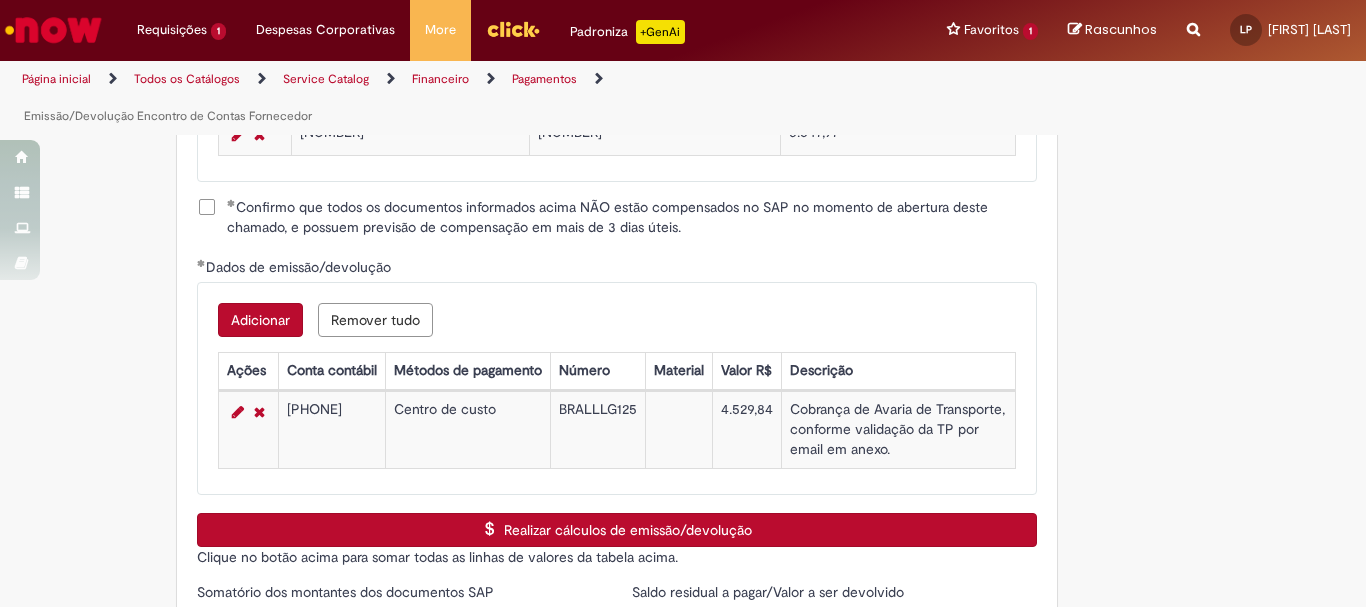 click on "Clique no botão acima para somar todas as linhas de valores da tabela acima." at bounding box center (617, 557) 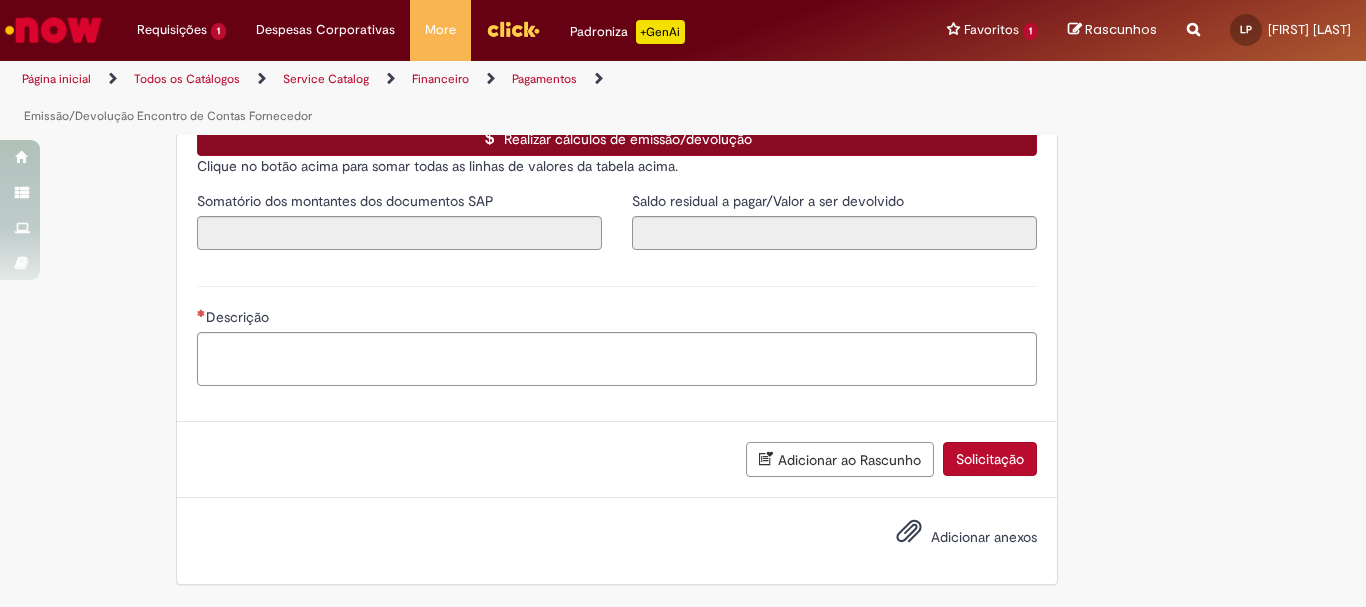 scroll, scrollTop: 3064, scrollLeft: 0, axis: vertical 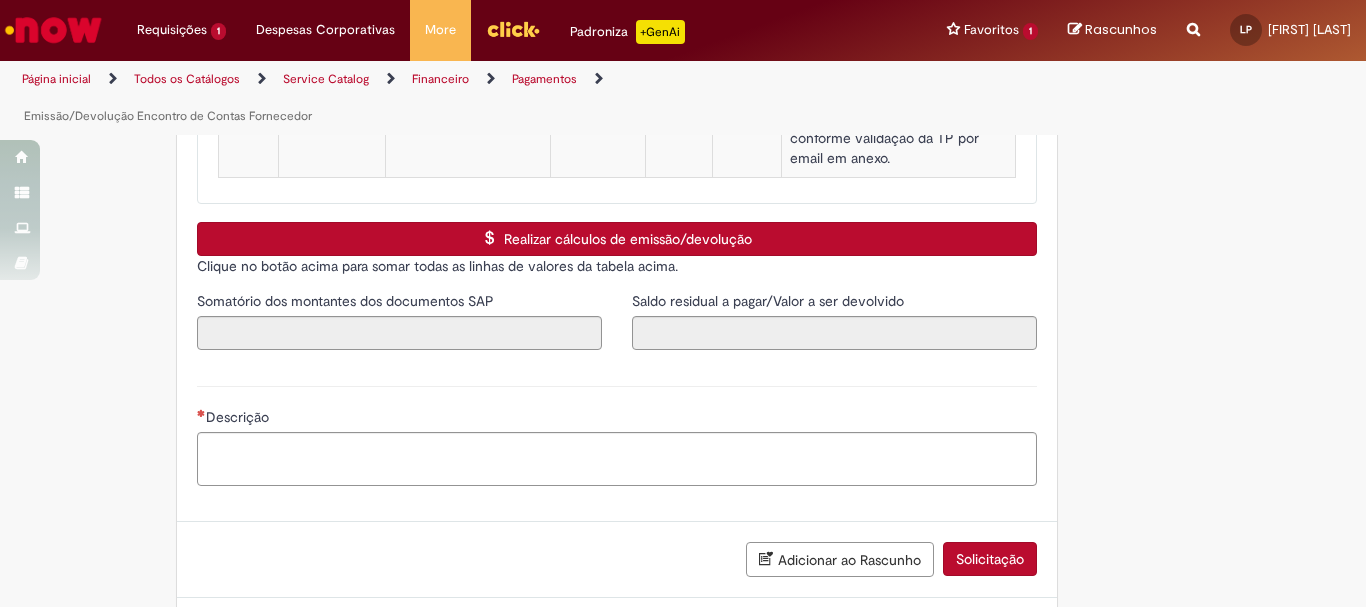 click on "Realizar cálculos de emissão/devolução" at bounding box center [617, 239] 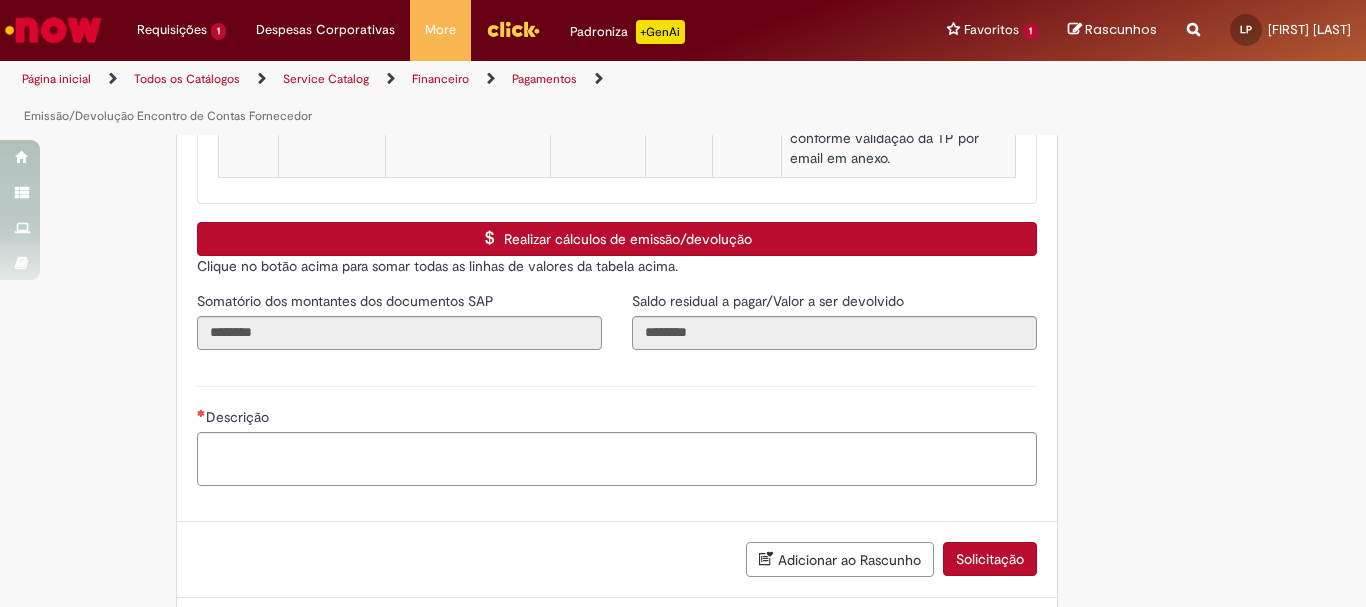 click on "Realizar cálculos de emissão/devolução" at bounding box center [617, 239] 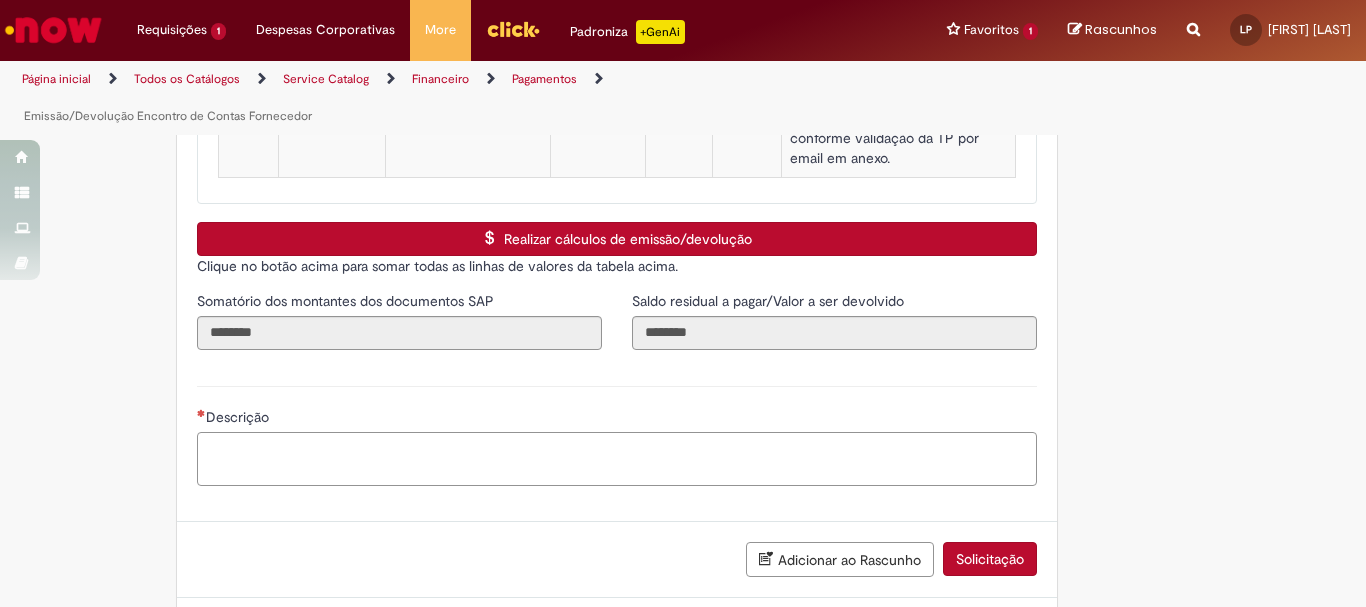 click on "Descrição" at bounding box center [617, 459] 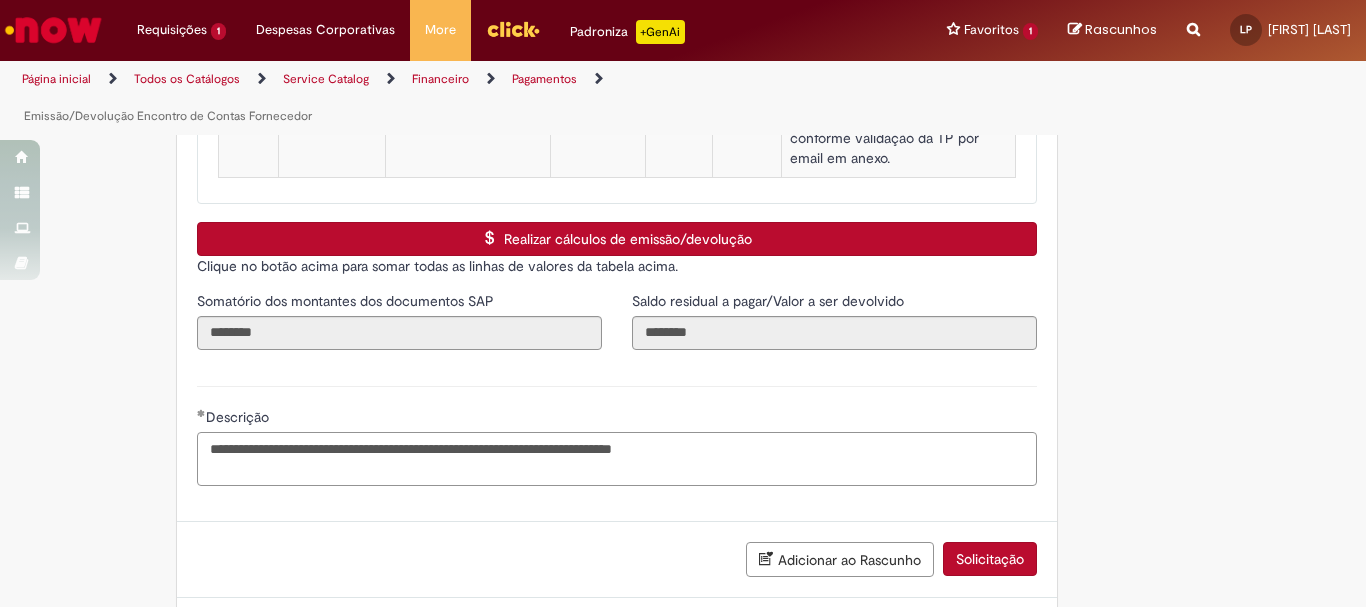 scroll, scrollTop: 3164, scrollLeft: 0, axis: vertical 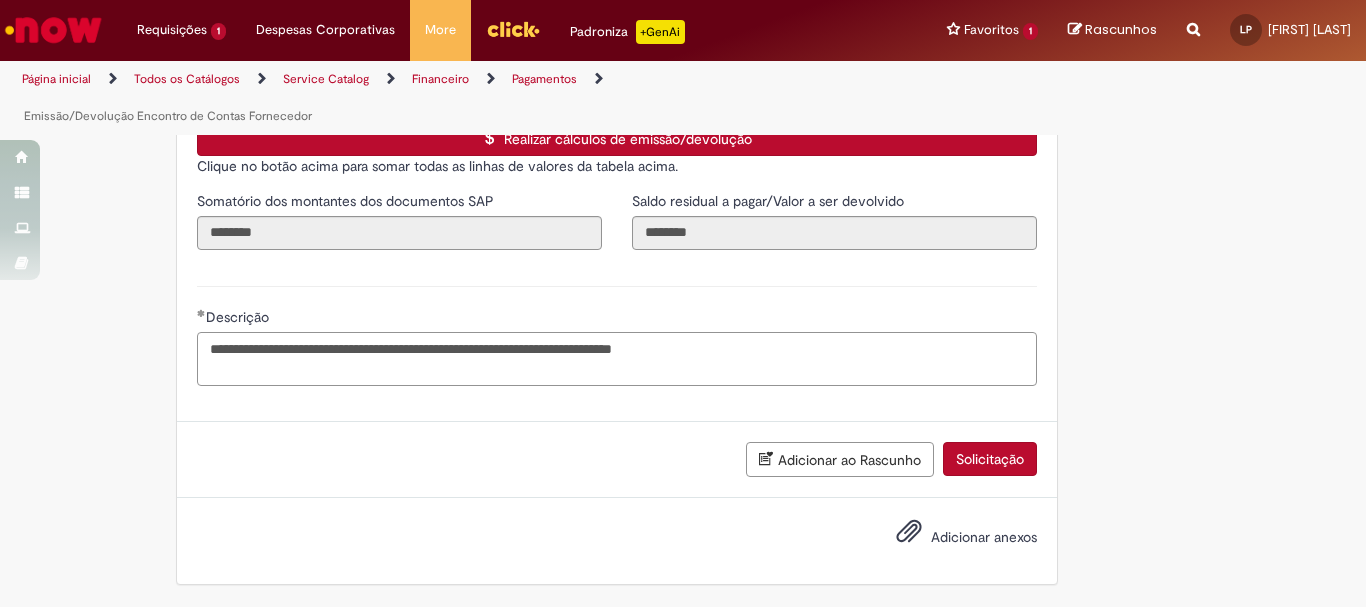type on "**********" 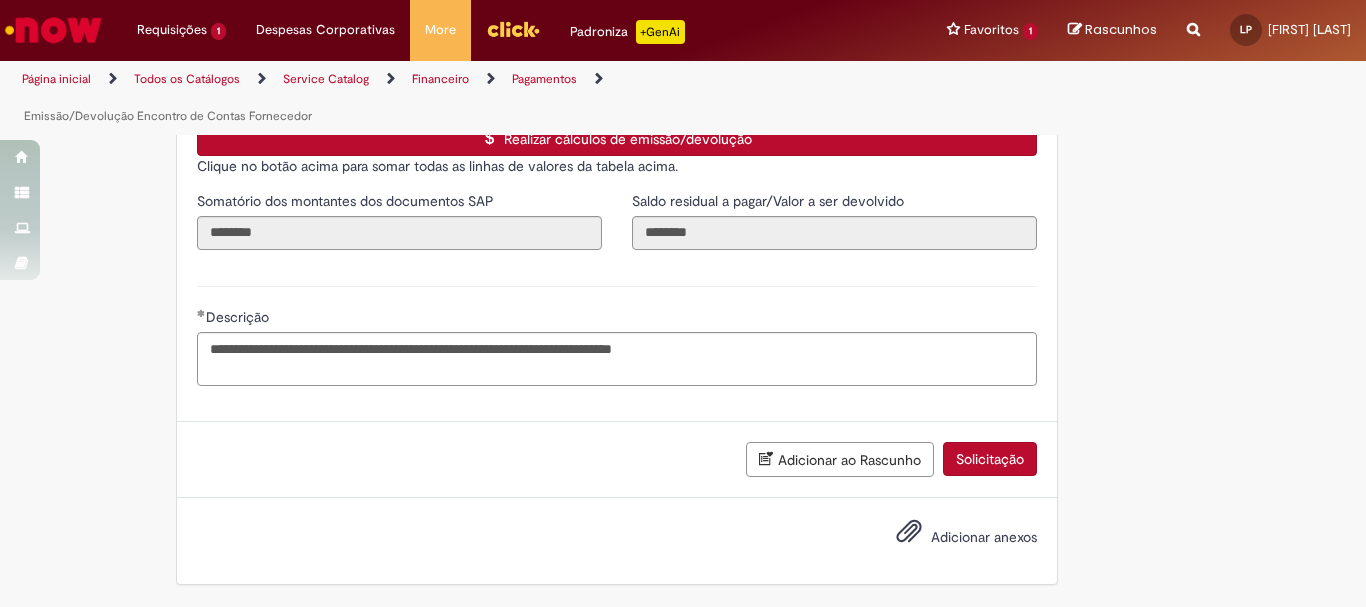 click at bounding box center [909, 532] 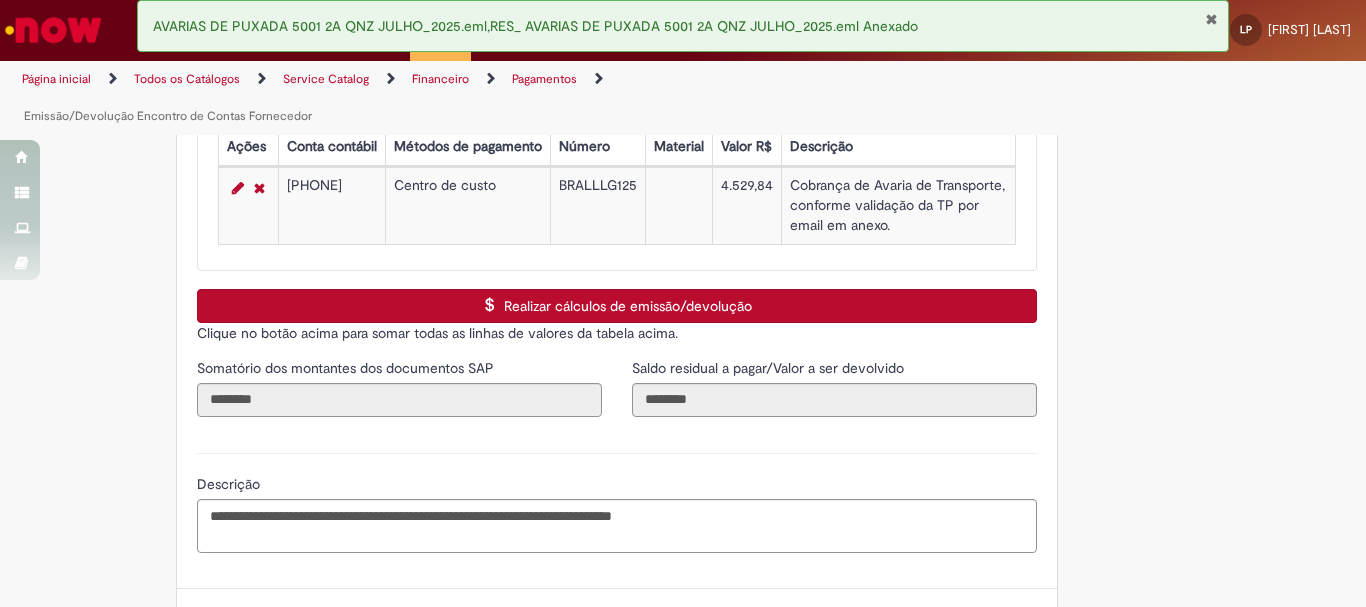 scroll, scrollTop: 3297, scrollLeft: 0, axis: vertical 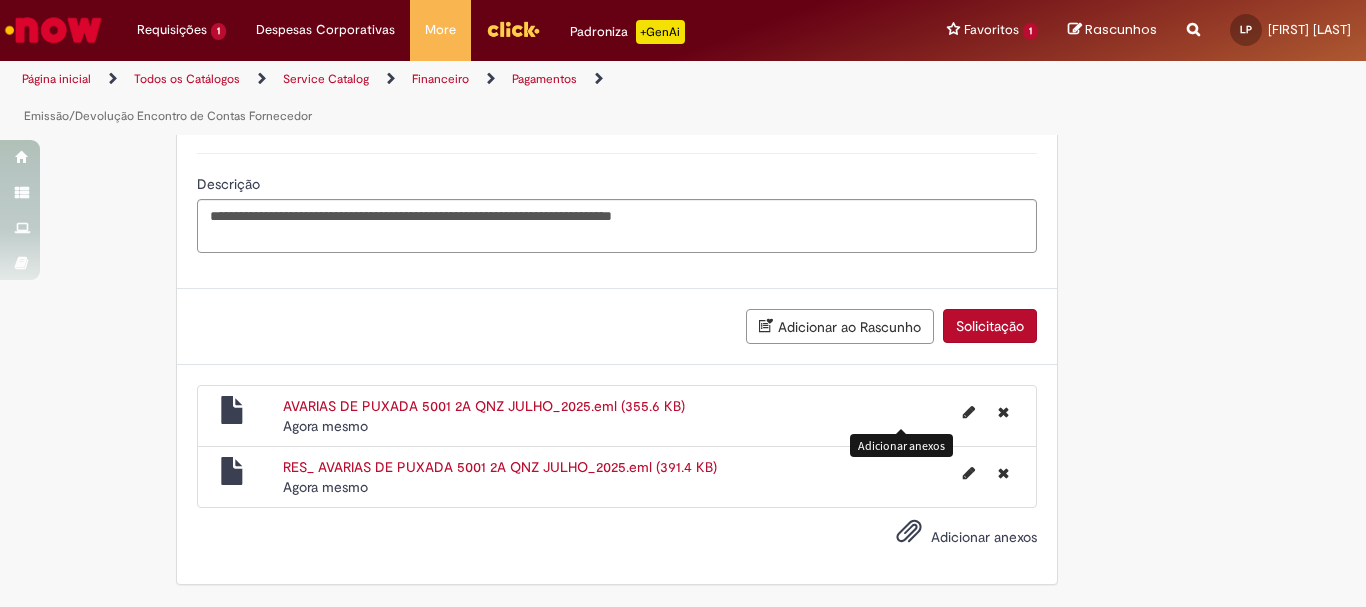 click on "Solicitação" at bounding box center (990, 326) 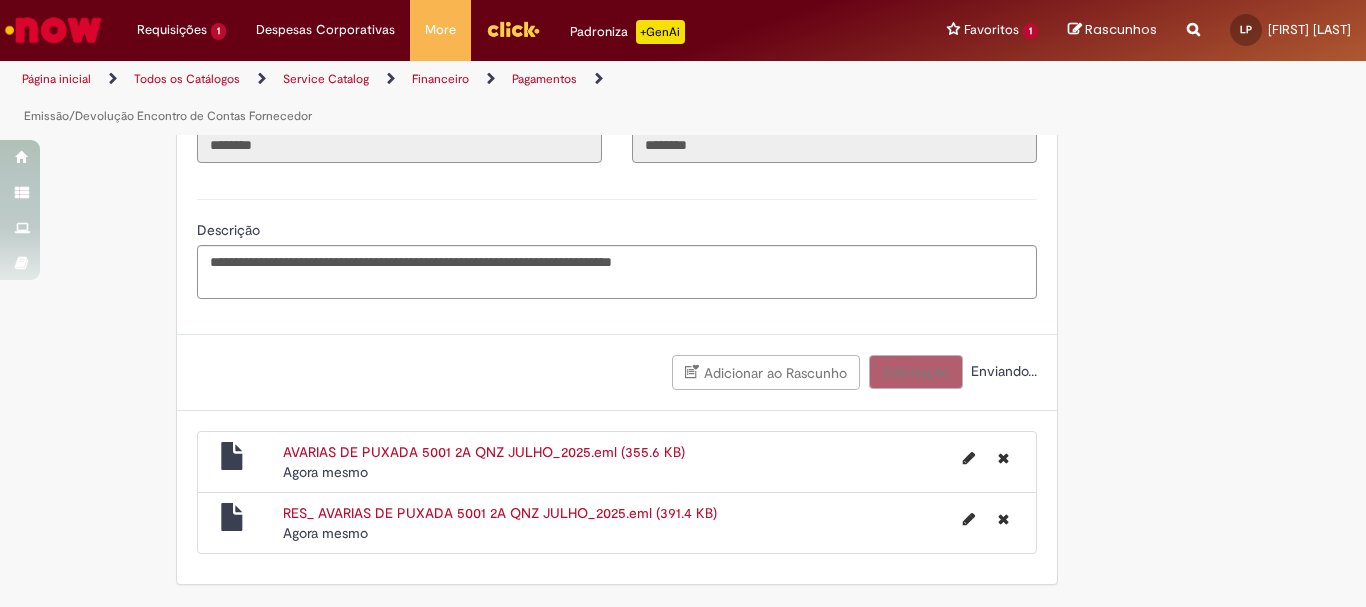 scroll, scrollTop: 3251, scrollLeft: 0, axis: vertical 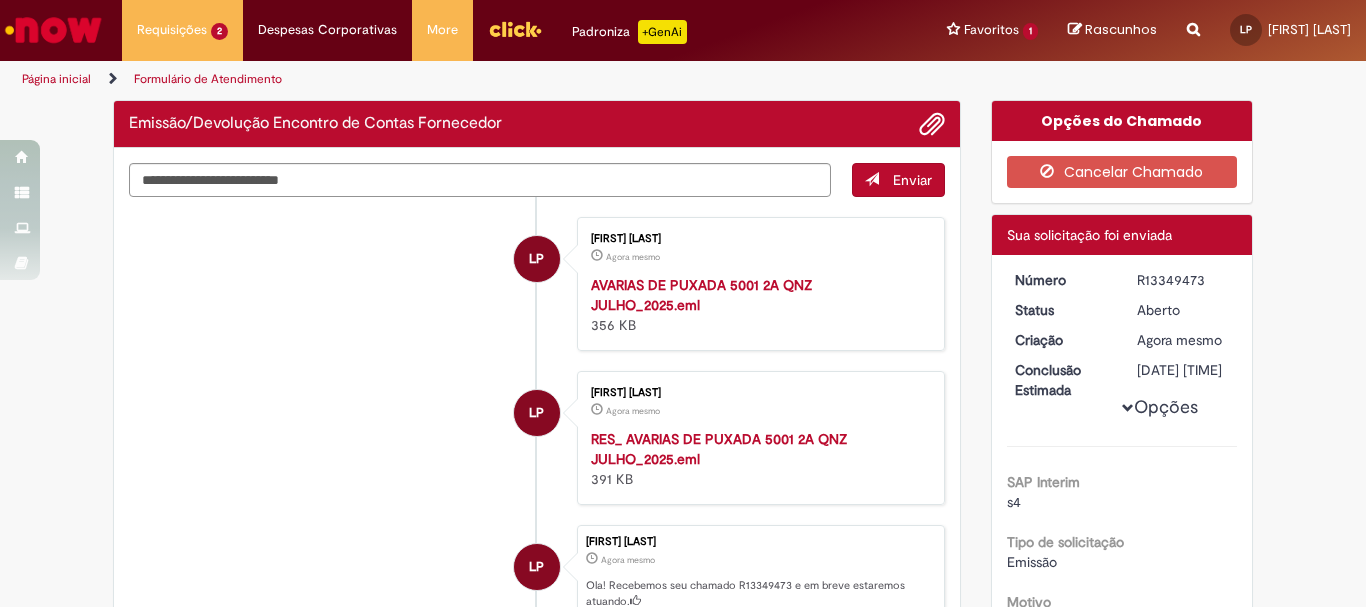 click on "R13349473" at bounding box center (1183, 280) 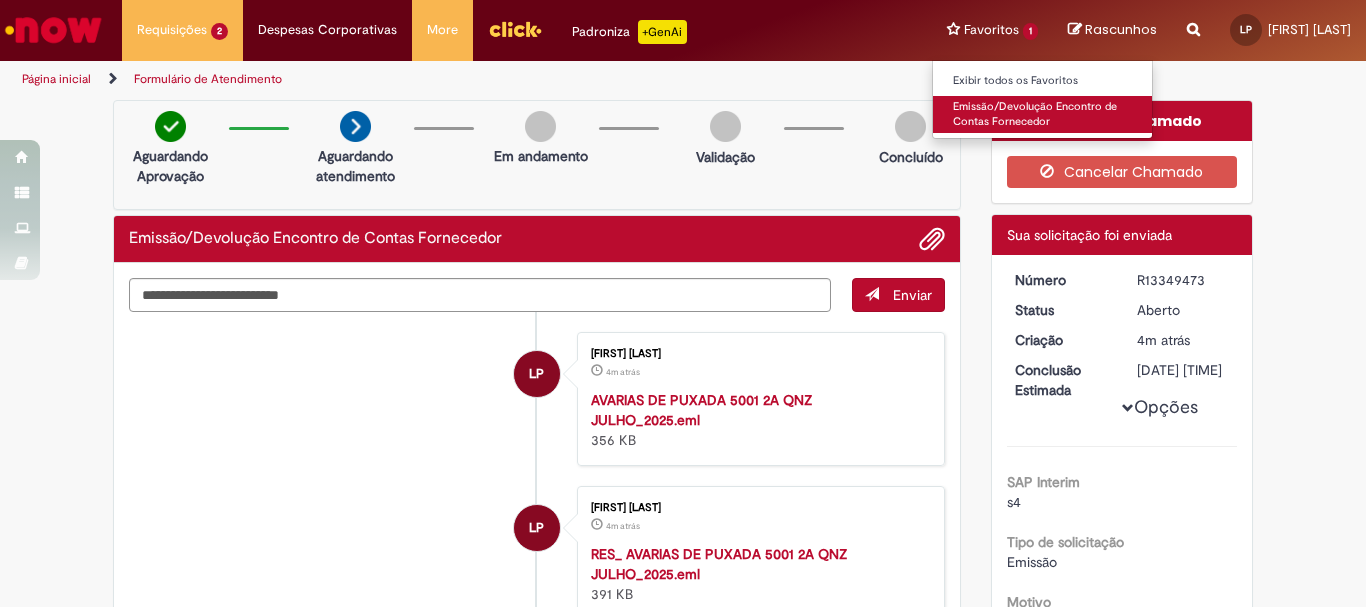 click on "Emissão/Devolução Encontro de Contas Fornecedor" at bounding box center (1043, 114) 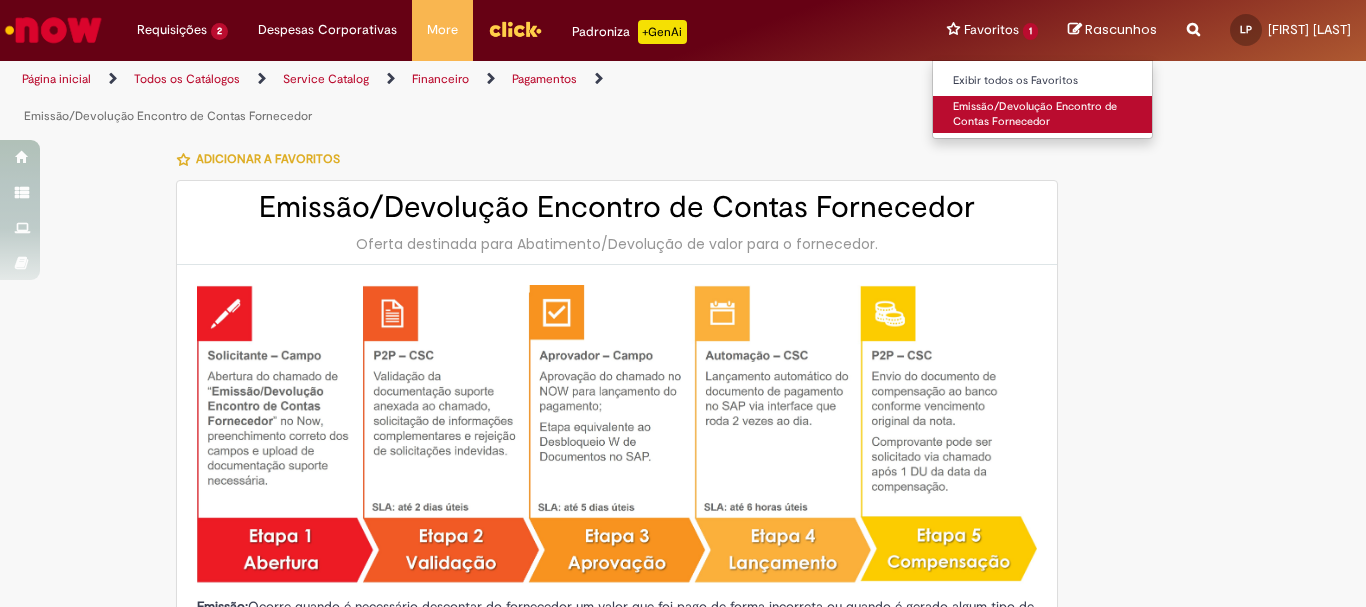 type on "********" 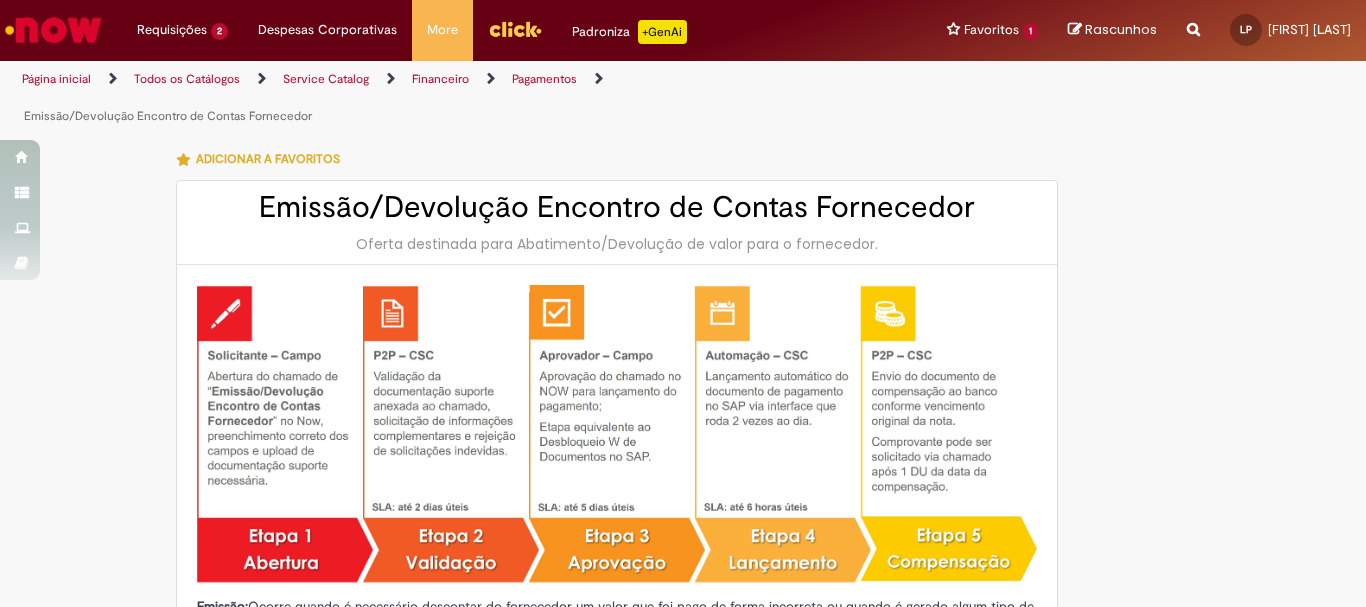 type on "**********" 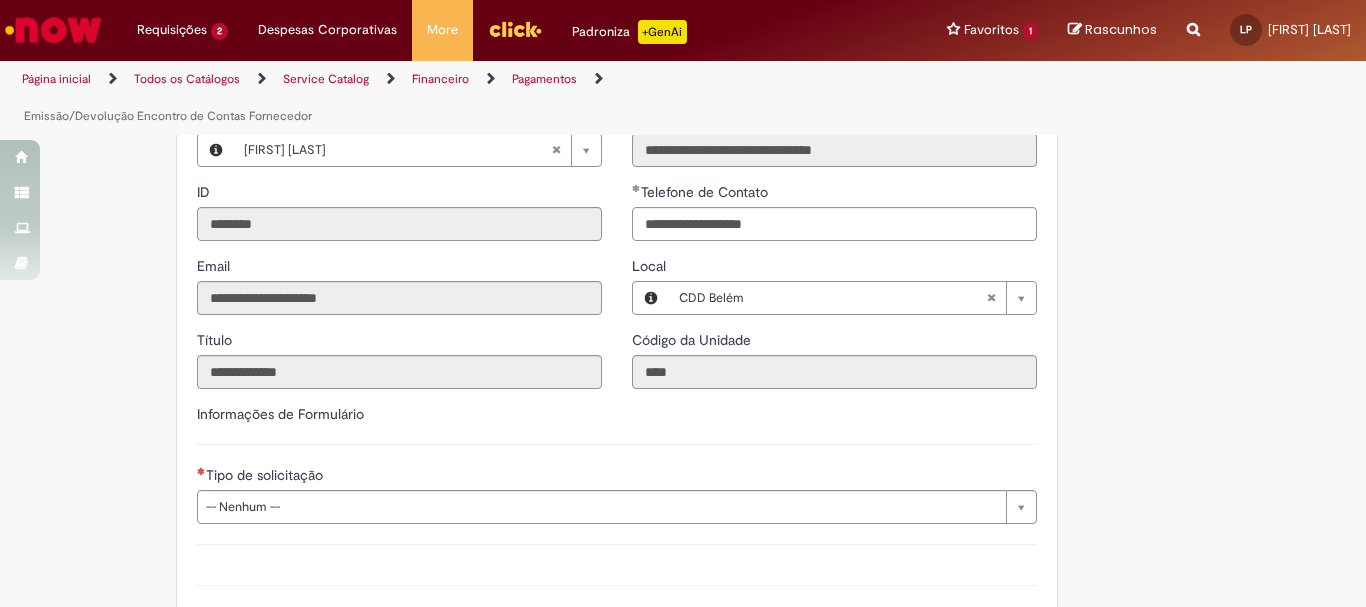 scroll, scrollTop: 800, scrollLeft: 0, axis: vertical 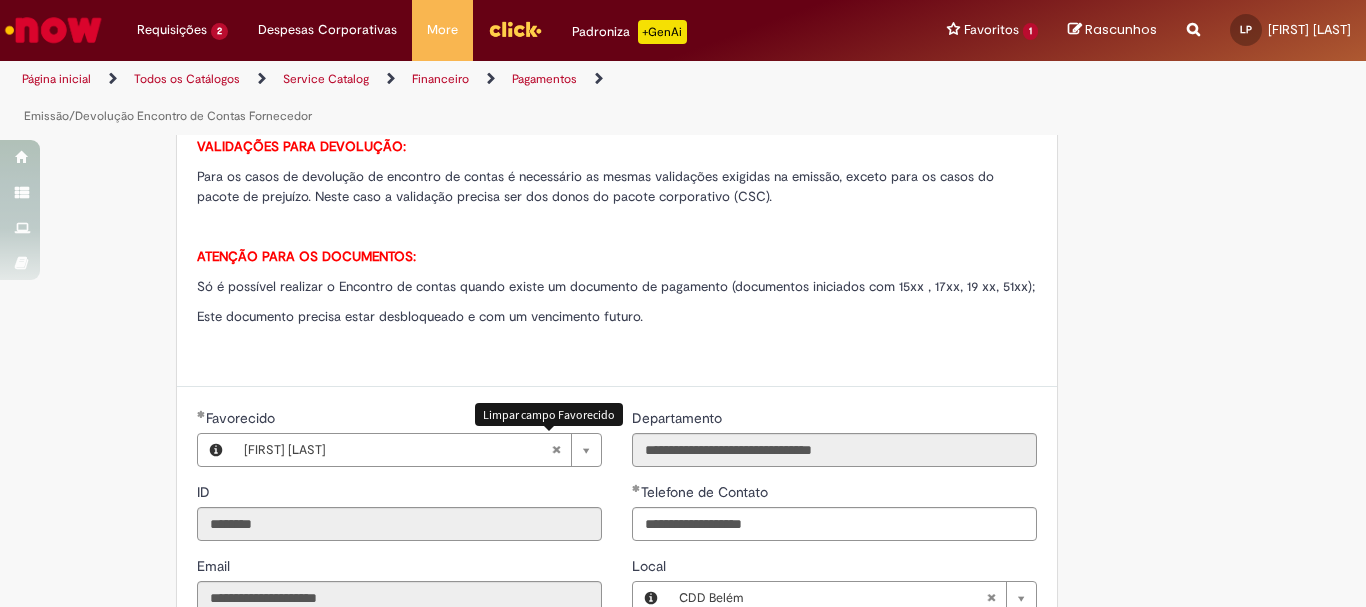 click at bounding box center [556, 450] 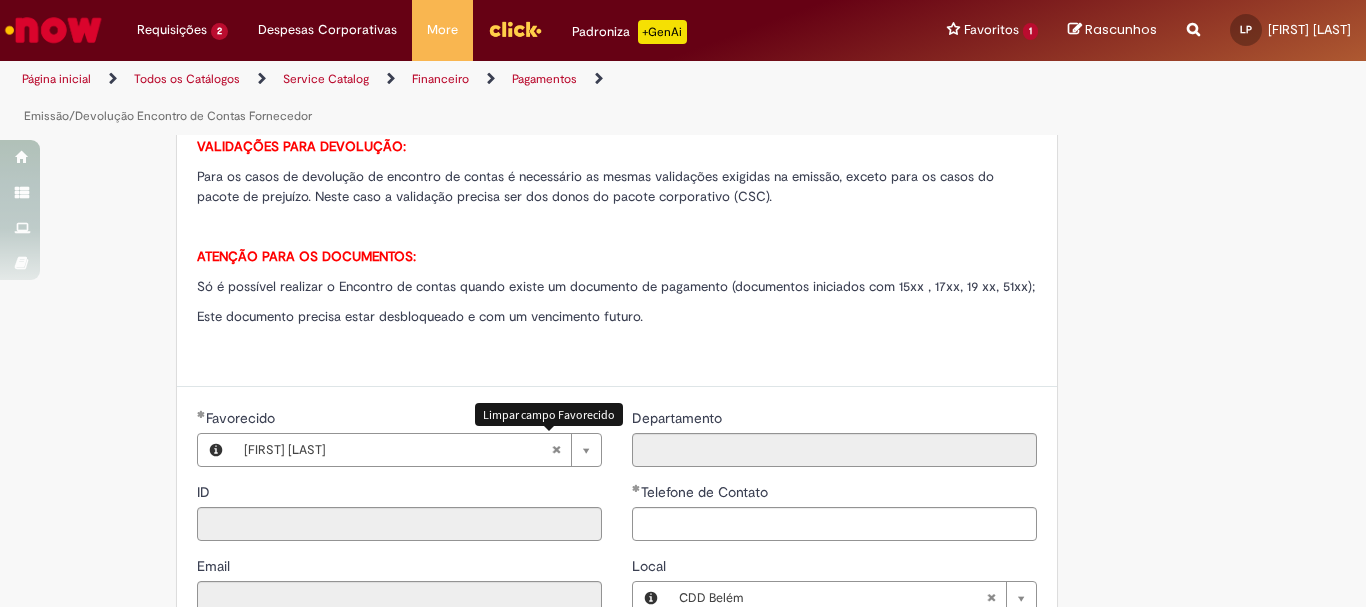 type 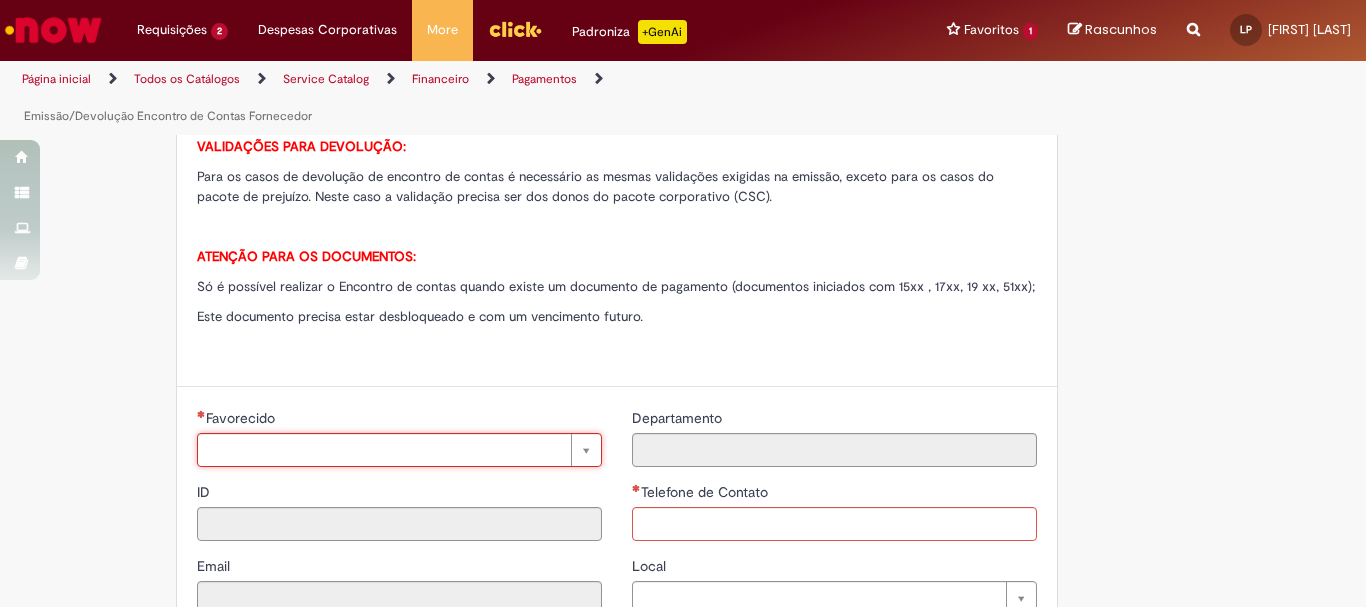 scroll, scrollTop: 0, scrollLeft: 0, axis: both 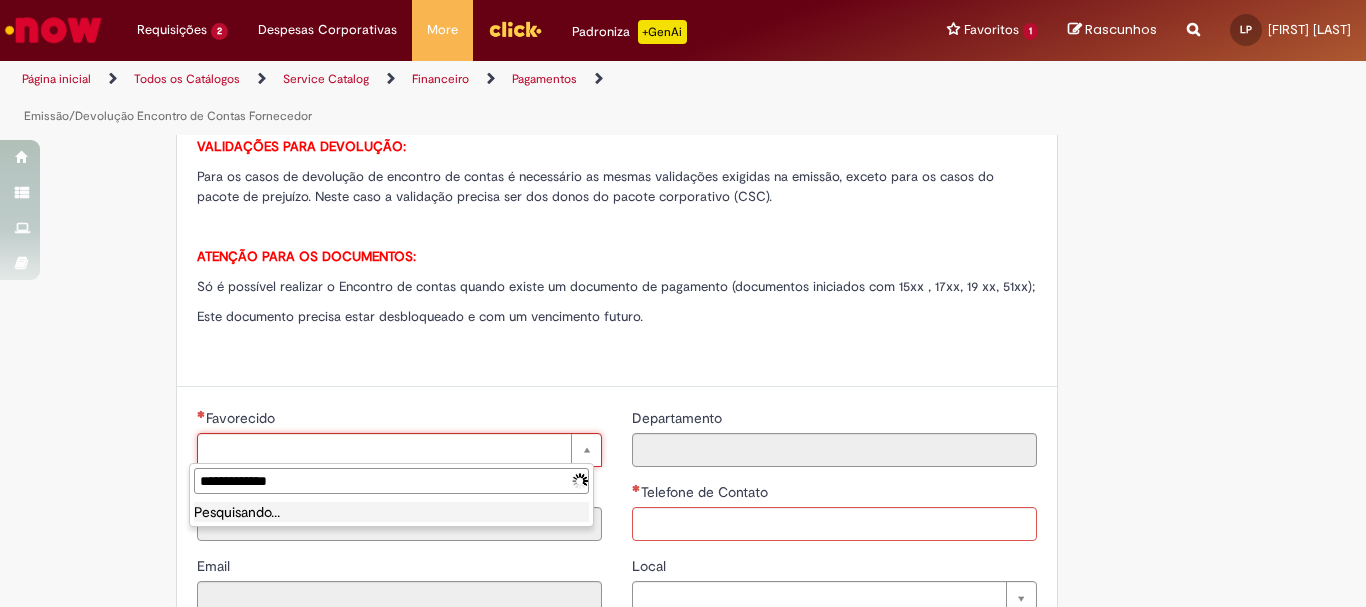 type on "**********" 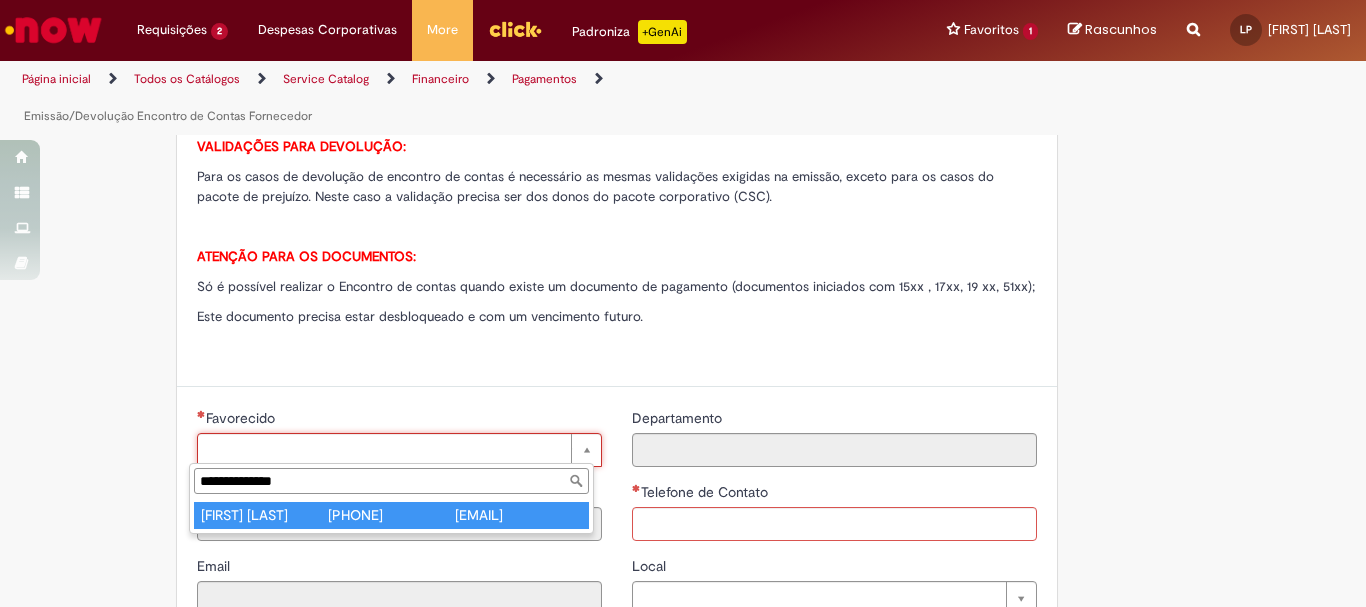 type on "**********" 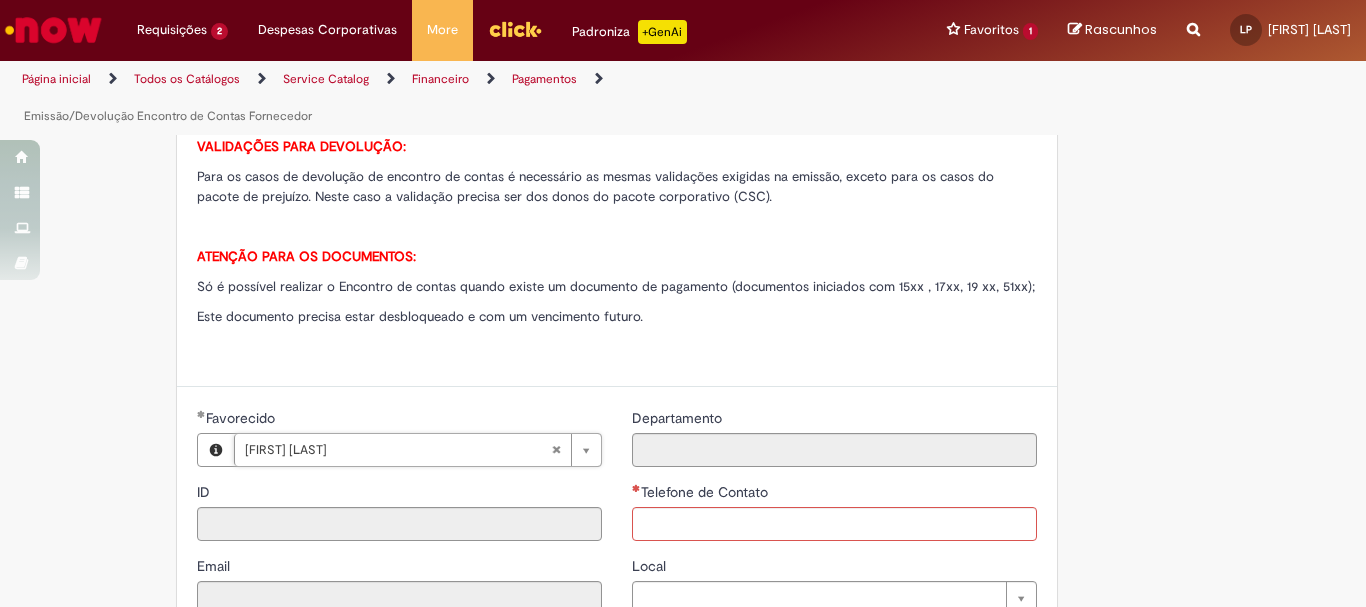 type on "********" 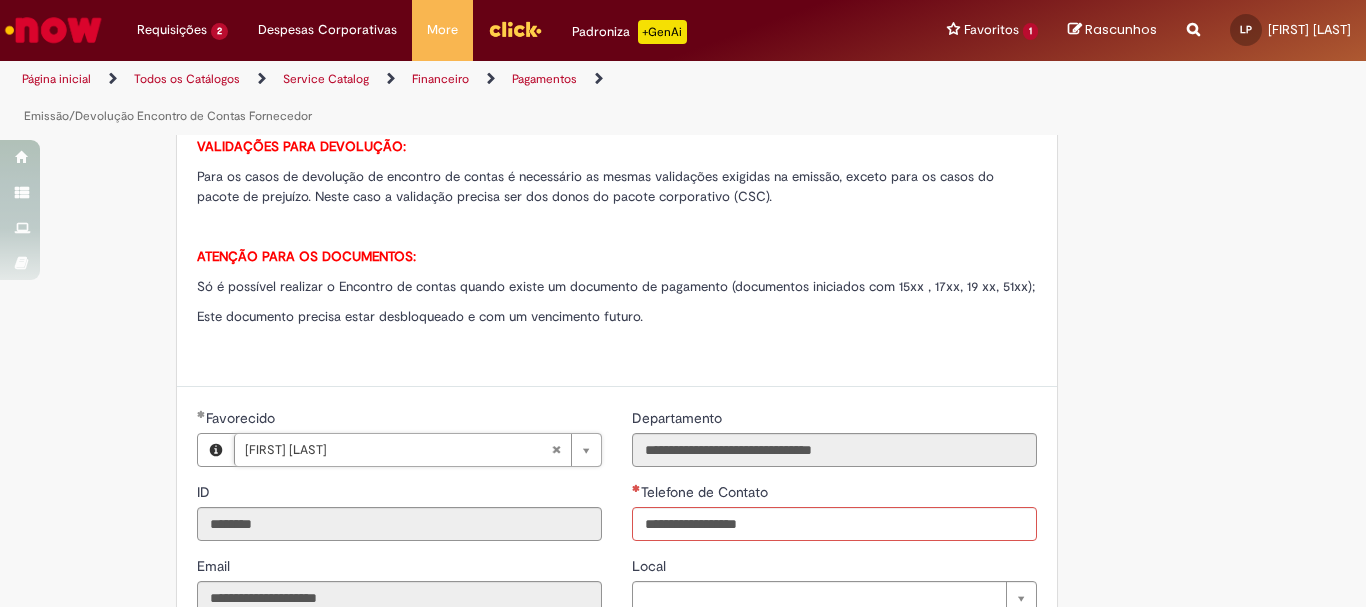 type on "**********" 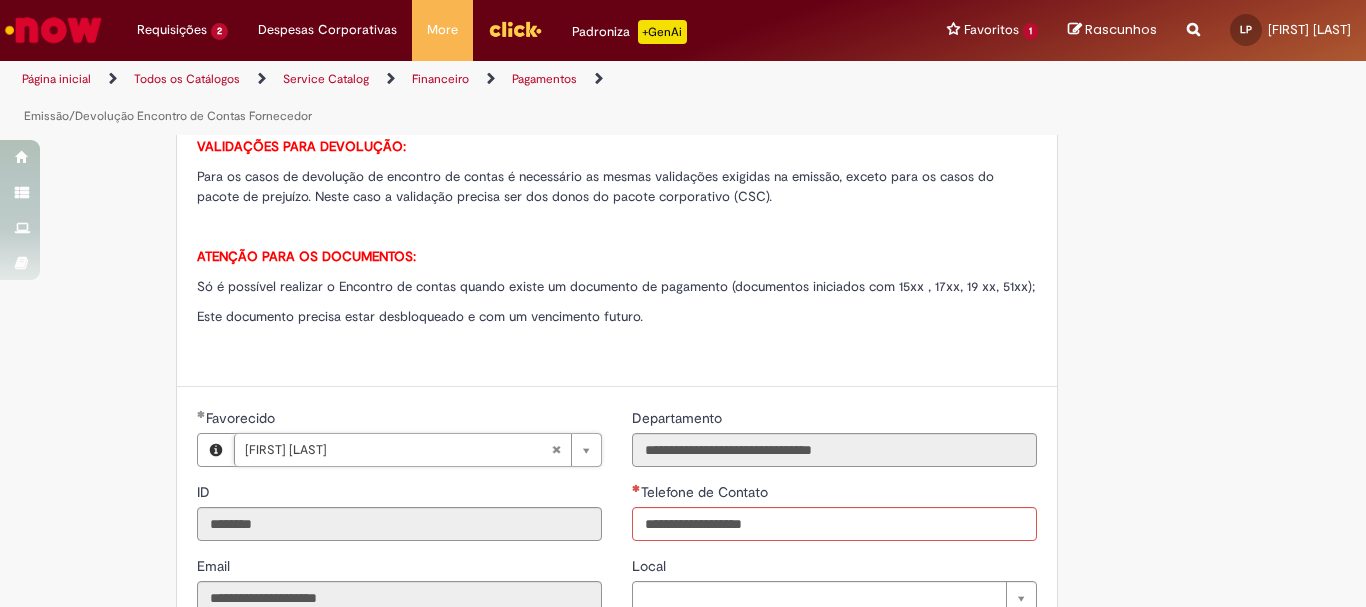 type on "*********" 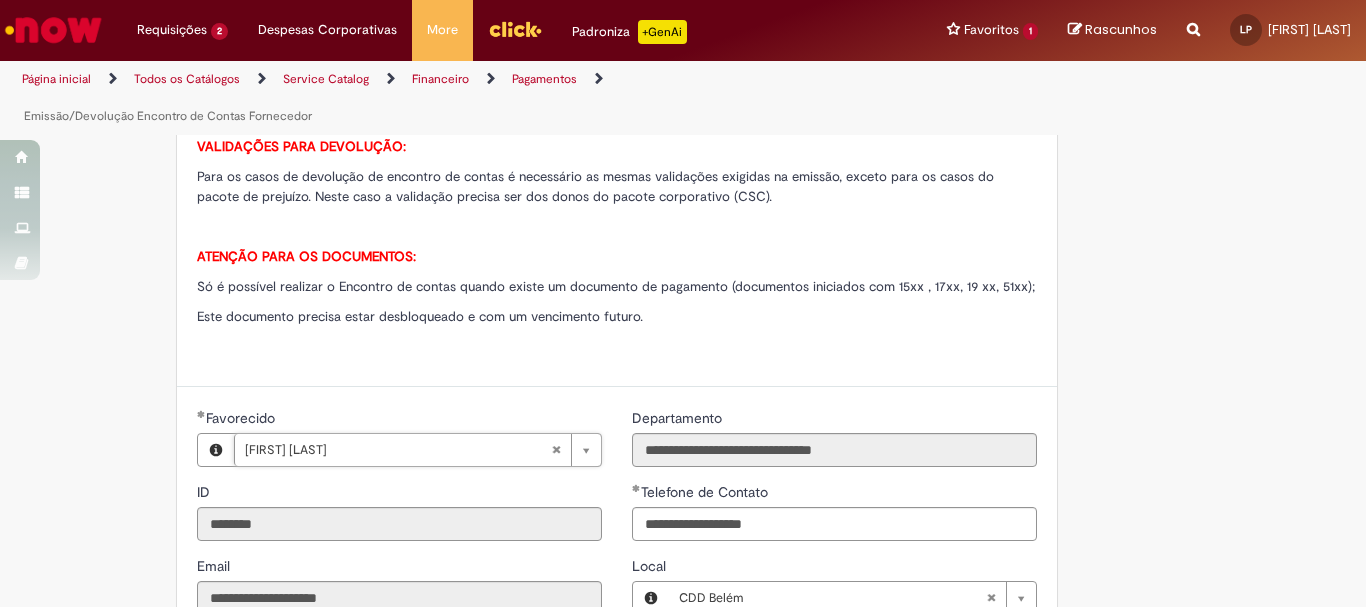 scroll, scrollTop: 1100, scrollLeft: 0, axis: vertical 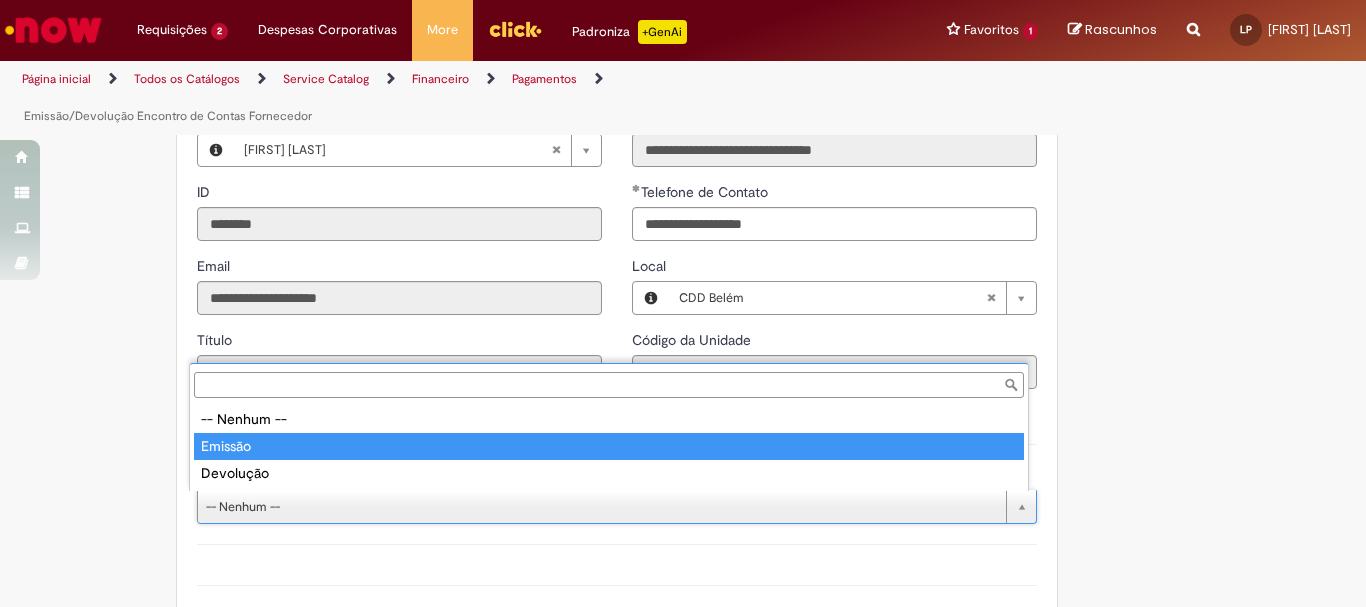 type on "*******" 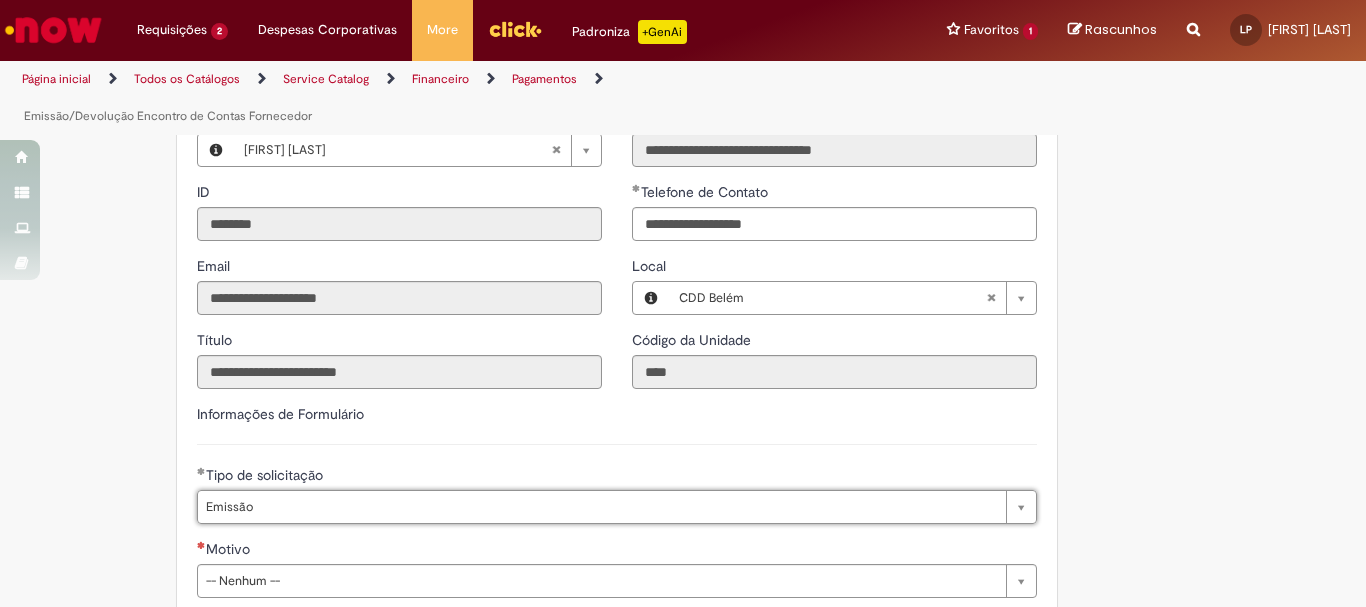 scroll, scrollTop: 1300, scrollLeft: 0, axis: vertical 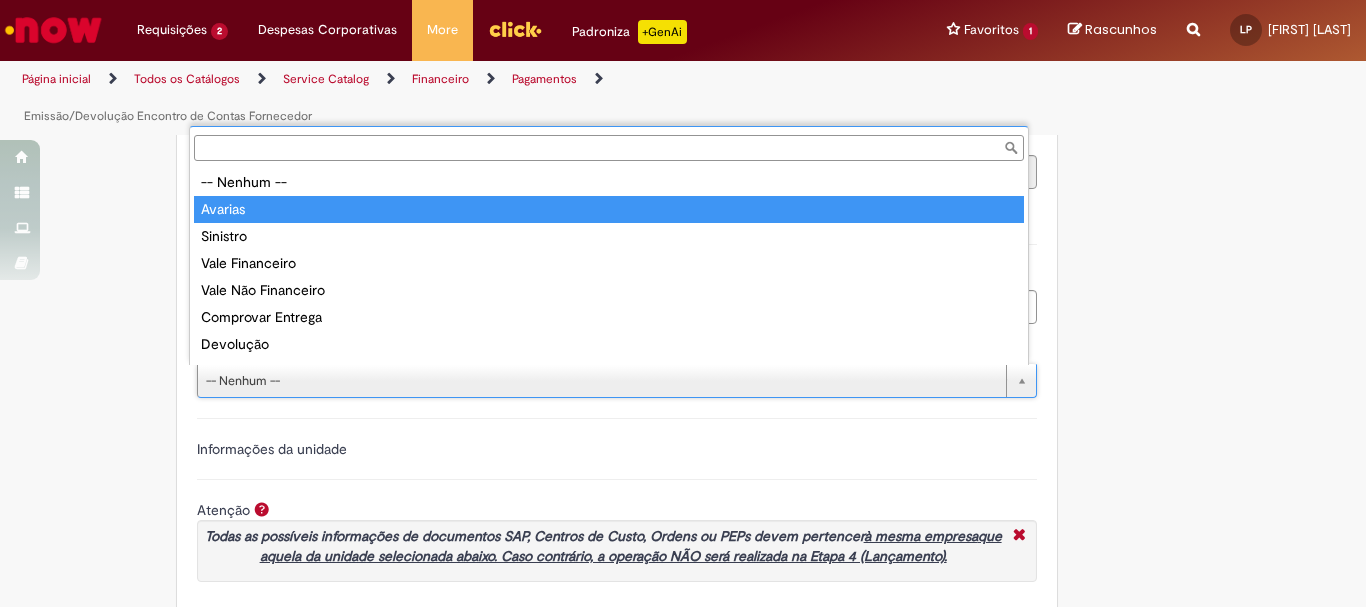 type on "*******" 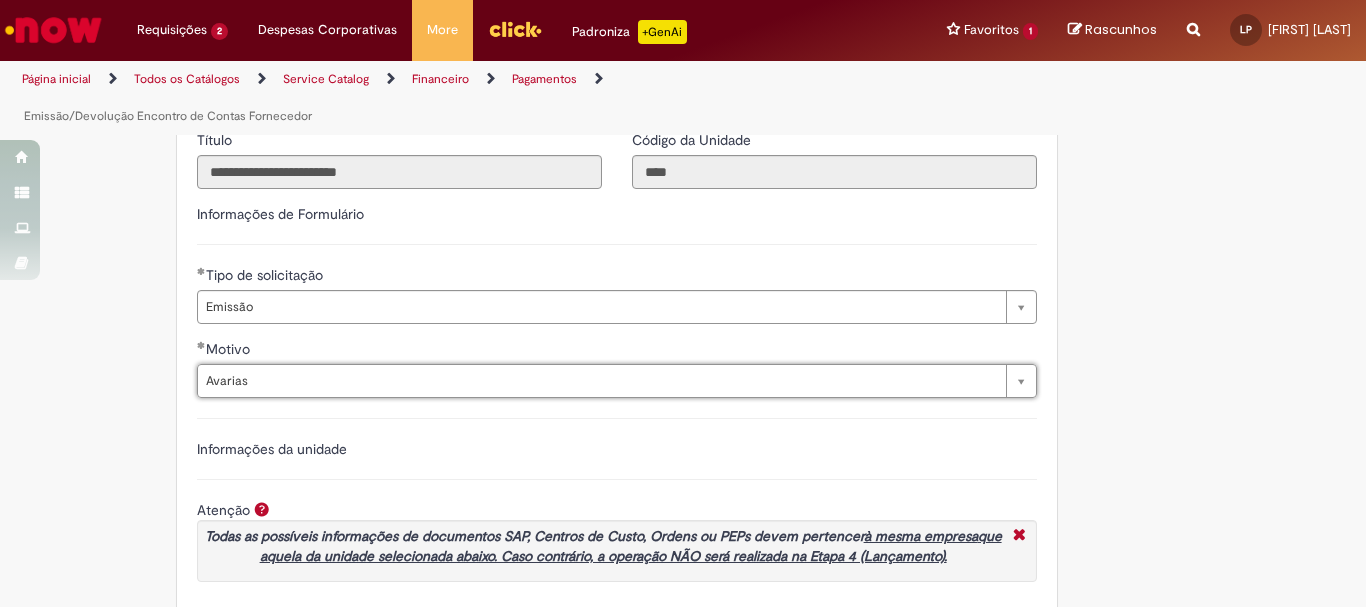 scroll, scrollTop: 1700, scrollLeft: 0, axis: vertical 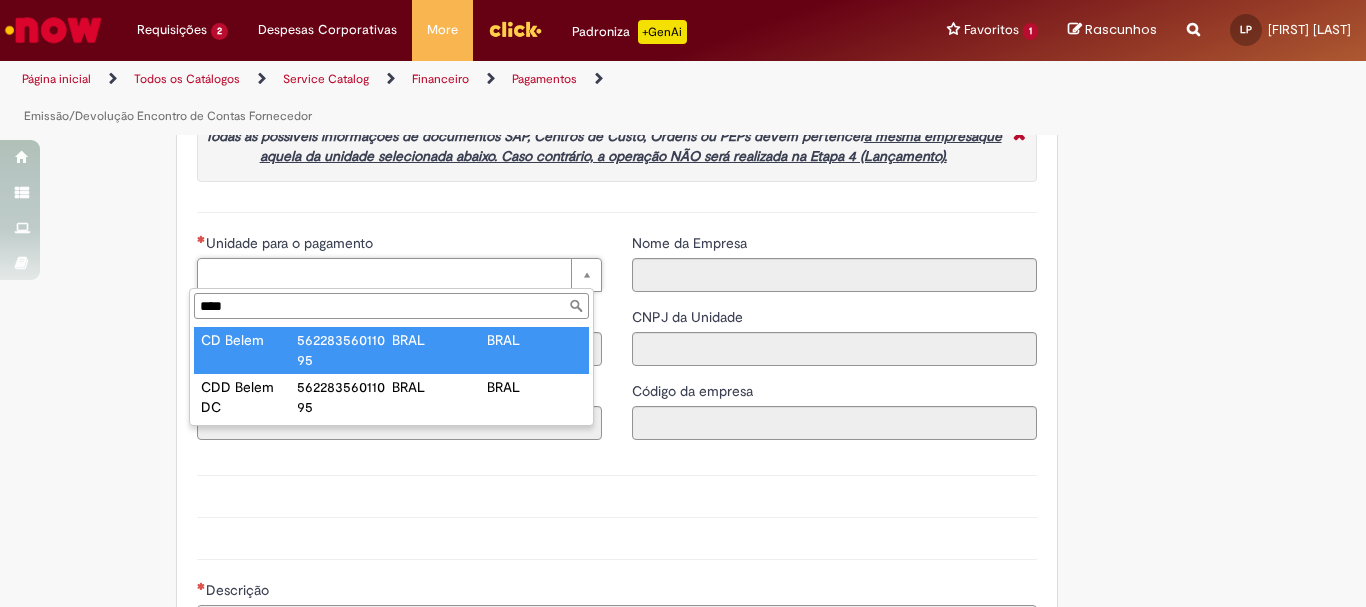 type on "****" 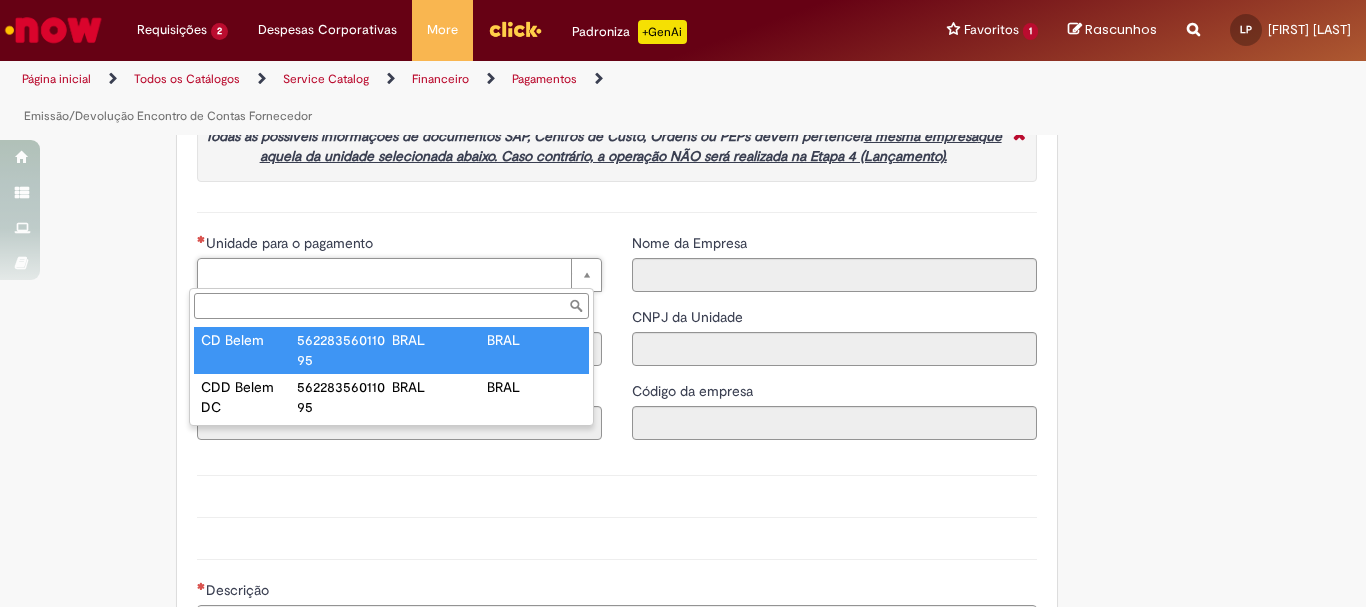 type on "****" 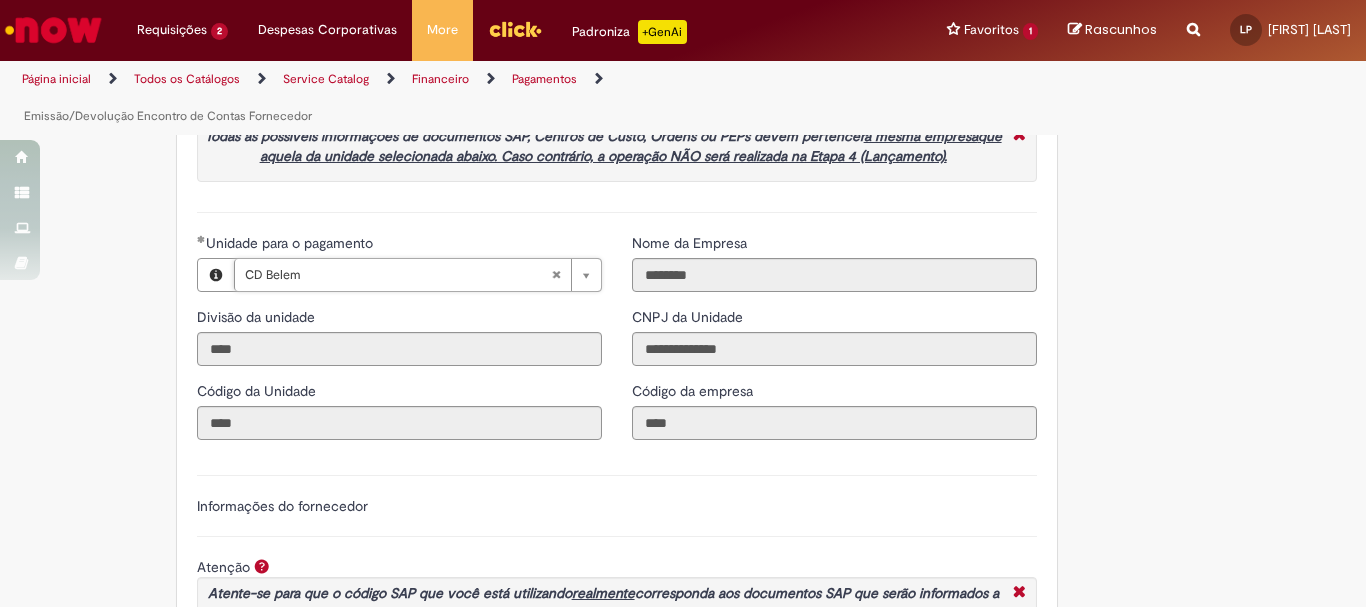 scroll, scrollTop: 2373, scrollLeft: 0, axis: vertical 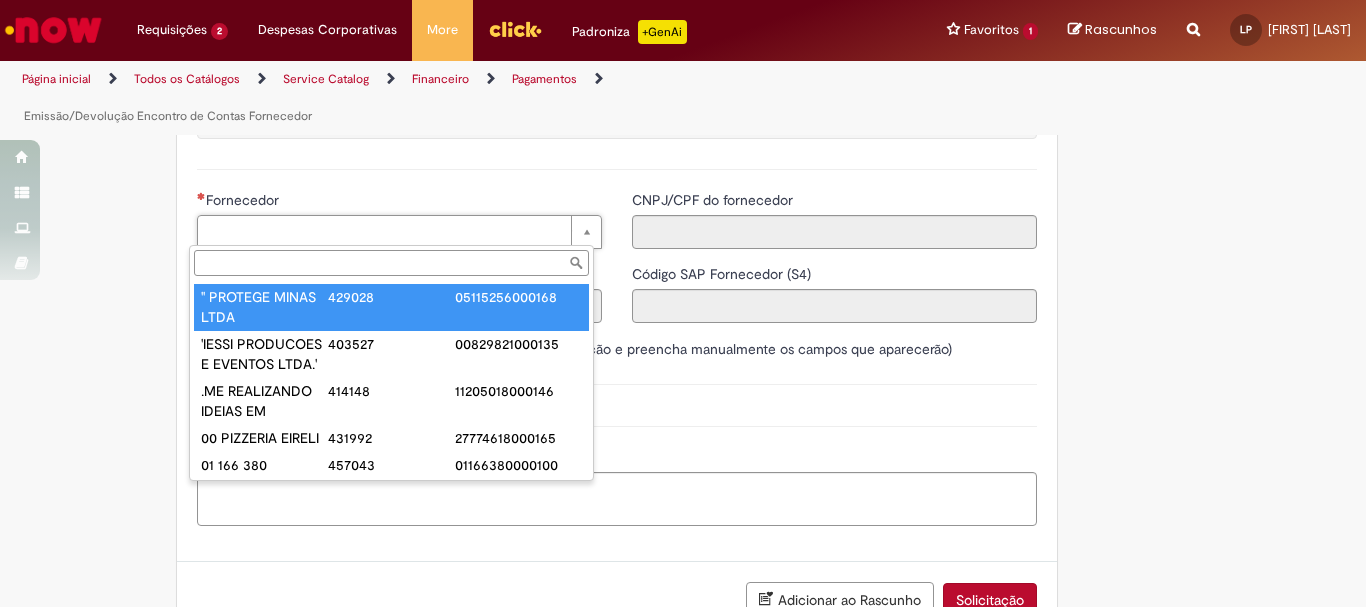 paste on "******" 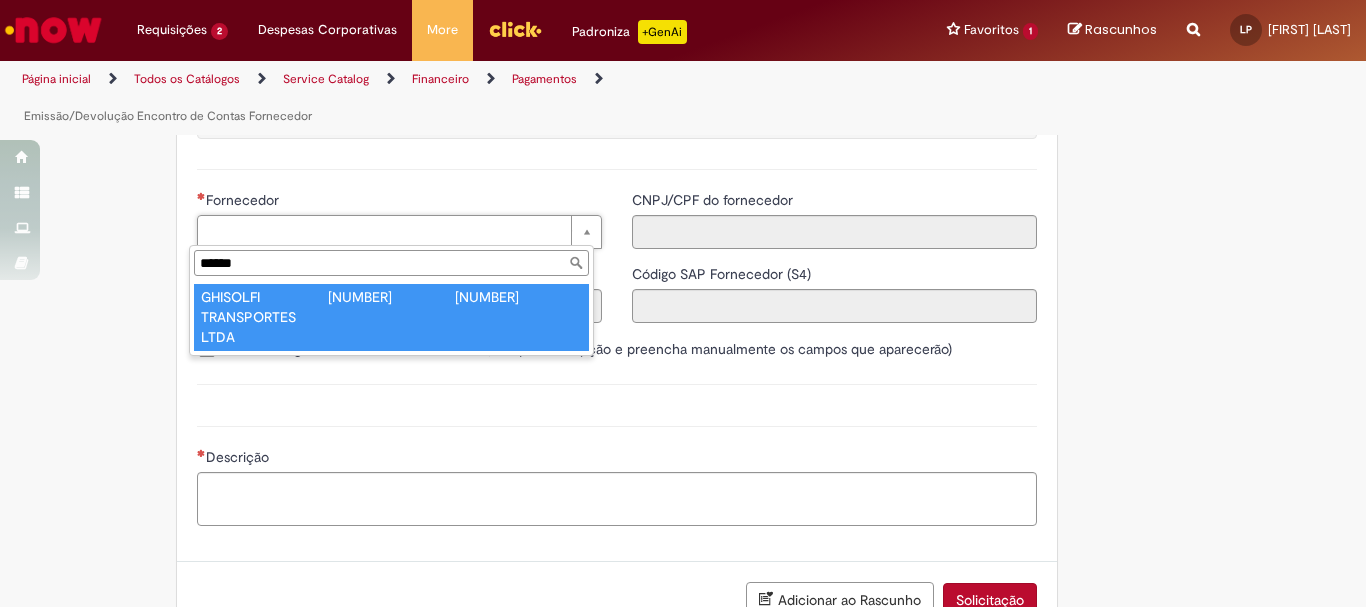 type on "******" 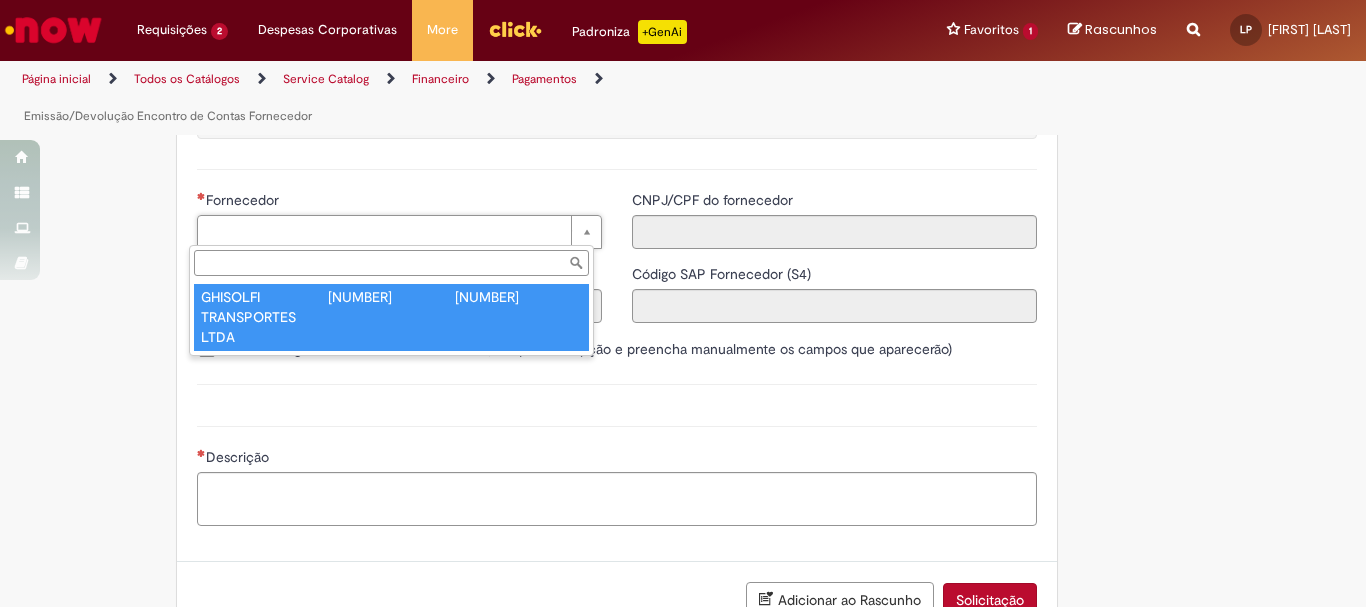 type on "******" 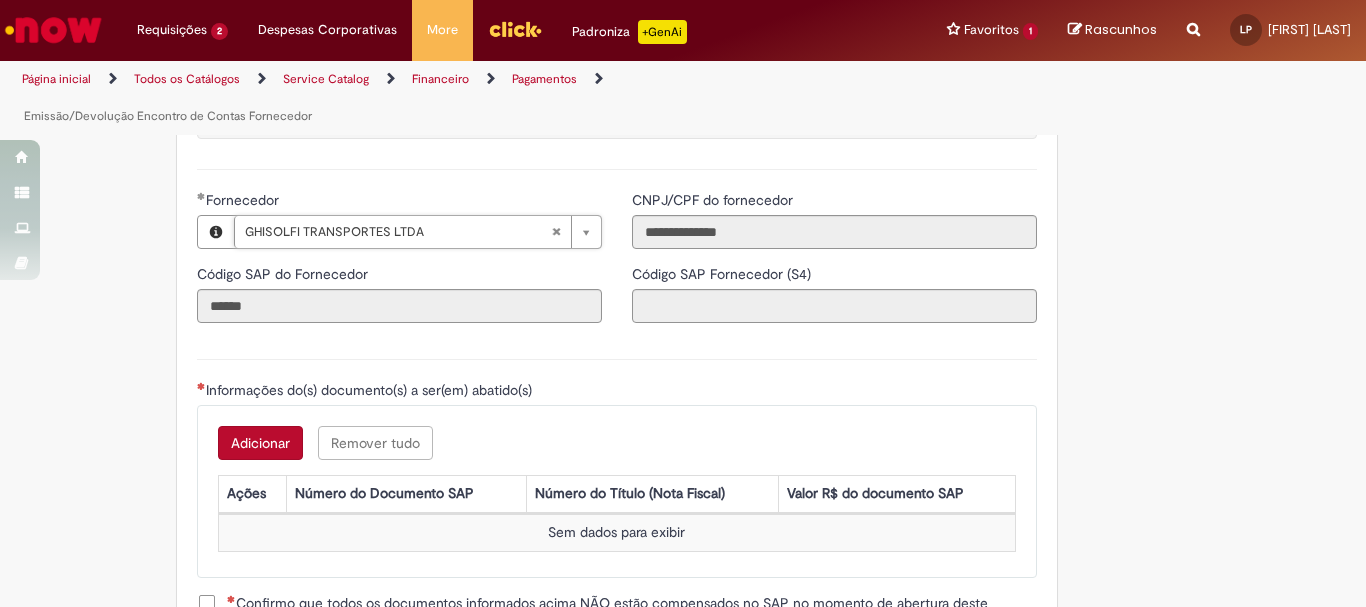 type on "**********" 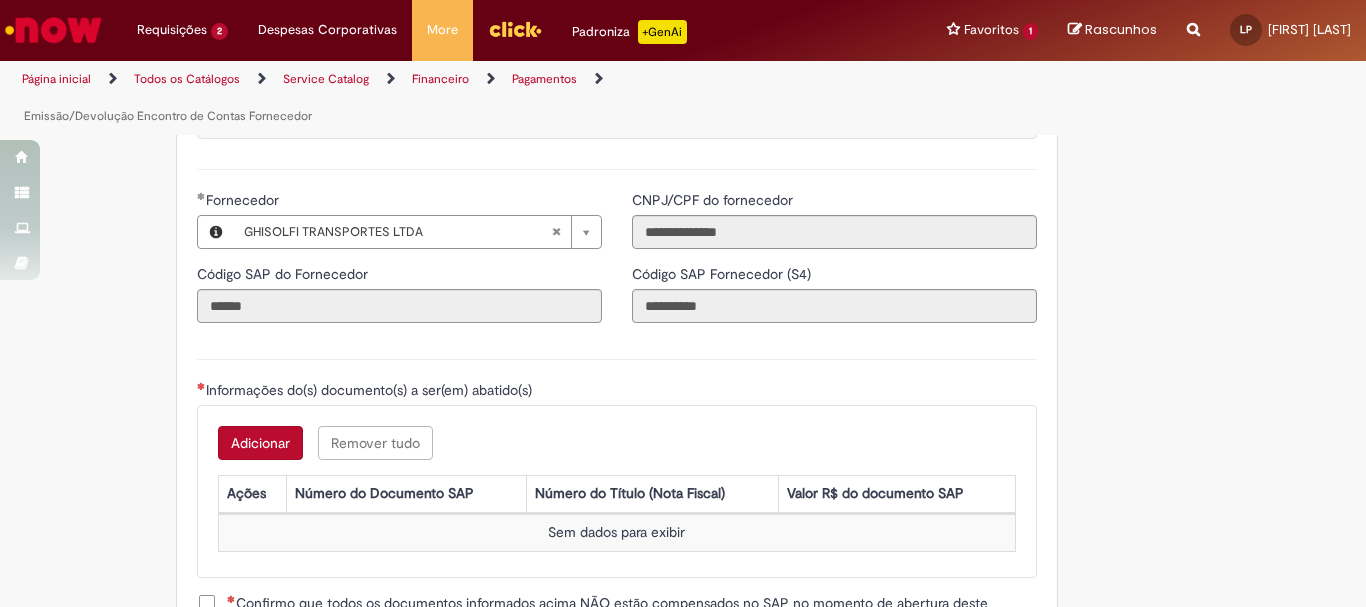 click on "Adicionar" at bounding box center (260, 443) 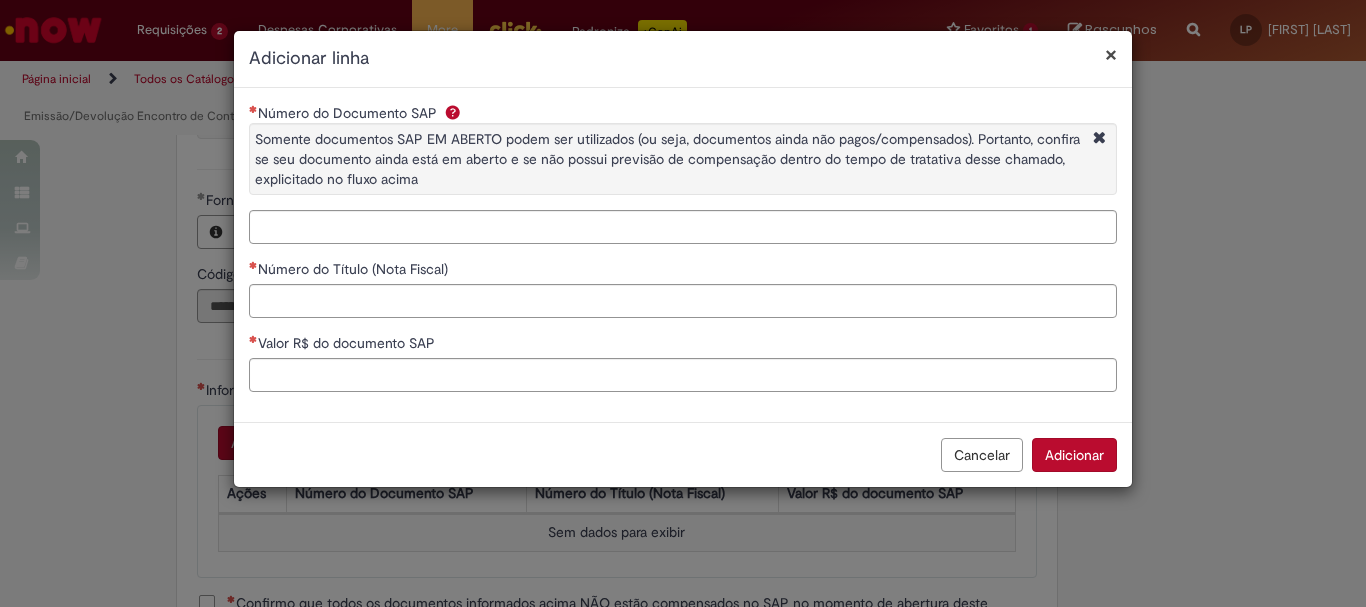 type 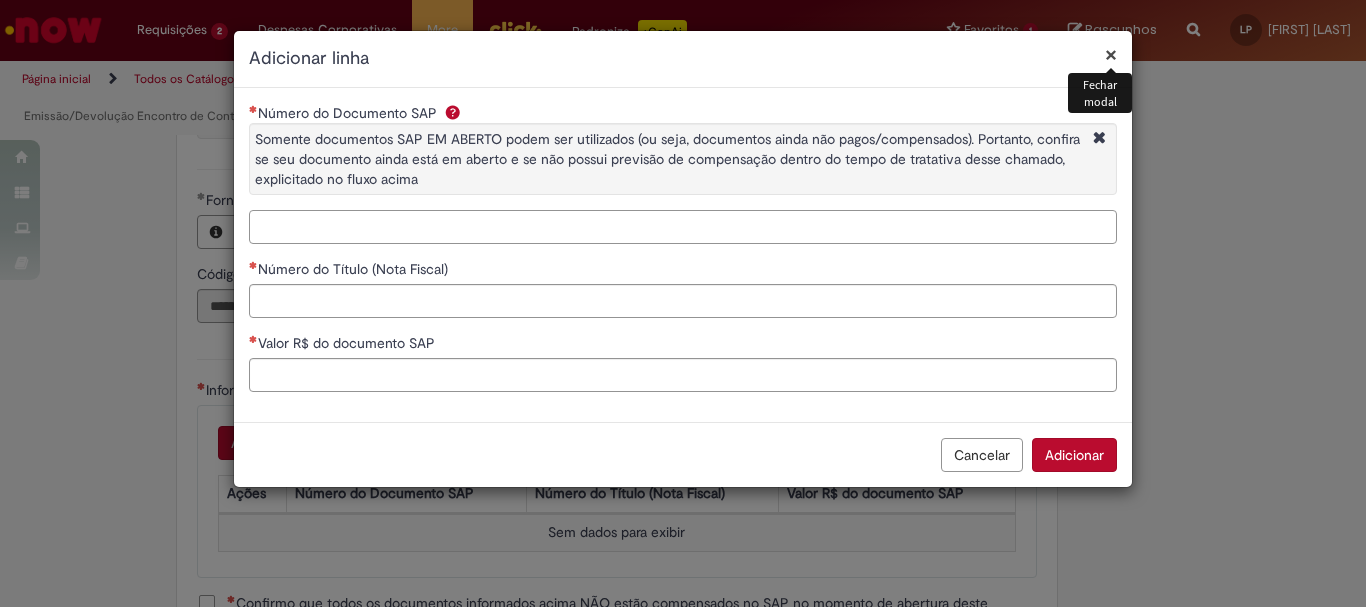 click on "Número do Documento SAP Somente documentos SAP EM ABERTO podem ser utilizados (ou seja, documentos ainda não pagos/compensados). Portanto, confira se seu documento ainda está em aberto e se não possui previsão de compensação dentro do tempo de tratativa desse chamado, explicitado no fluxo acima" at bounding box center (683, 227) 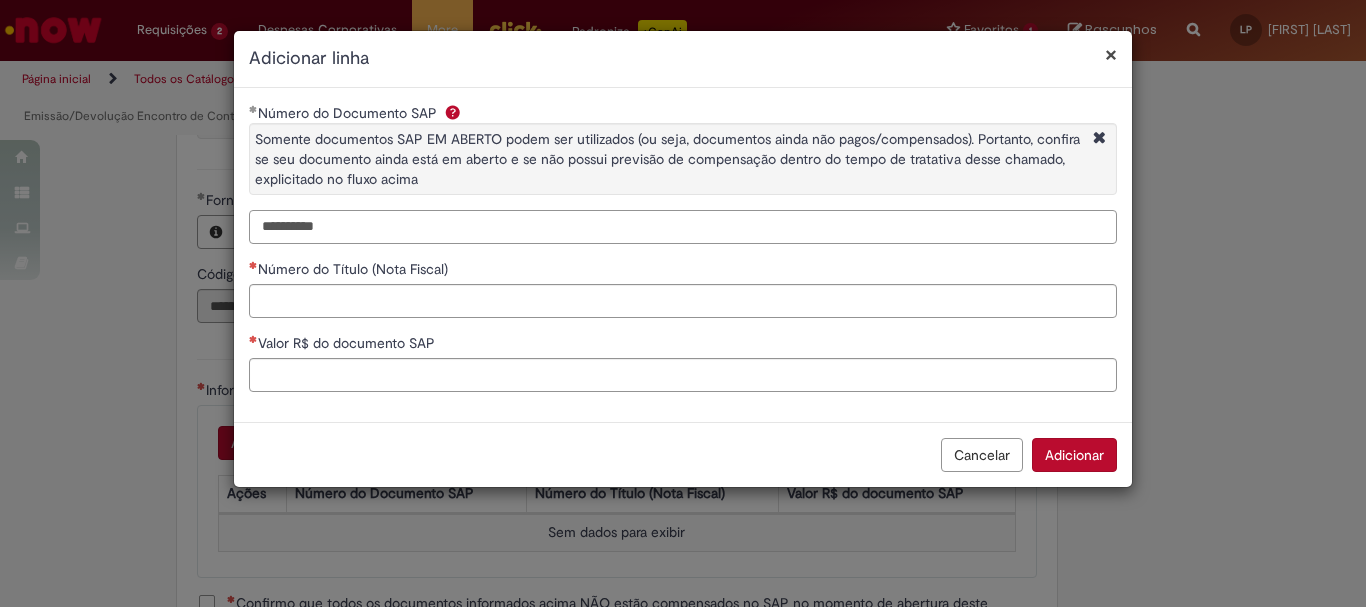 type on "**********" 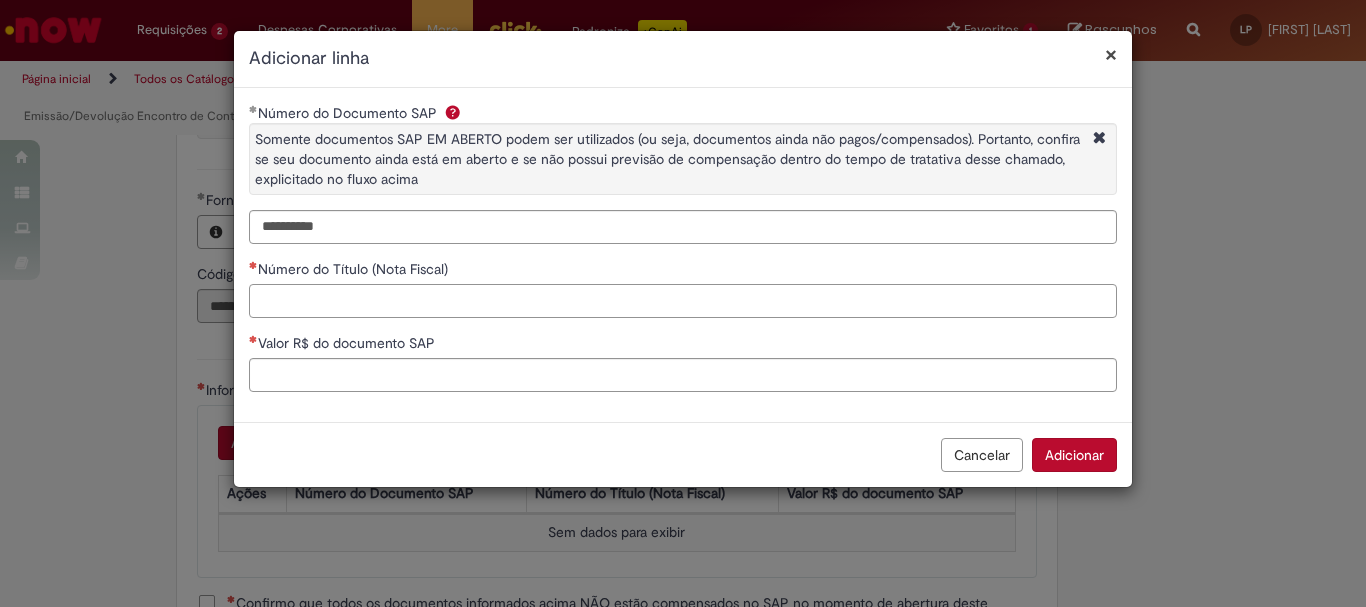 click on "Número do Título (Nota Fiscal)" at bounding box center (683, 301) 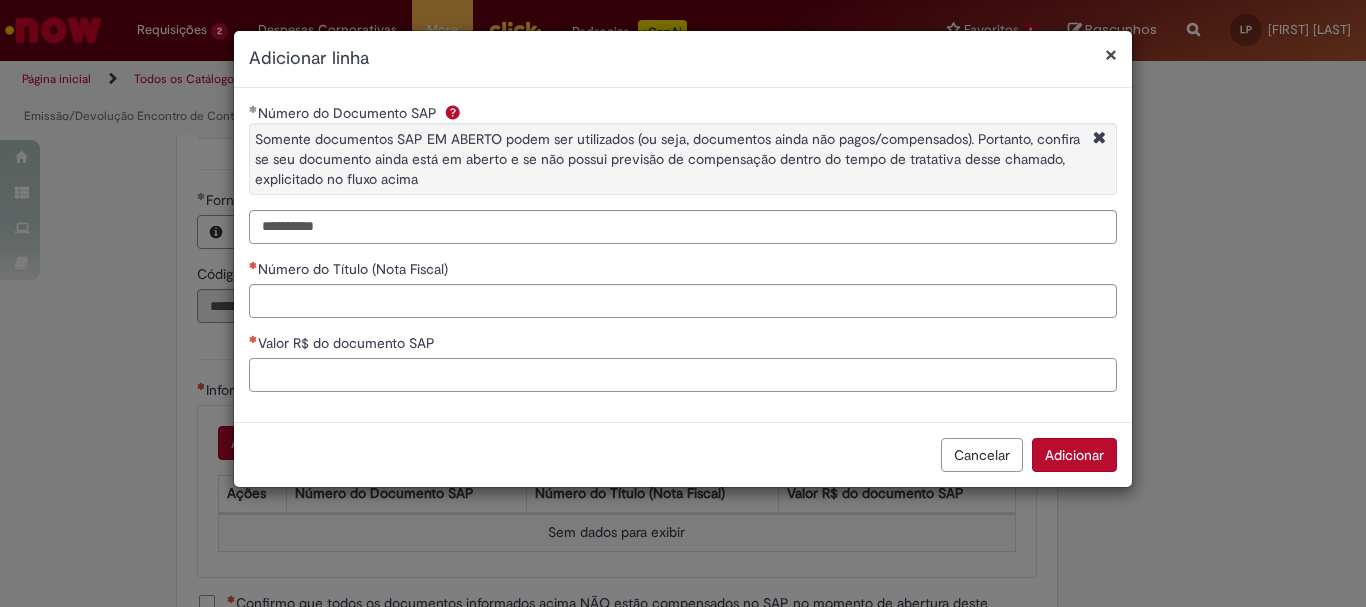 click on "Valor R$ do documento SAP" at bounding box center (683, 375) 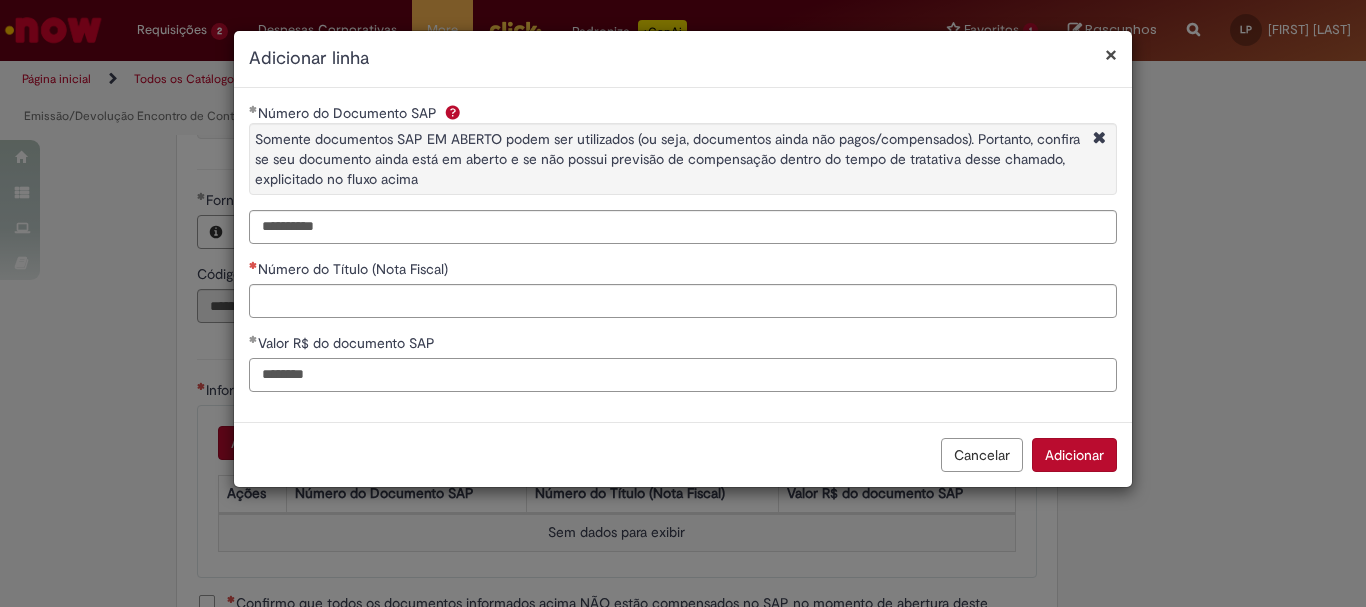 type on "********" 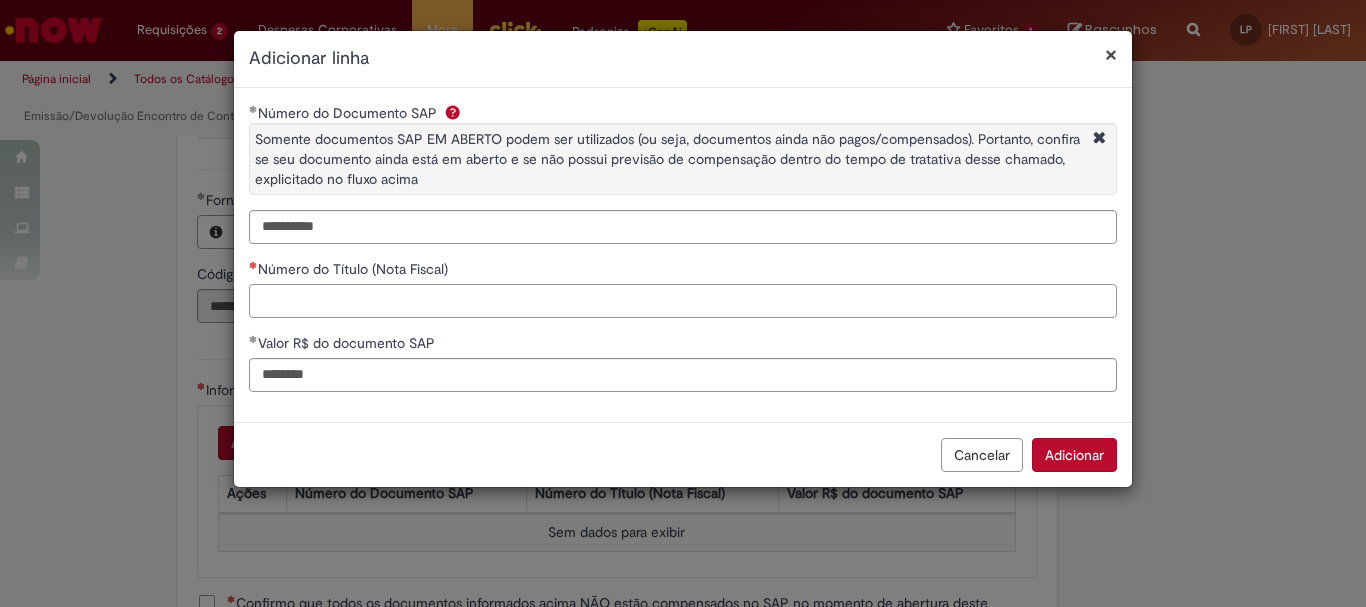 click on "Número do Título (Nota Fiscal)" at bounding box center (683, 301) 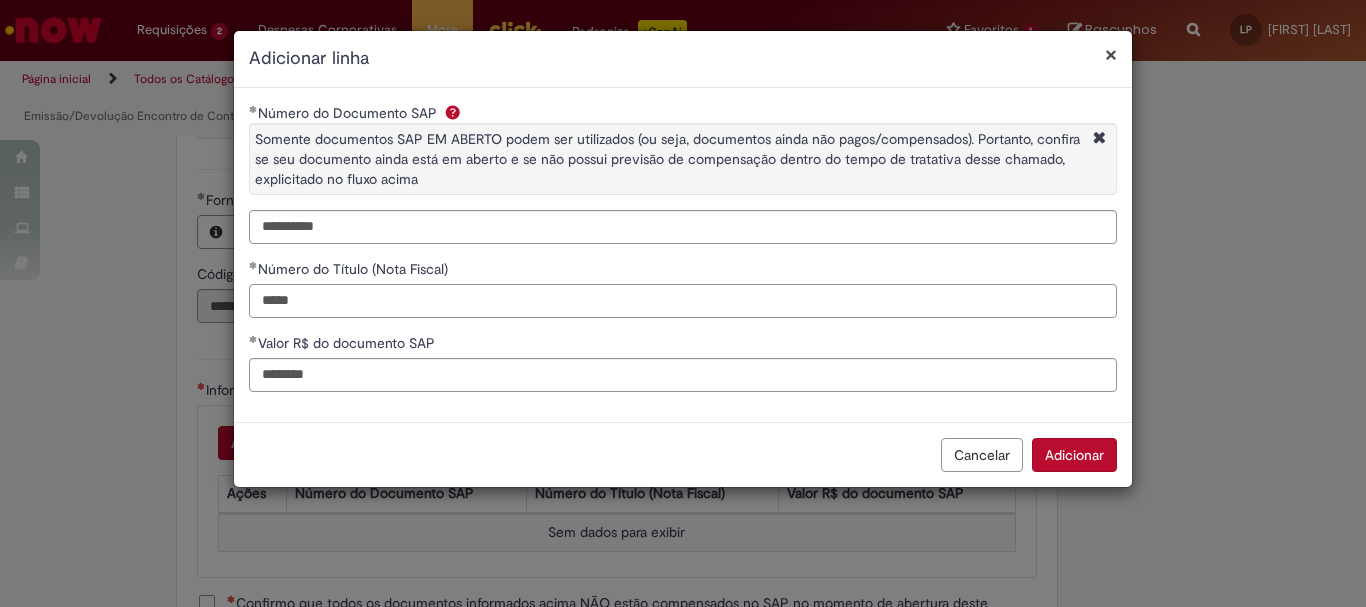 type on "*****" 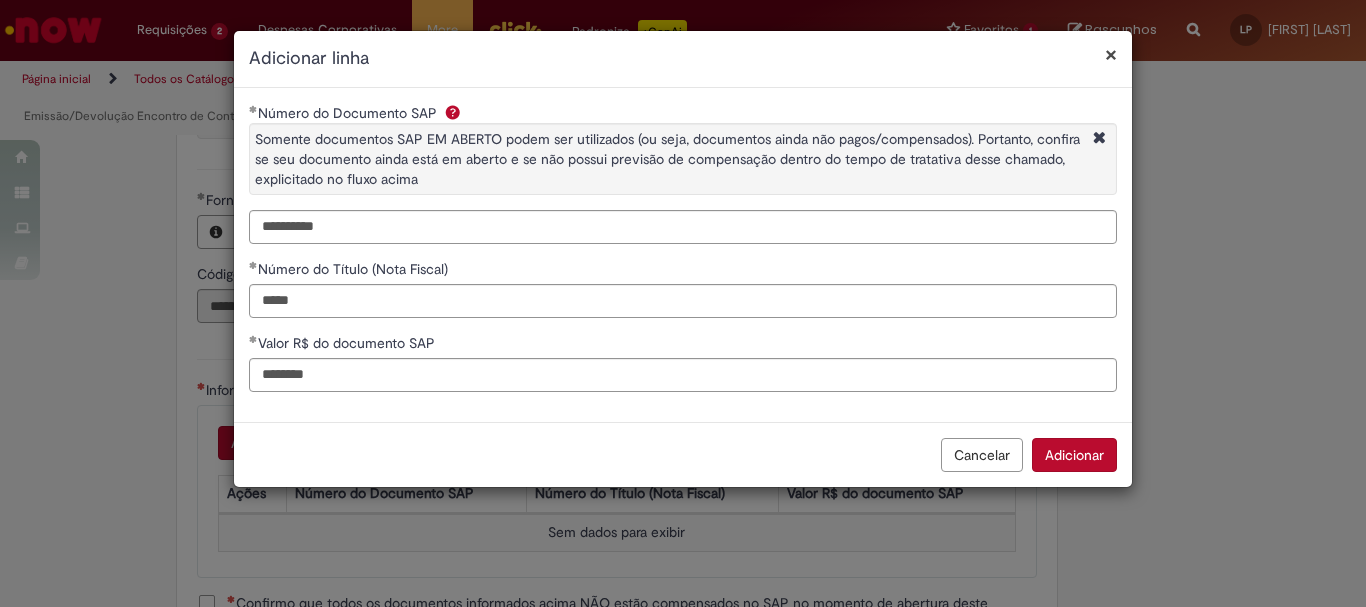 click on "Cancelar   Adicionar" at bounding box center [683, 454] 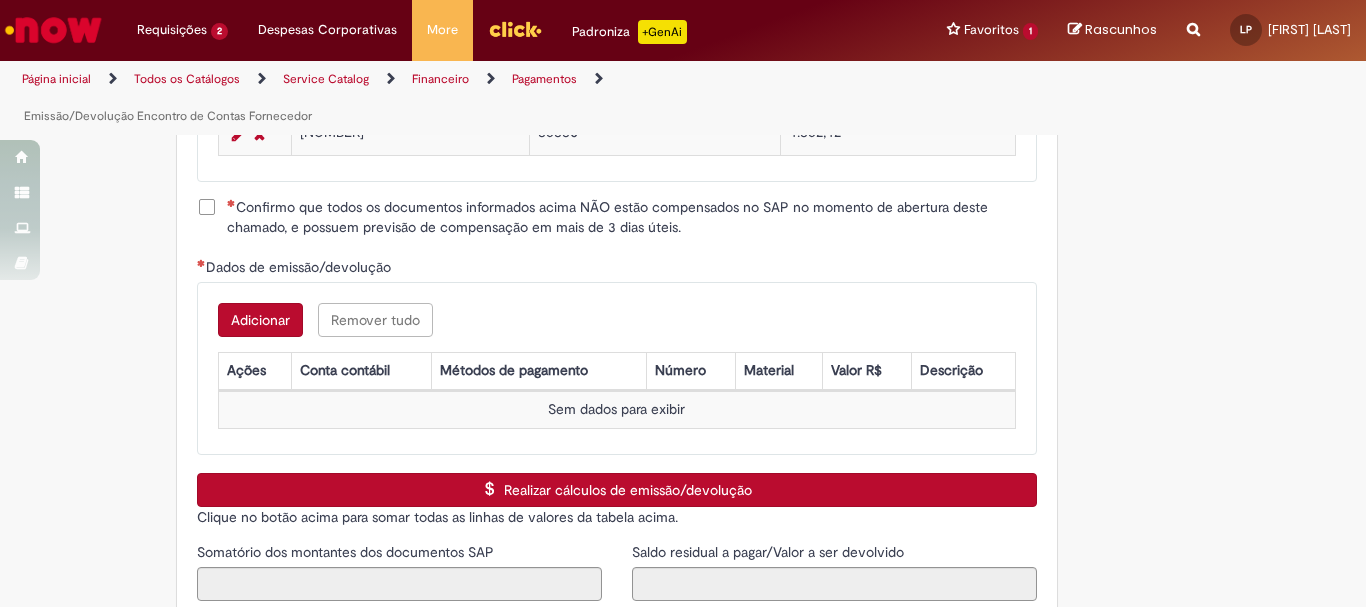 scroll, scrollTop: 2573, scrollLeft: 0, axis: vertical 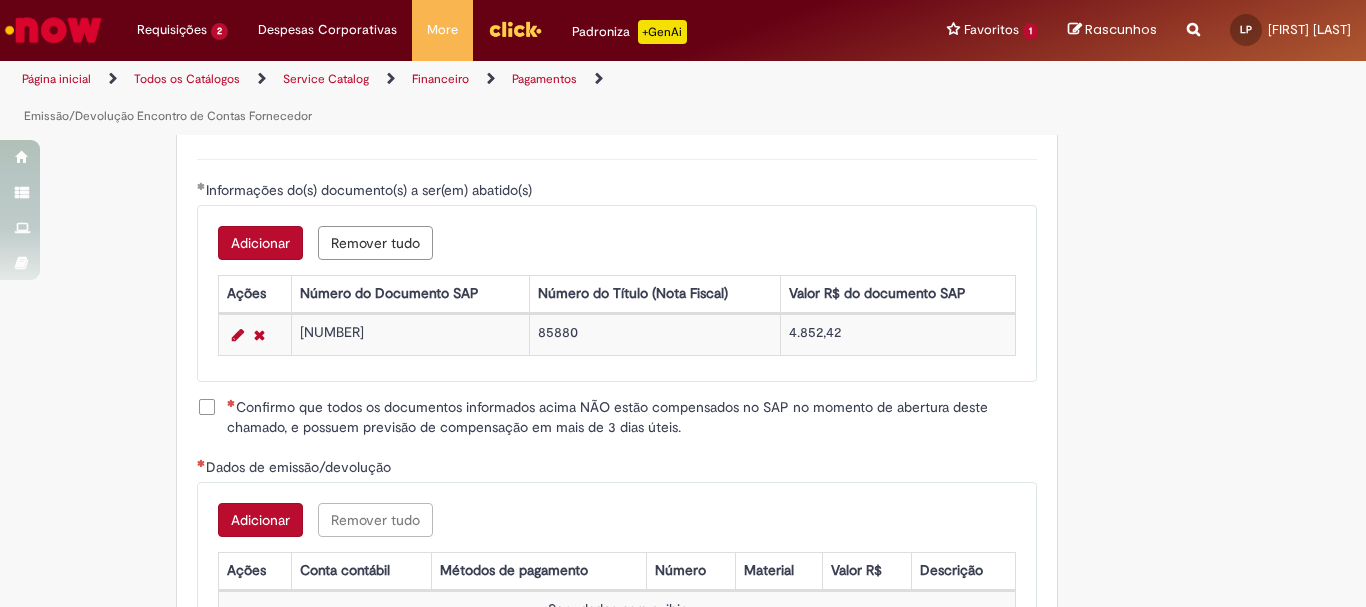 click on "Confirmo que todos os documentos informados acima NÃO estão compensados no SAP no momento de abertura deste chamado, e possuem previsão de compensação em mais de 3 dias úteis." at bounding box center [632, 417] 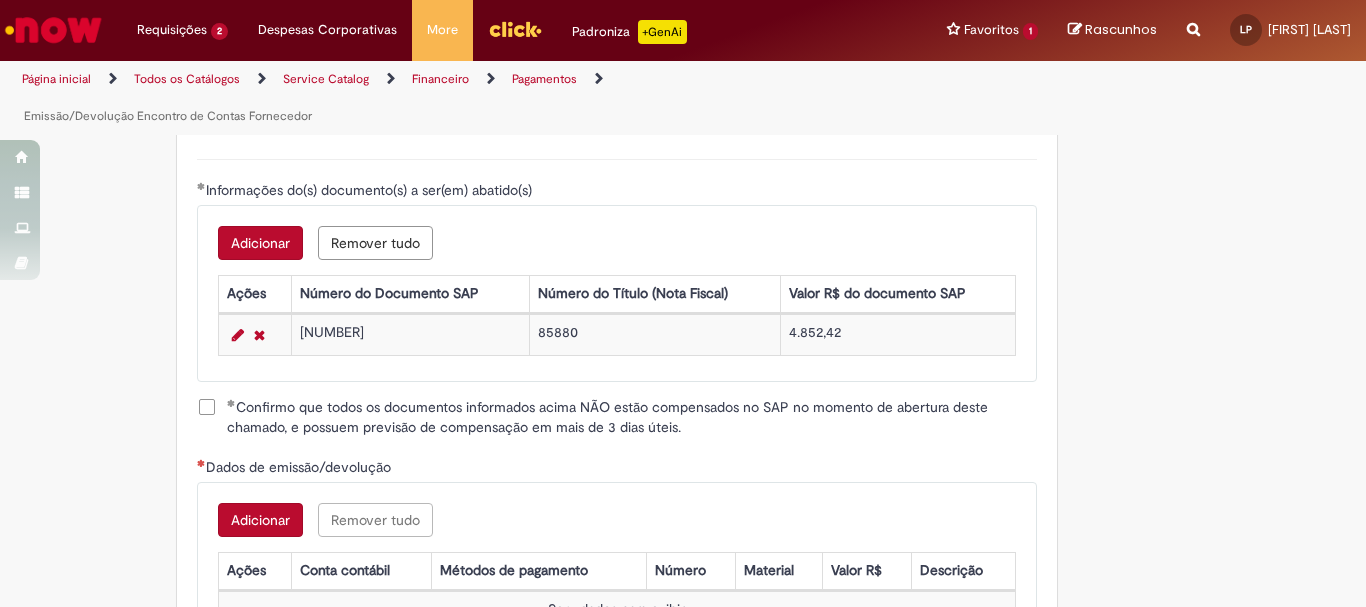 scroll, scrollTop: 2773, scrollLeft: 0, axis: vertical 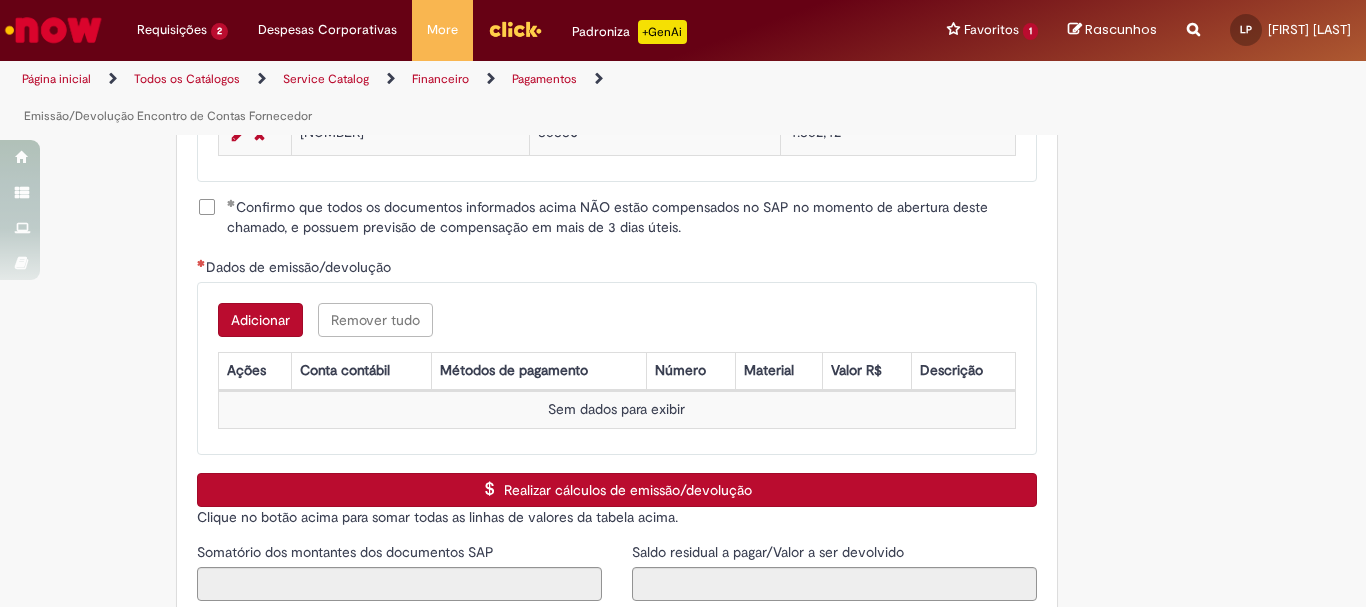 click on "Adicionar" at bounding box center [260, 320] 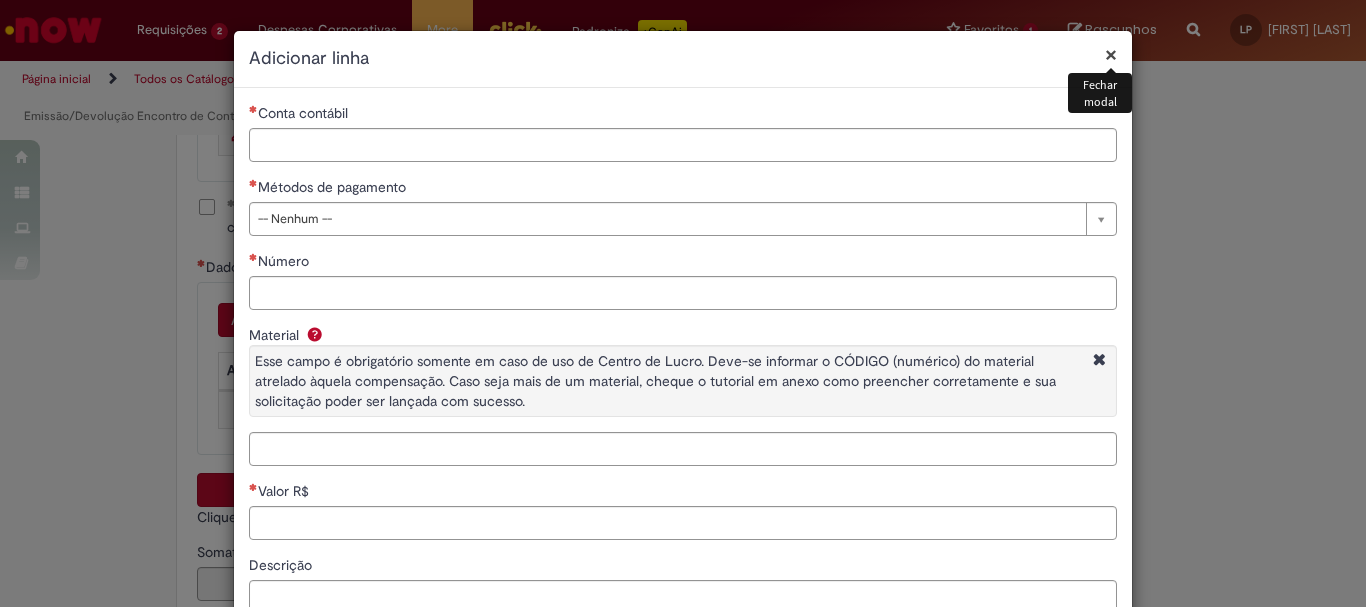 type 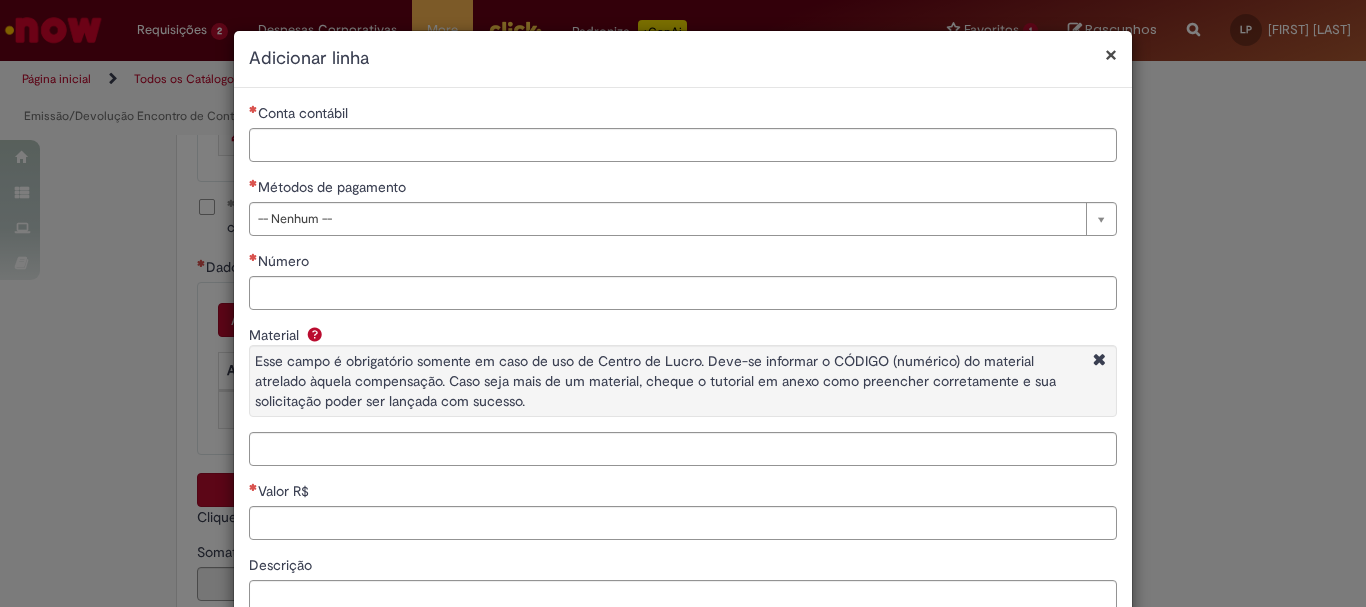 click on "Material Esse campo é obrigatório somente em caso de uso de Centro de Lucro. Deve-se informar o CÓDIGO (numérico) do material atrelado àquela compensação. Caso seja mais de um material, cheque o tutorial em anexo como preencher corretamente e sua solicitação poder ser lançada com sucesso." at bounding box center [683, 376] 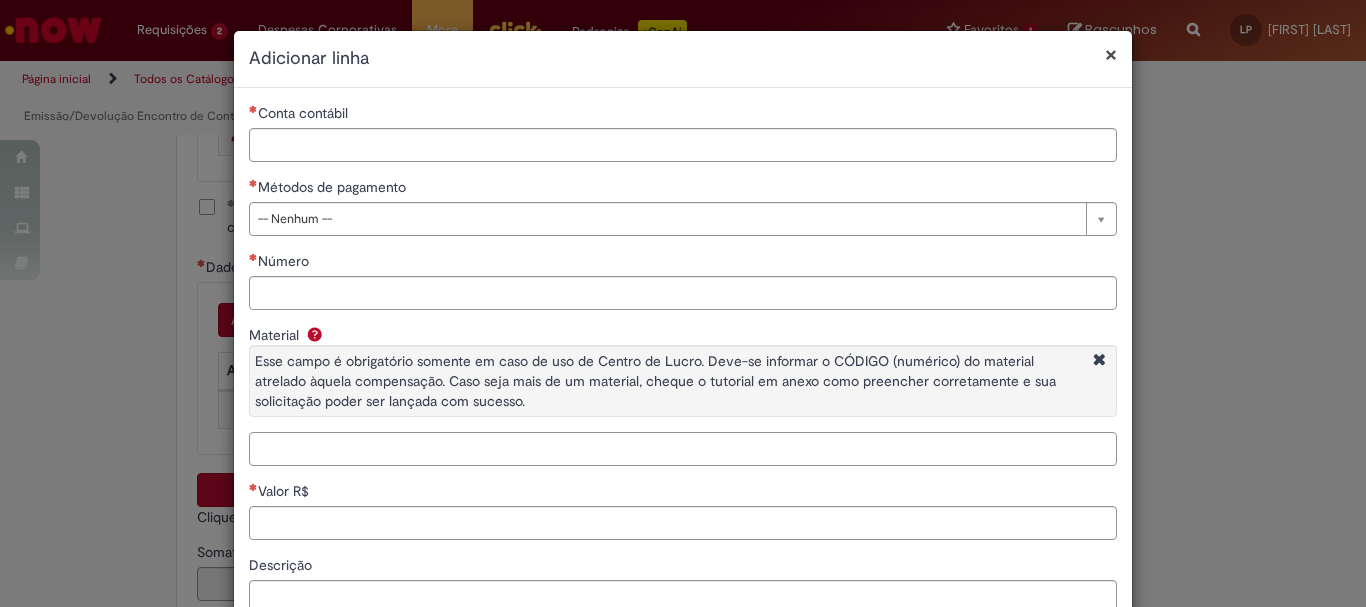 click on "Material Esse campo é obrigatório somente em caso de uso de Centro de Lucro. Deve-se informar o CÓDIGO (numérico) do material atrelado àquela compensação. Caso seja mais de um material, cheque o tutorial em anexo como preencher corretamente e sua solicitação poder ser lançada com sucesso." at bounding box center [683, 449] 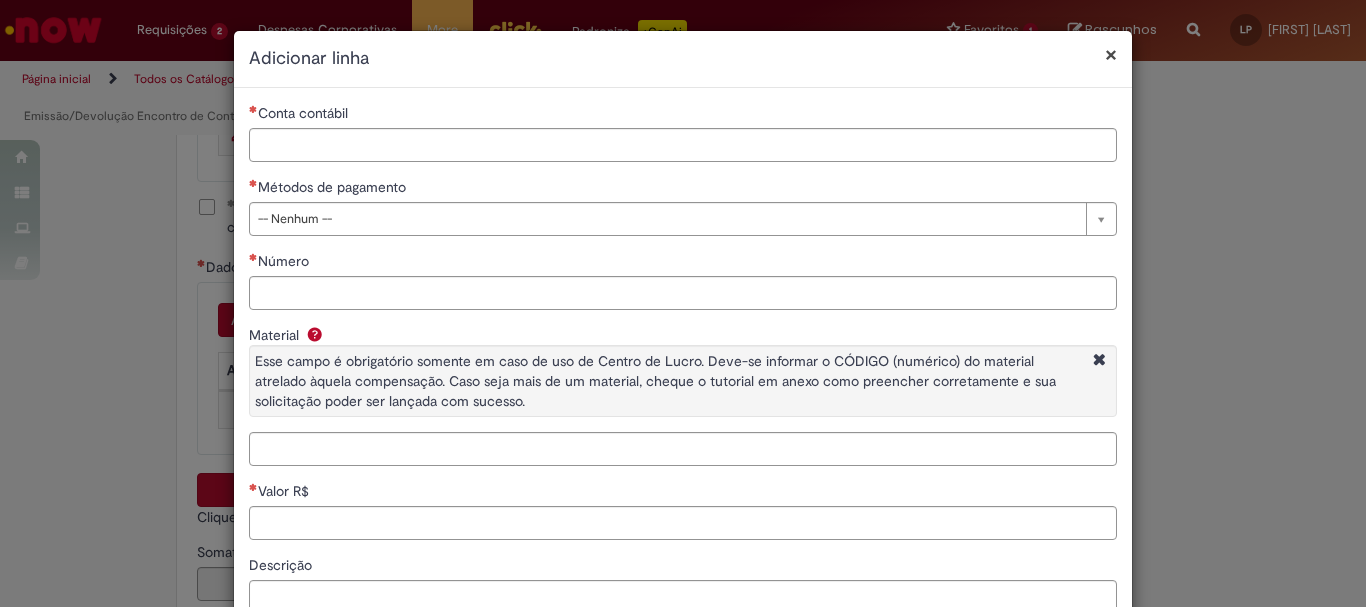 click on "**********" at bounding box center [683, 376] 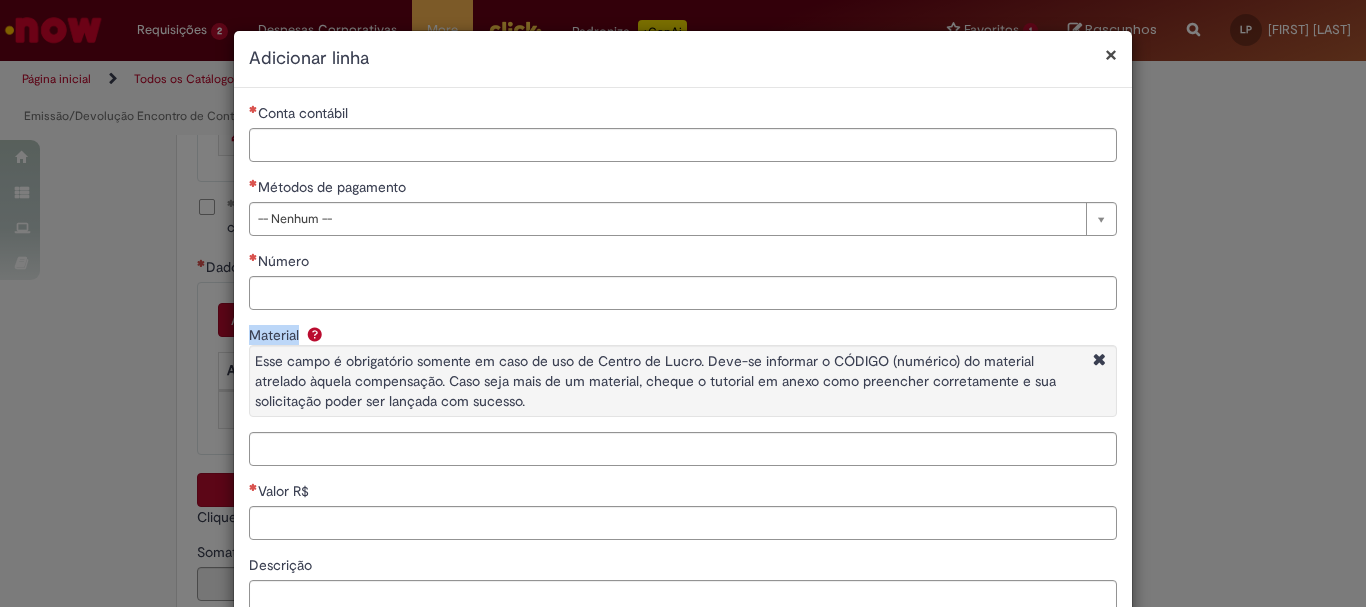 click on "**********" at bounding box center (683, 376) 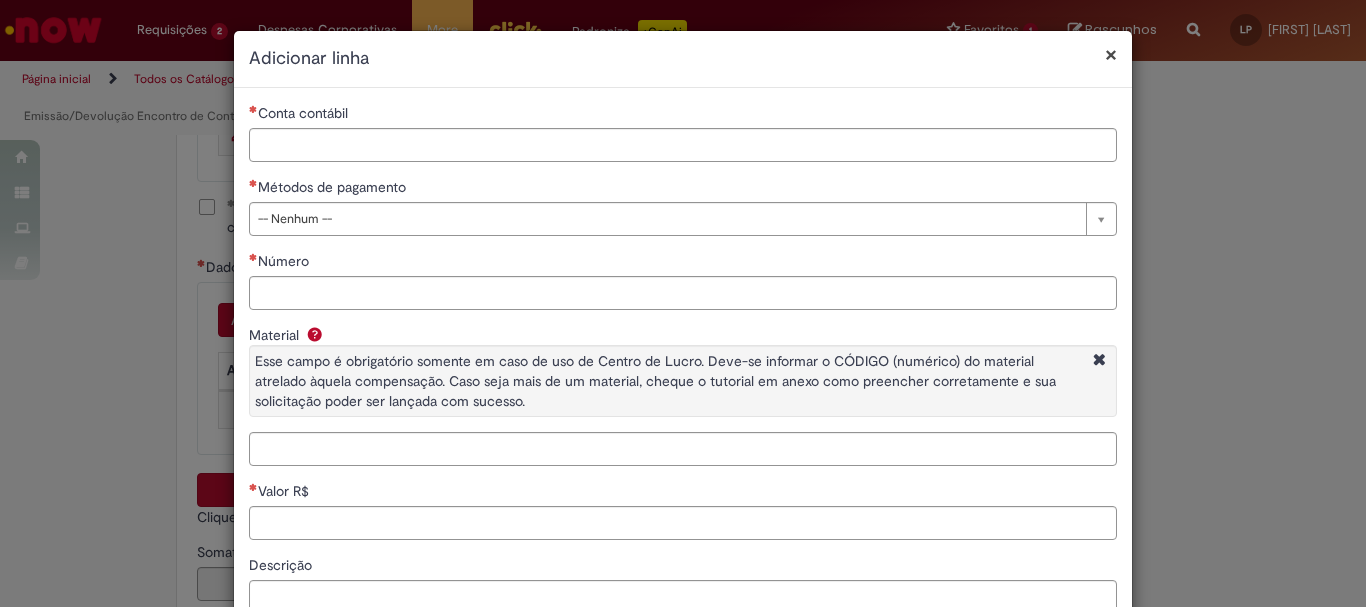 click on "**********" at bounding box center (683, 376) 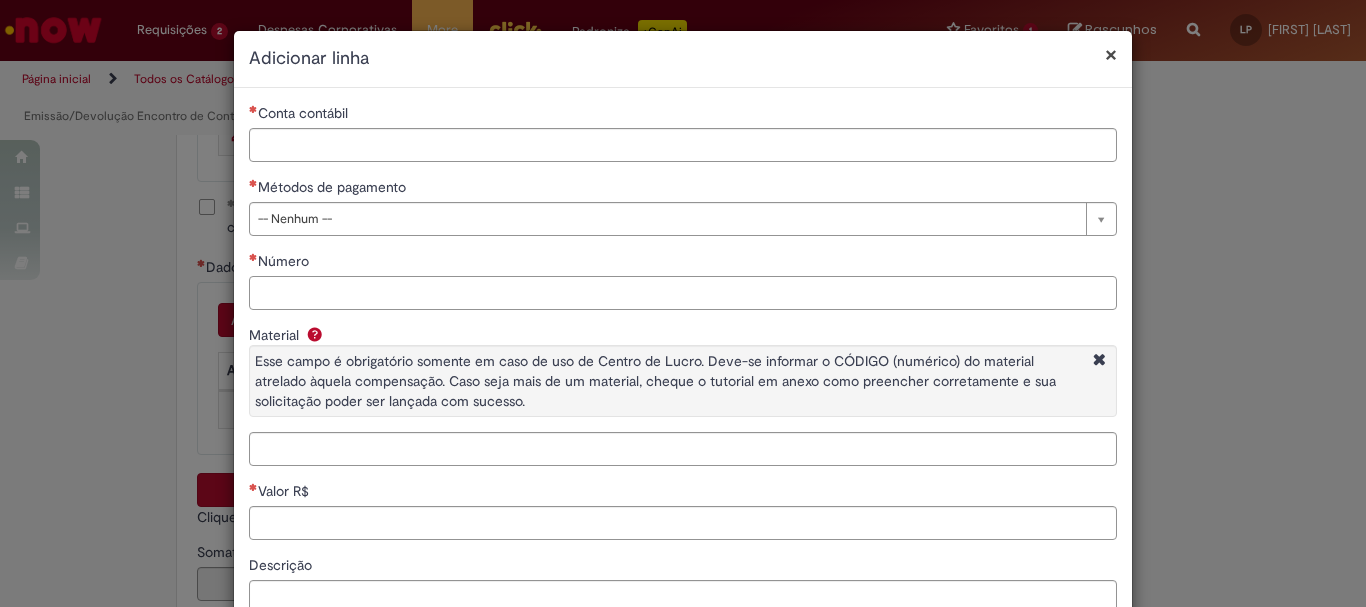 drag, startPoint x: 455, startPoint y: 141, endPoint x: 321, endPoint y: 134, distance: 134.18271 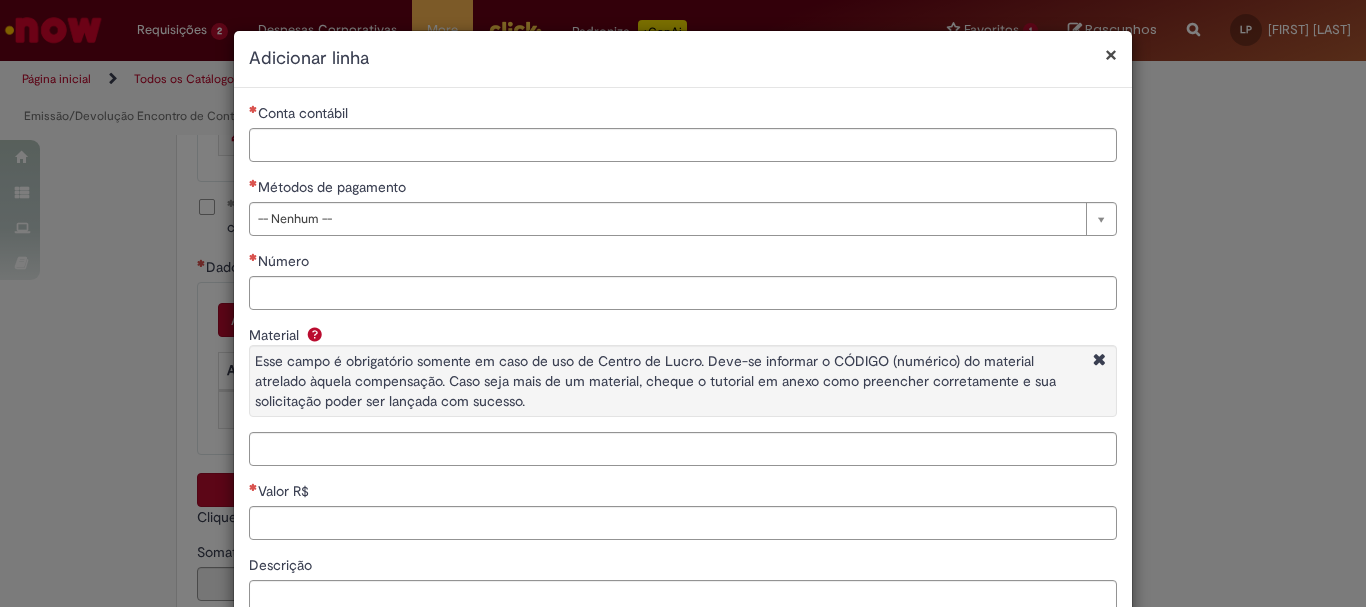 click on "**********" at bounding box center [683, 376] 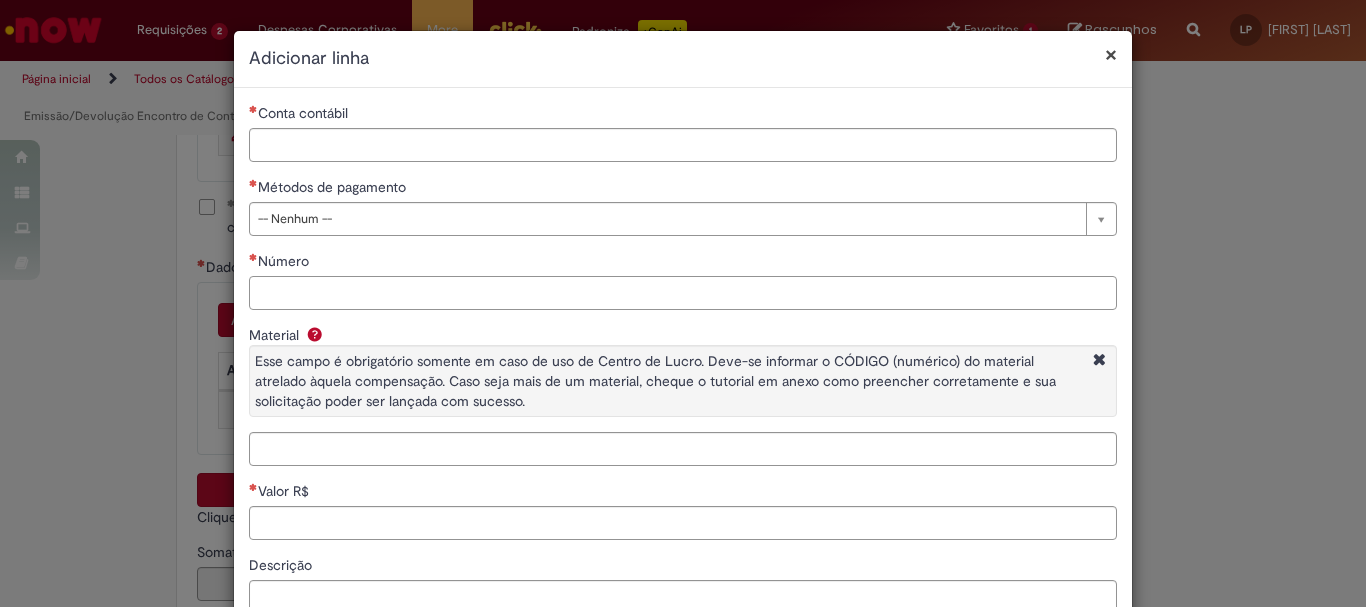 click on "Número" at bounding box center (683, 293) 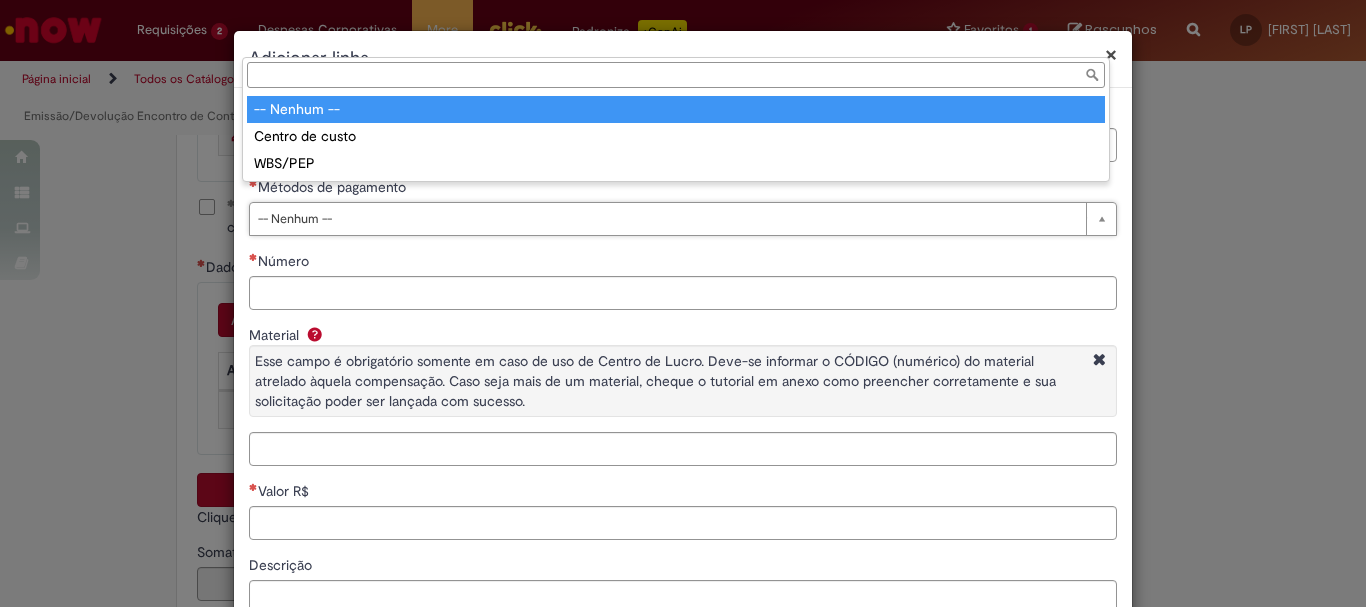 click on "Métodos de pagamento                 -- Nenhum -- Centro de custo WBS/PEP" at bounding box center [676, 119] 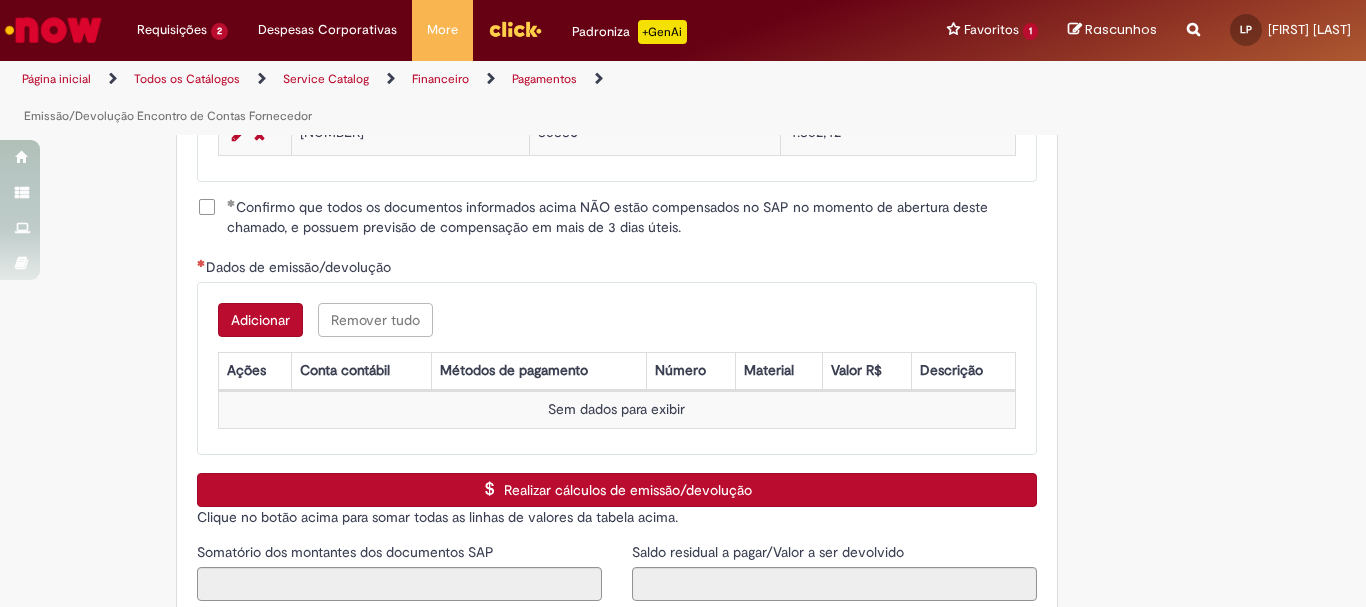 click on "Adicionar" at bounding box center (260, 320) 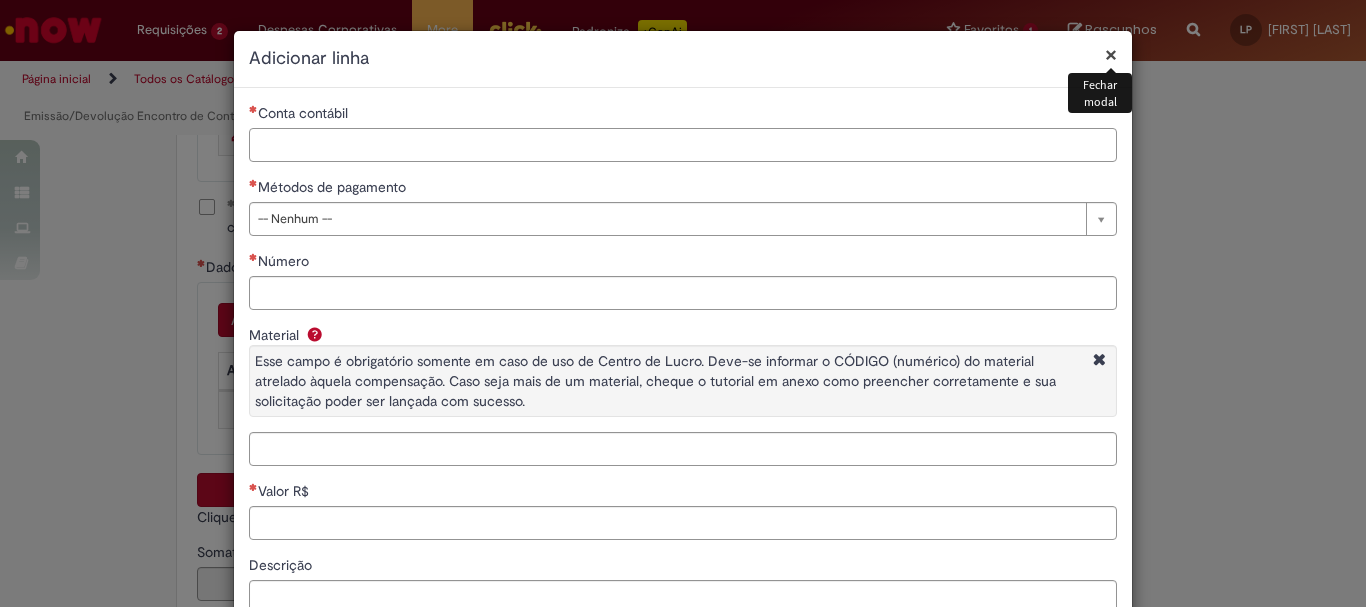 click on "Conta contábil" at bounding box center (683, 145) 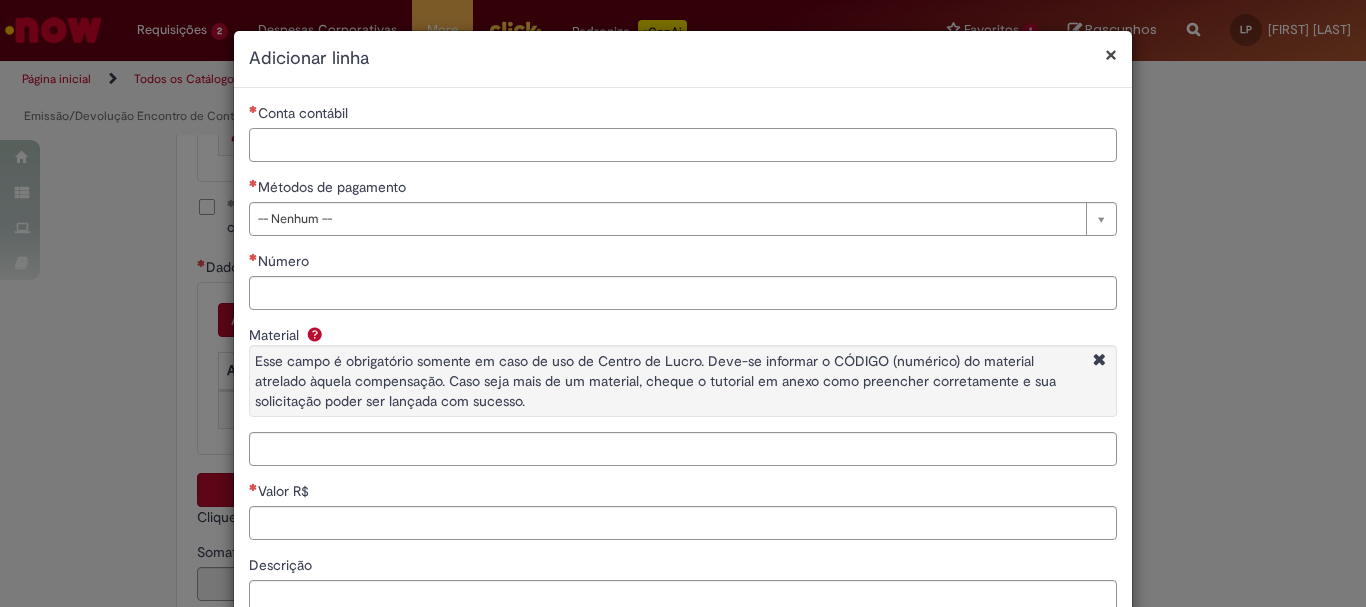 paste on "********" 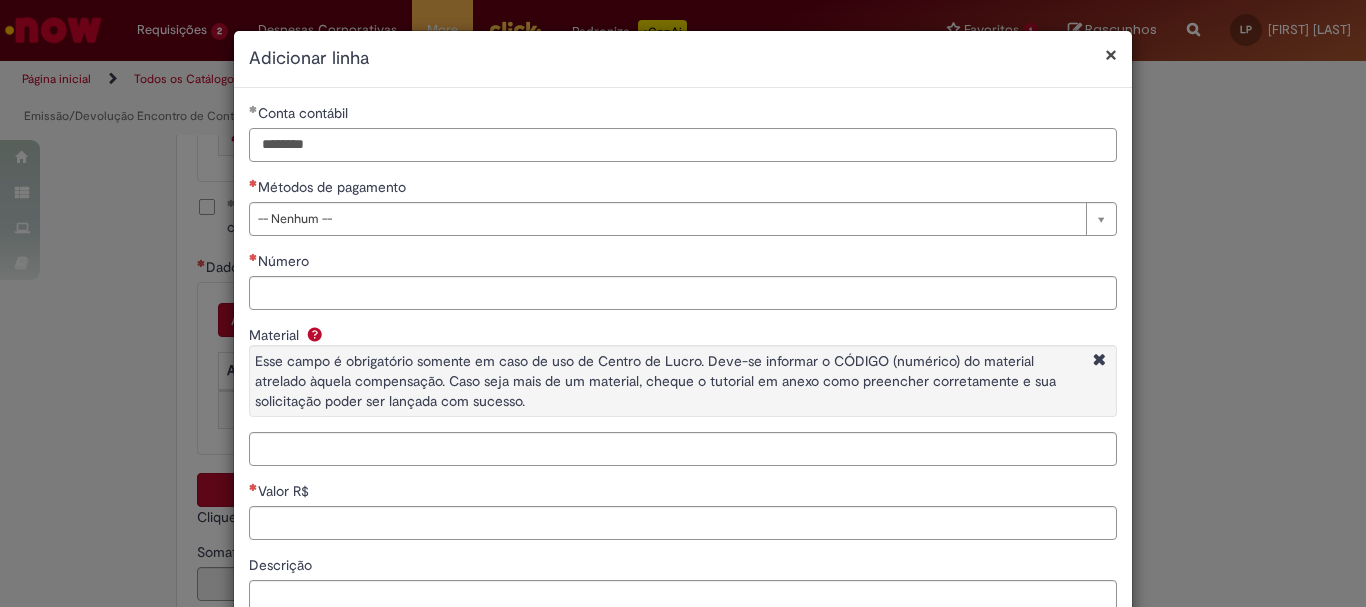 type on "********" 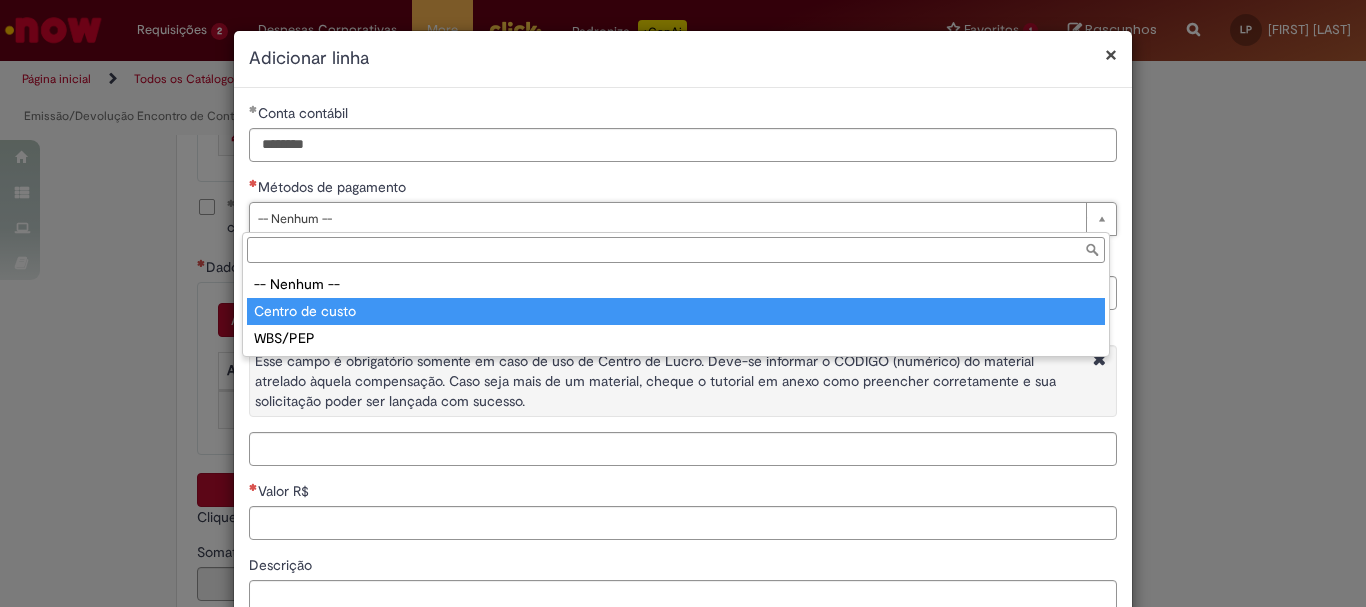 type on "**********" 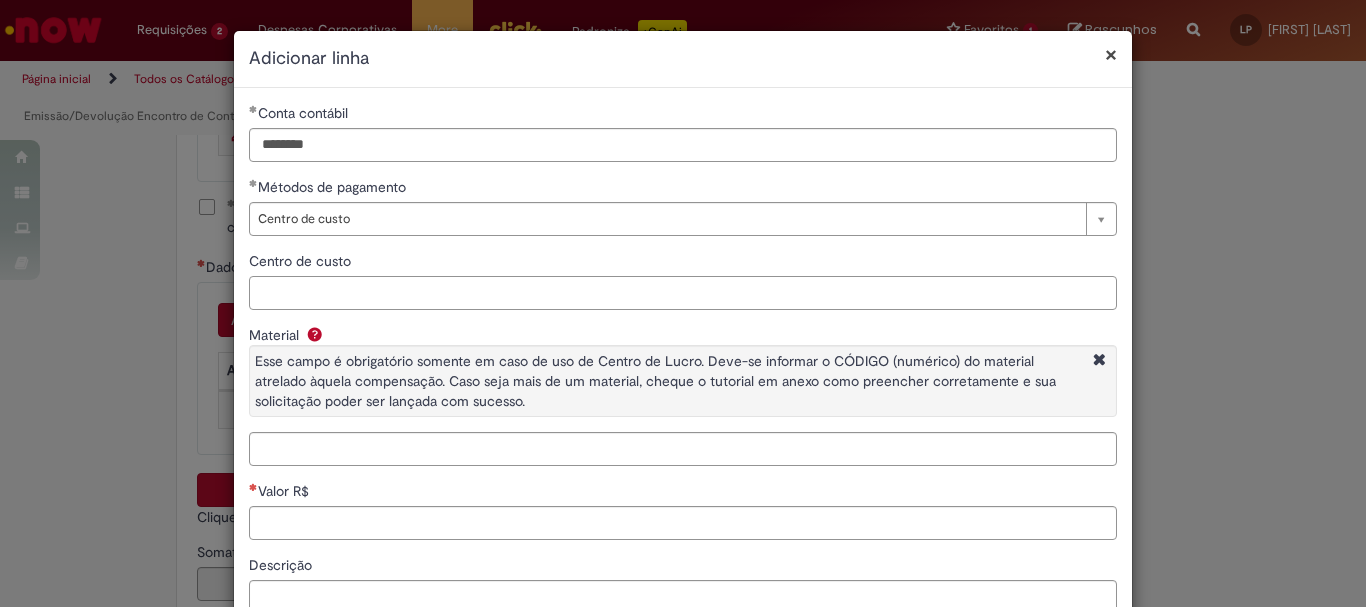 click on "Centro de custo" at bounding box center (683, 293) 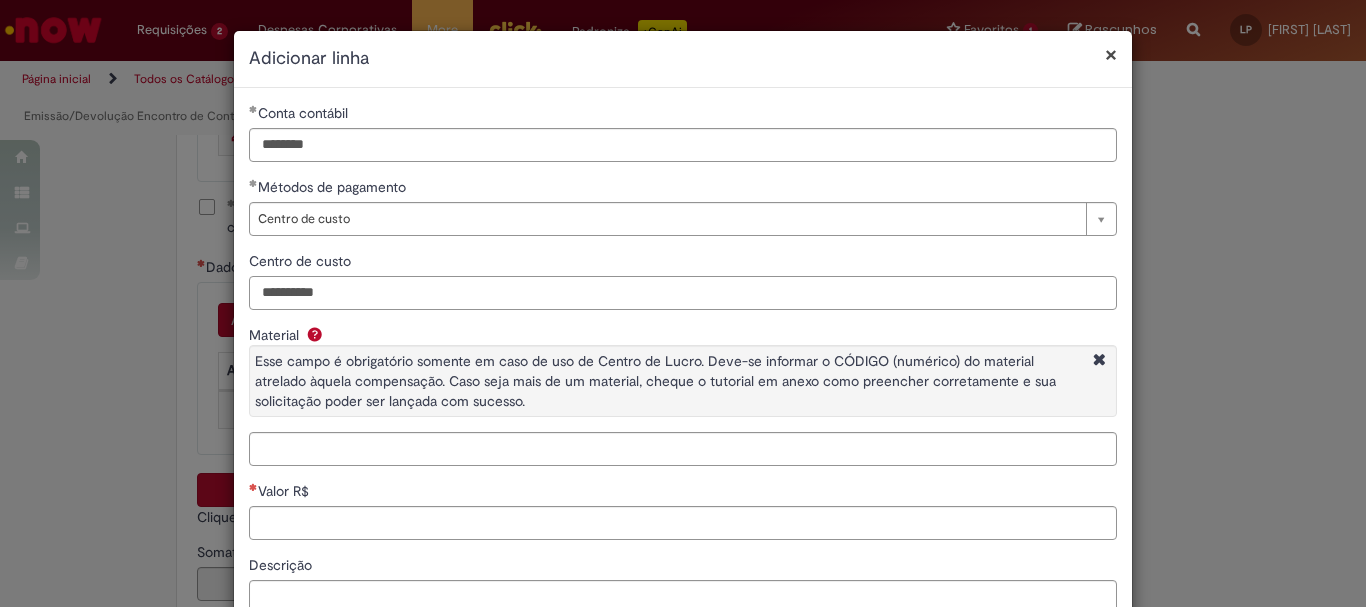 scroll, scrollTop: 153, scrollLeft: 0, axis: vertical 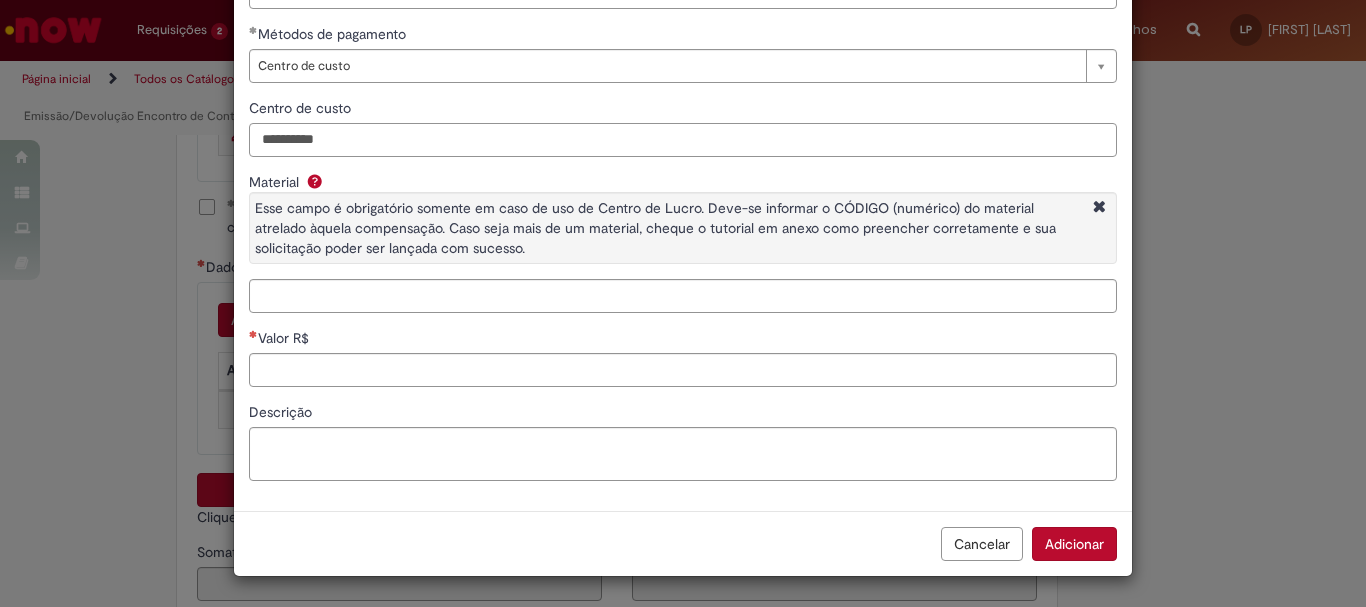 type on "**********" 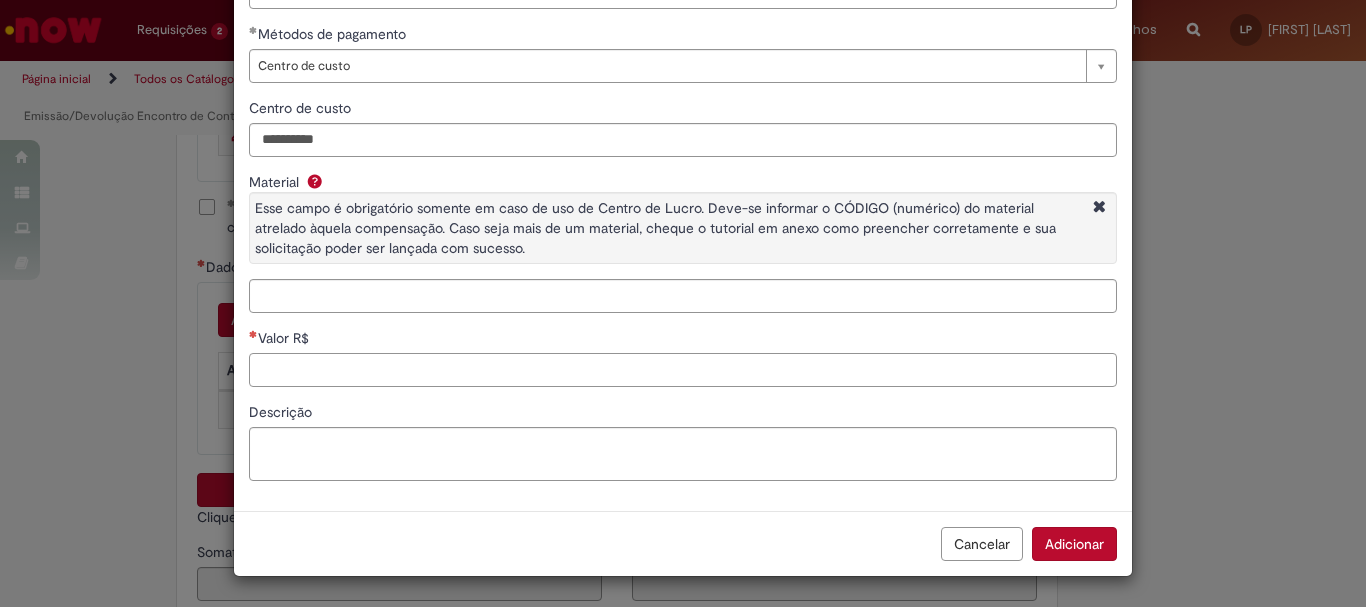 click on "Valor R$" at bounding box center (683, 370) 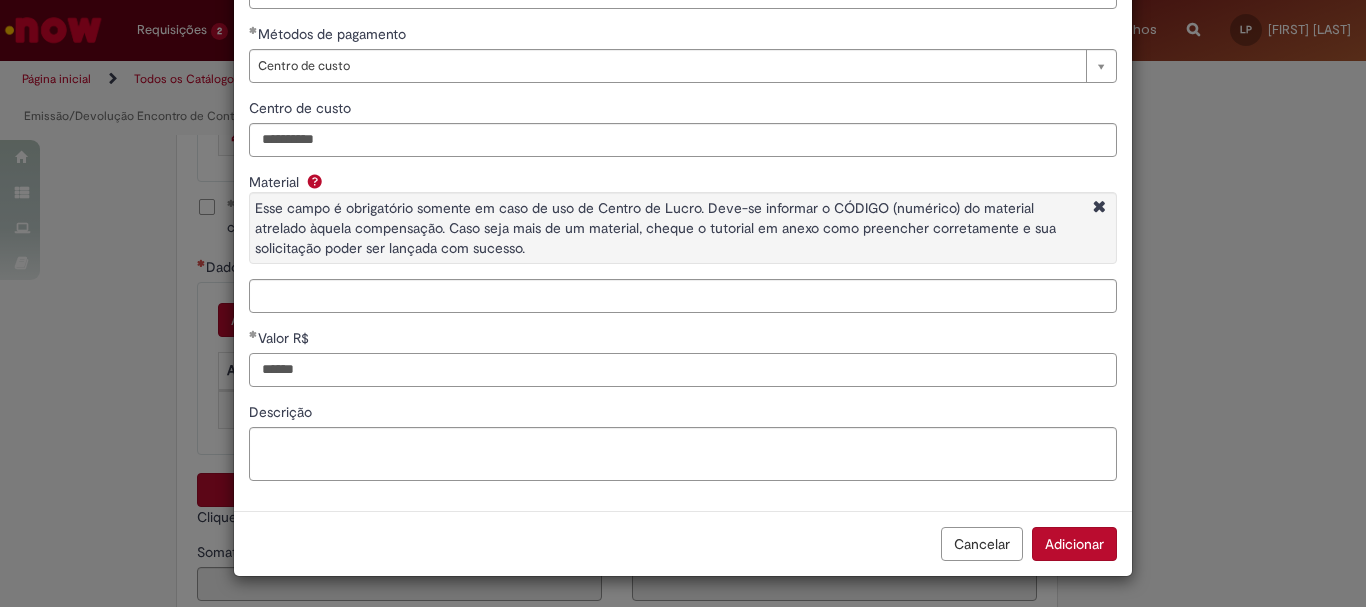 type on "******" 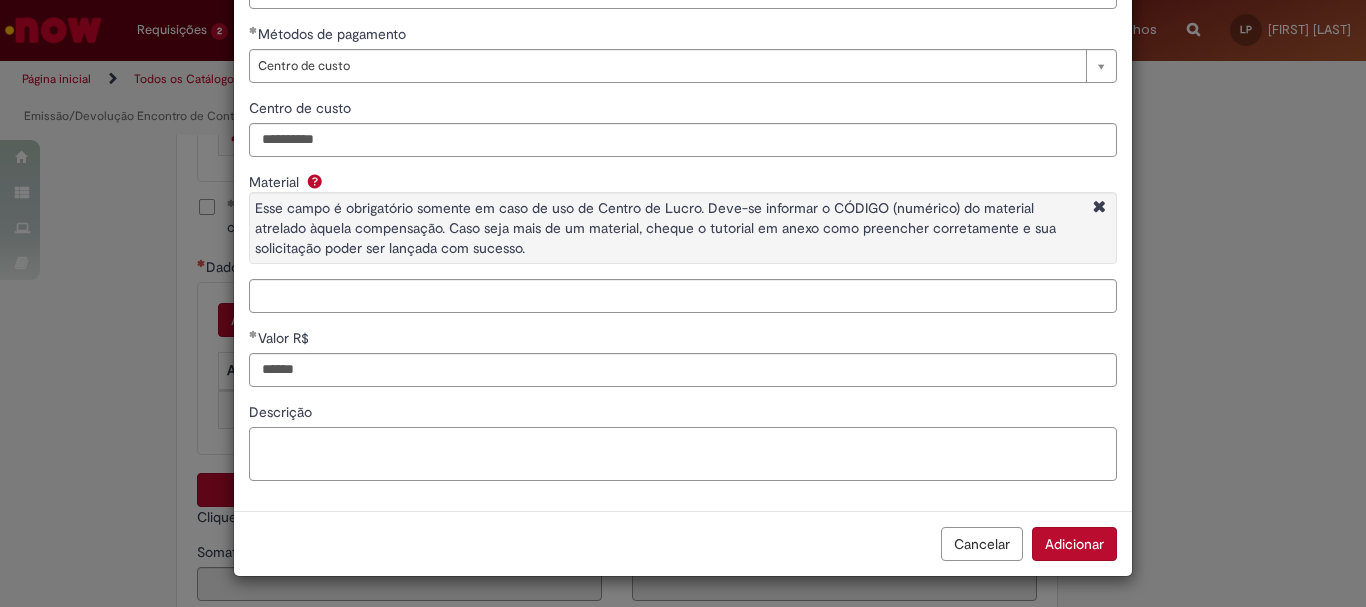 click on "Descrição" at bounding box center [683, 454] 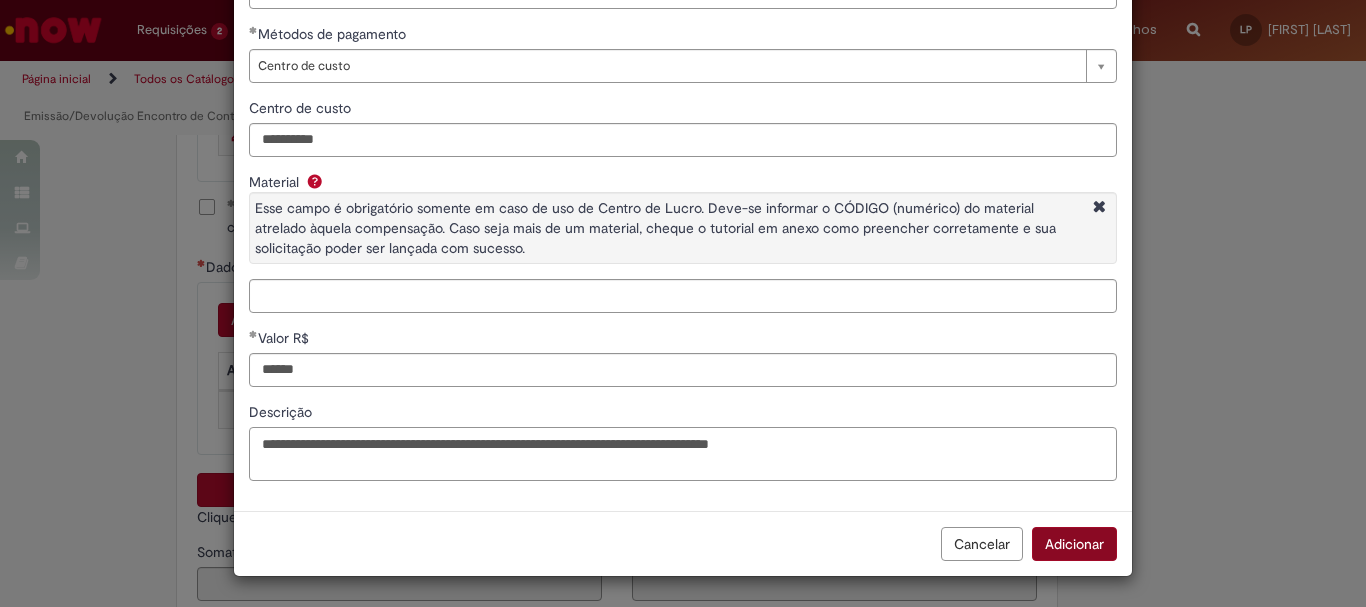 type 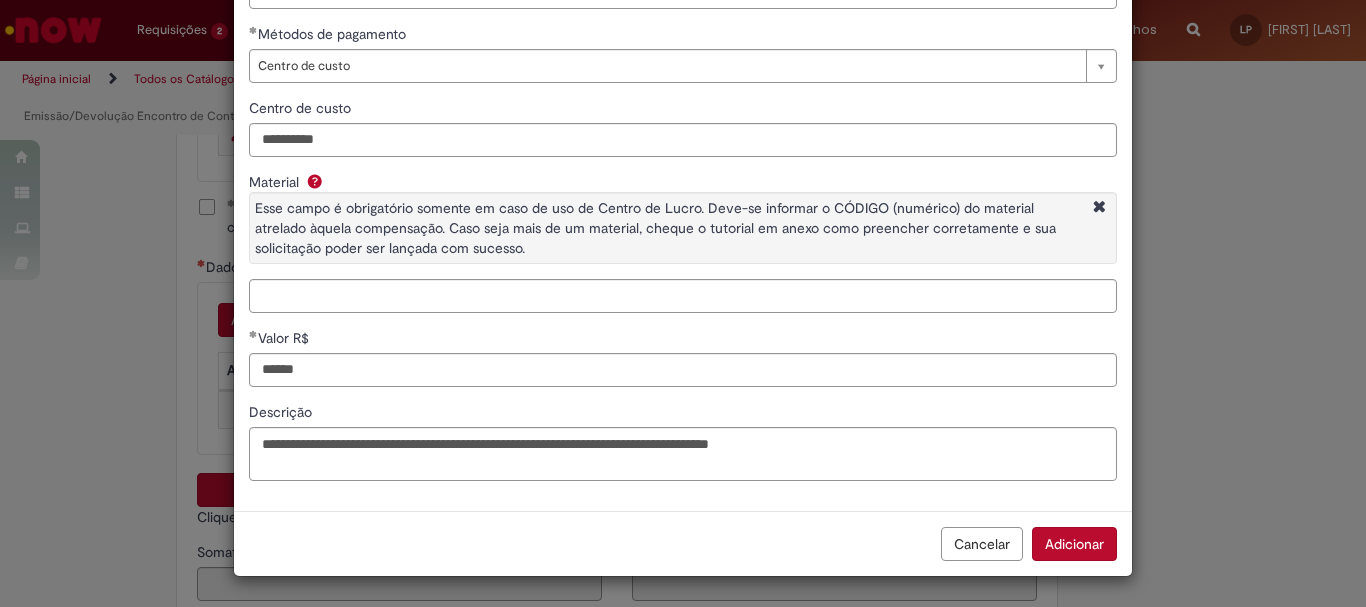 click on "Adicionar" at bounding box center [1074, 544] 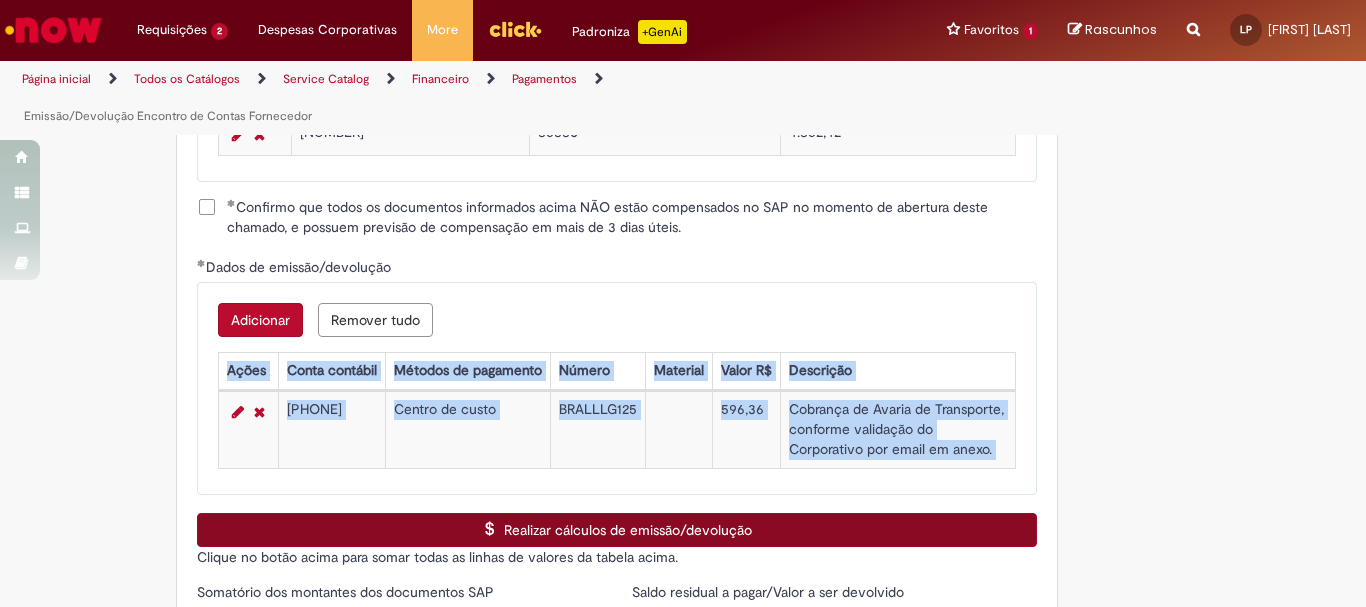 click on "**********" at bounding box center (617, -387) 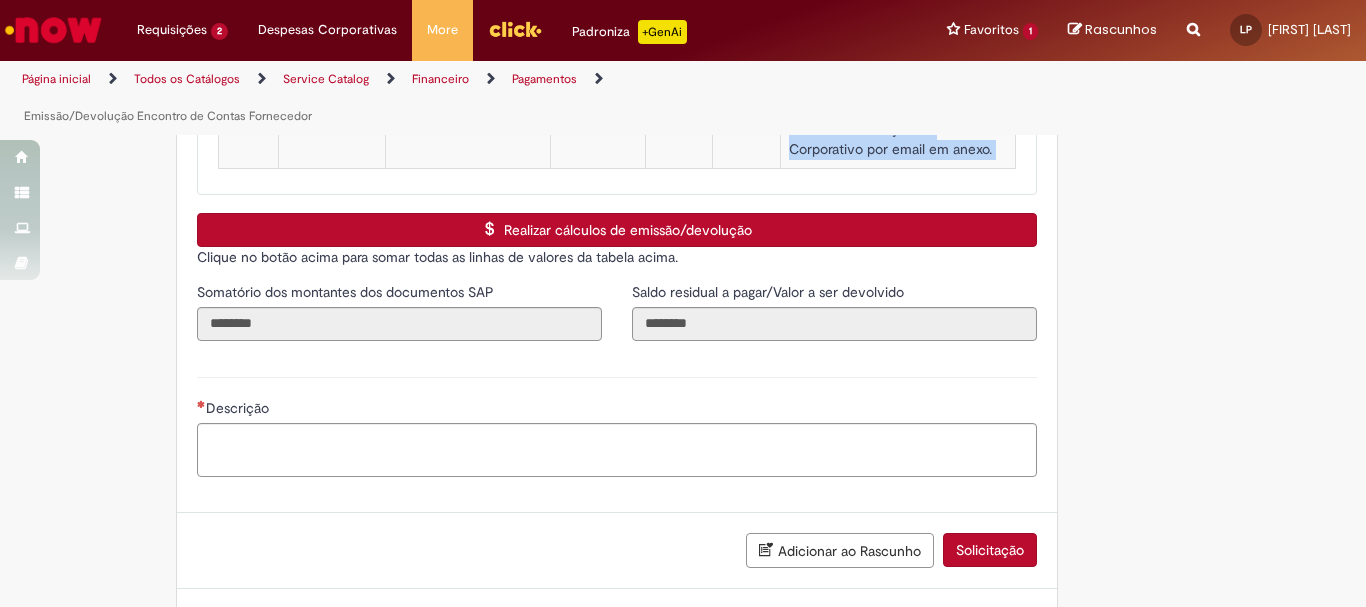 click on "Descrição" at bounding box center (617, 424) 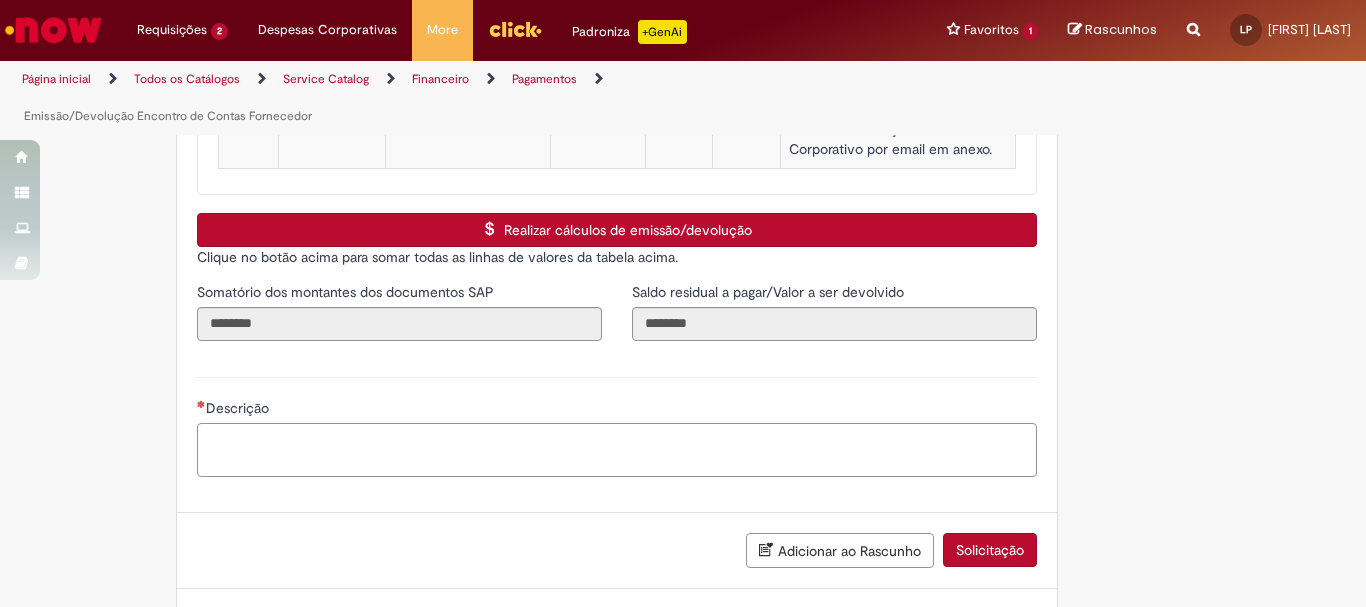 click on "Descrição" at bounding box center (617, 450) 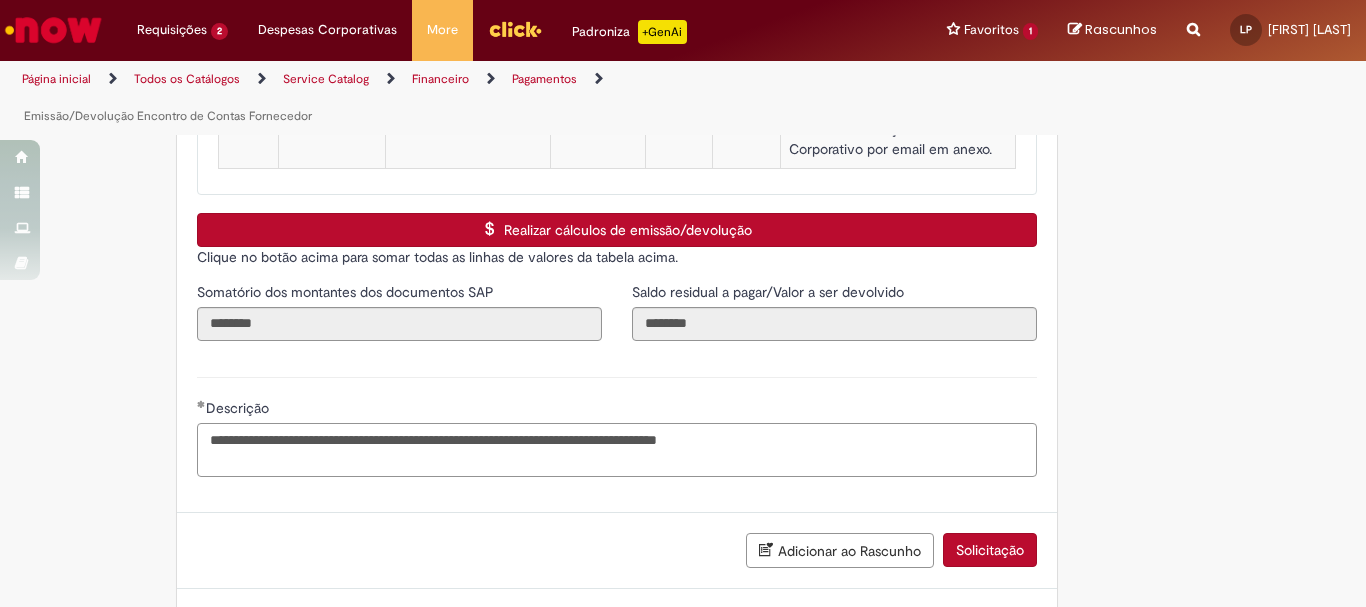scroll, scrollTop: 3184, scrollLeft: 0, axis: vertical 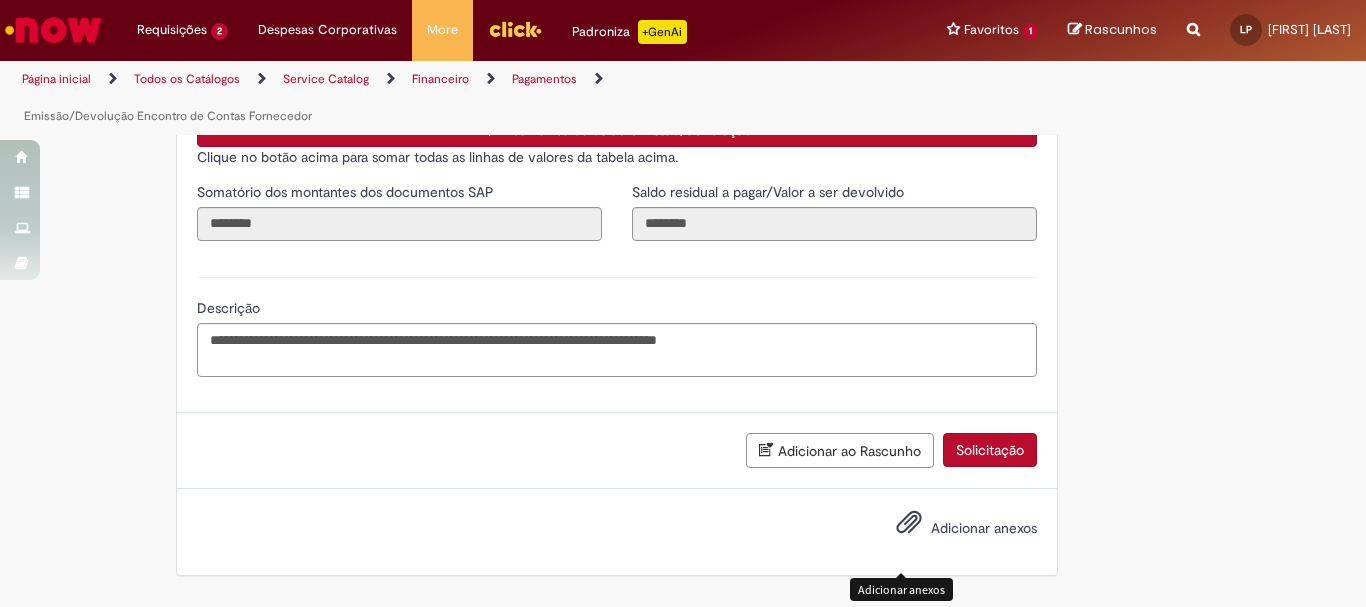 click at bounding box center (909, 523) 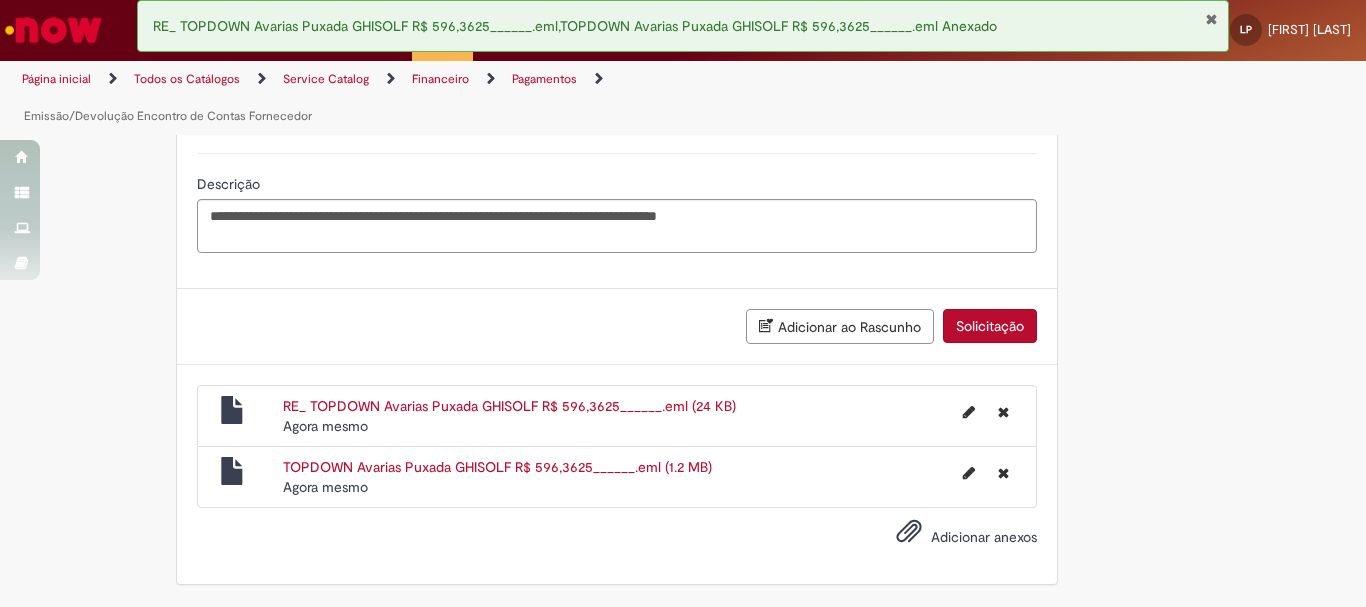 scroll, scrollTop: 3217, scrollLeft: 0, axis: vertical 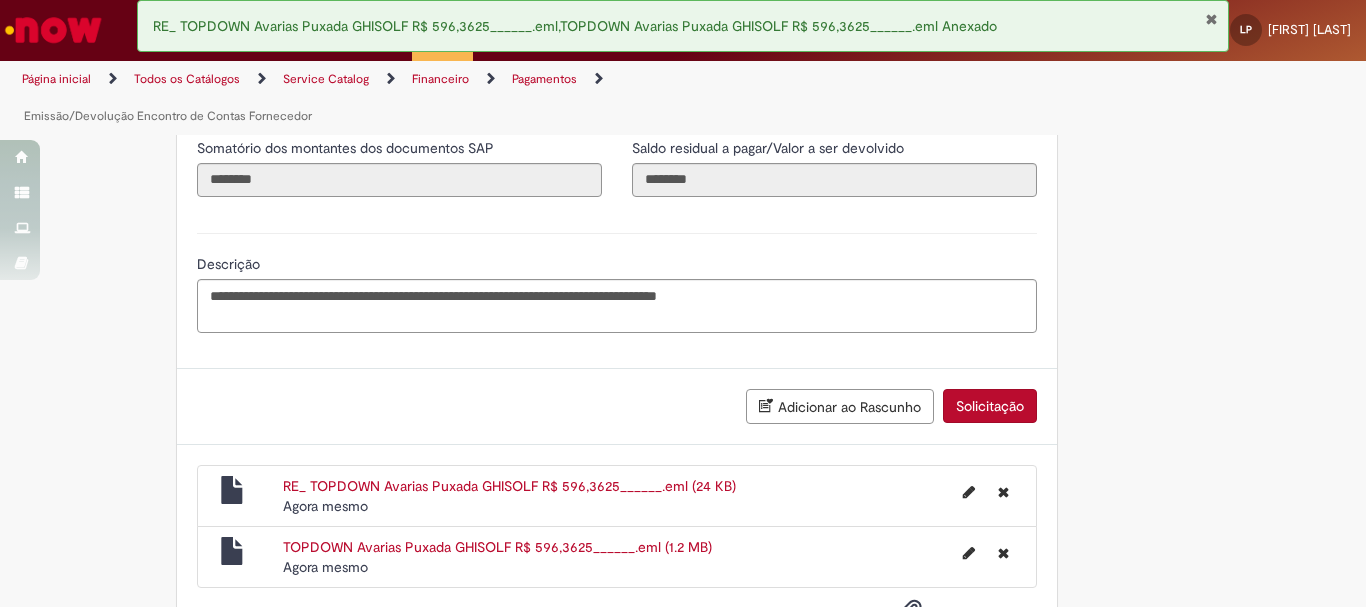 click on "Solicitação" at bounding box center (990, 406) 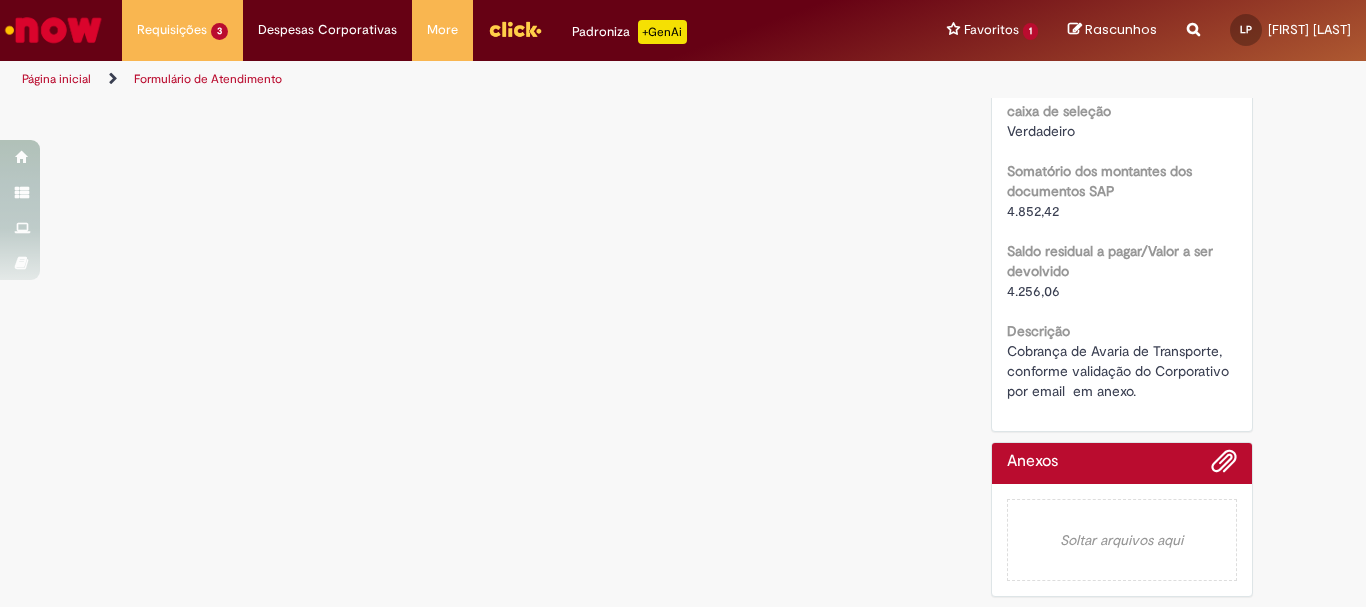 scroll, scrollTop: 0, scrollLeft: 0, axis: both 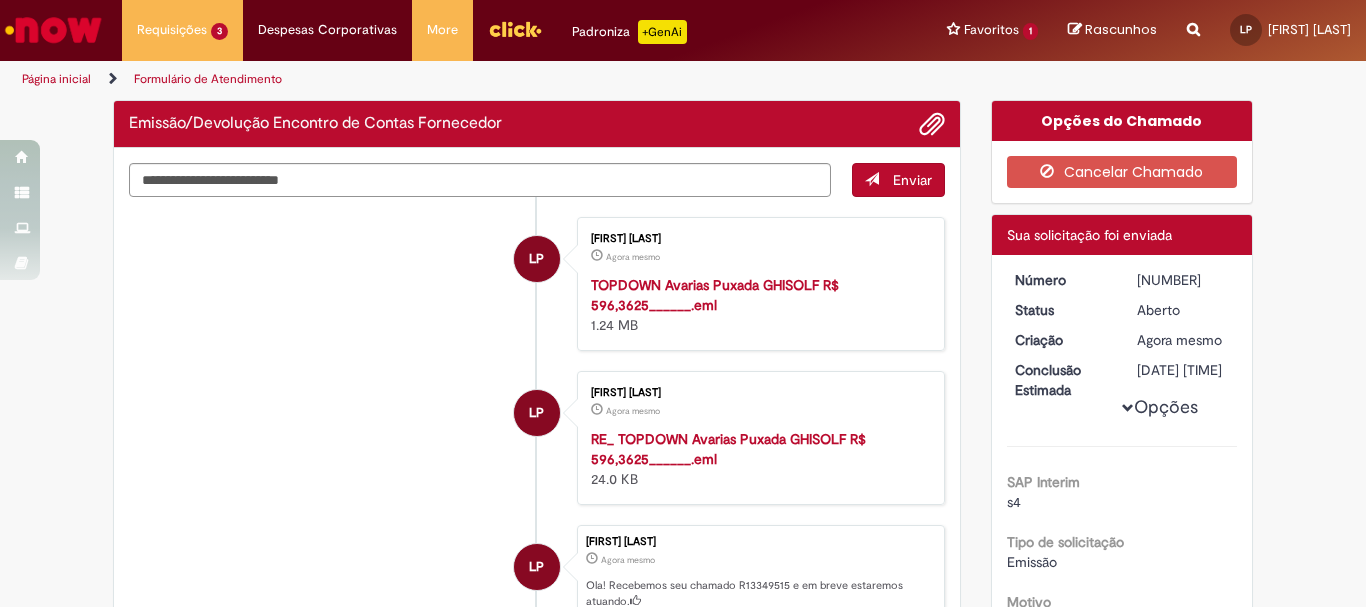 click on "Número
R13349515
Status
Aberto
Criação
Agora mesmo Agora mesmo
Conclusão Estimada
12/08/2025 17:35:50
Opções
SAP Interim
s4
Tipo de solicitação
Emissão
Motivo
Avarias
Valores Iguais
Não
Unidade para o pagamento
CD [CITY]
Divisão da unidade
0392
Código da Unidade
BRAL
Nome da Empresa
CRBS S/A
CNPJ da Unidade
56228356011095
Código da empresa
BR11
Fornecedor
GHISOLFI TRANSPORTES LTDA" at bounding box center (1122, 1208) 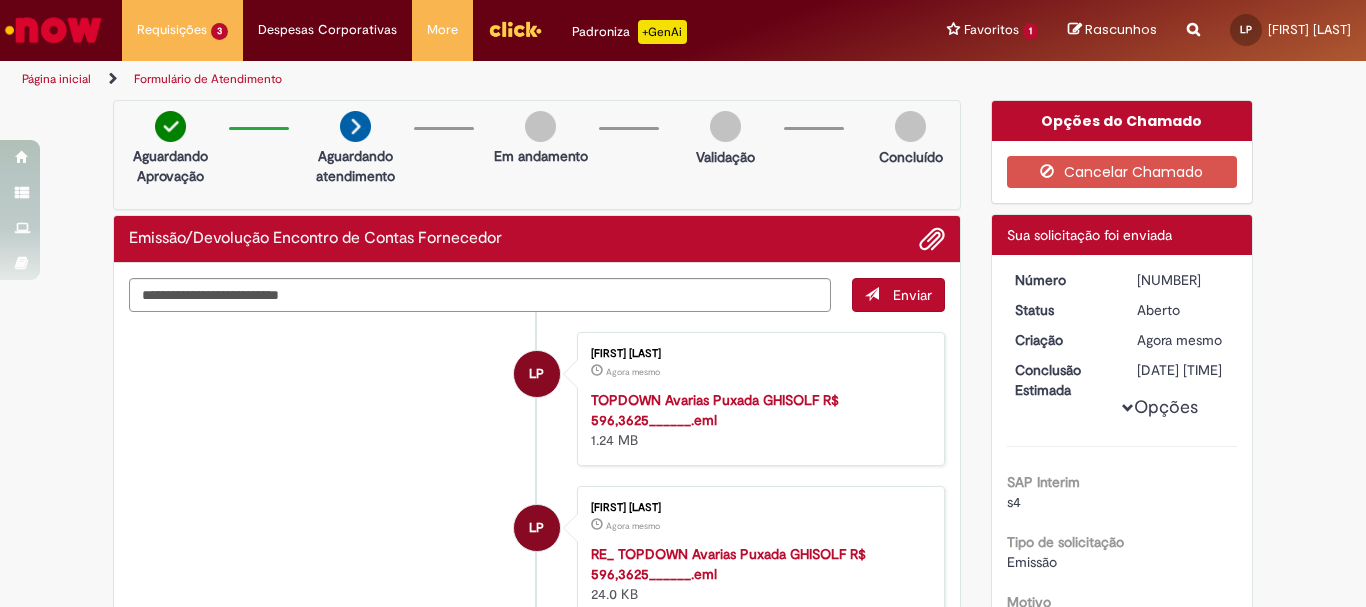 copy on "[NUMBER]" 